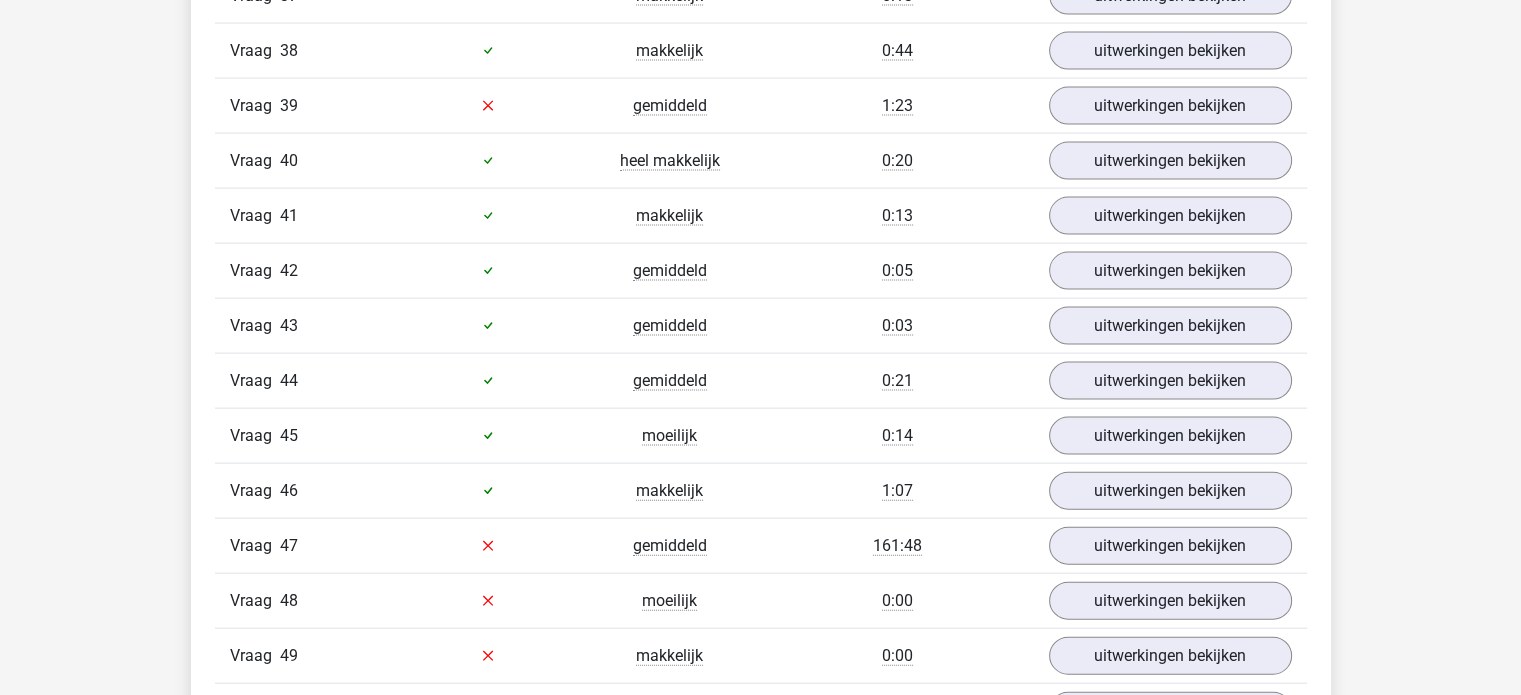 scroll, scrollTop: 4264, scrollLeft: 0, axis: vertical 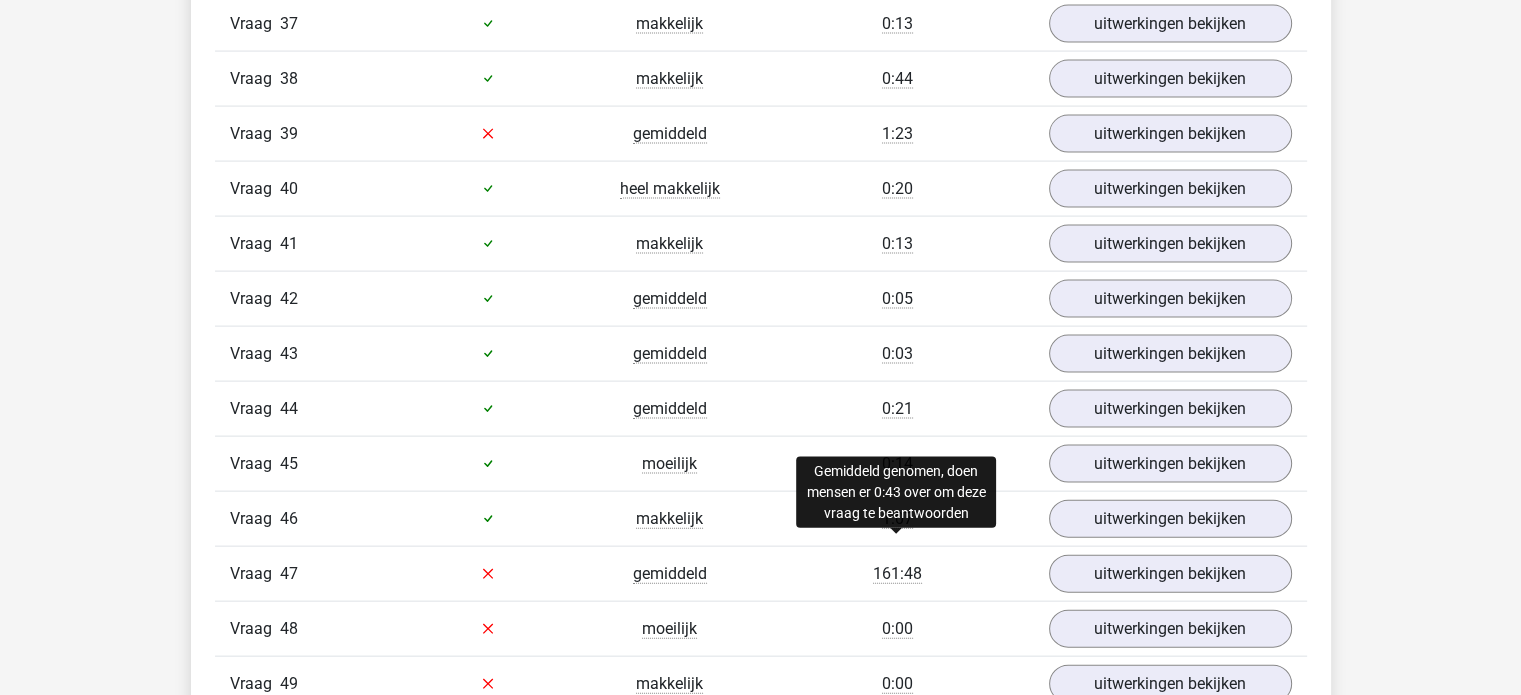 drag, startPoint x: 874, startPoint y: 543, endPoint x: 897, endPoint y: 543, distance: 23 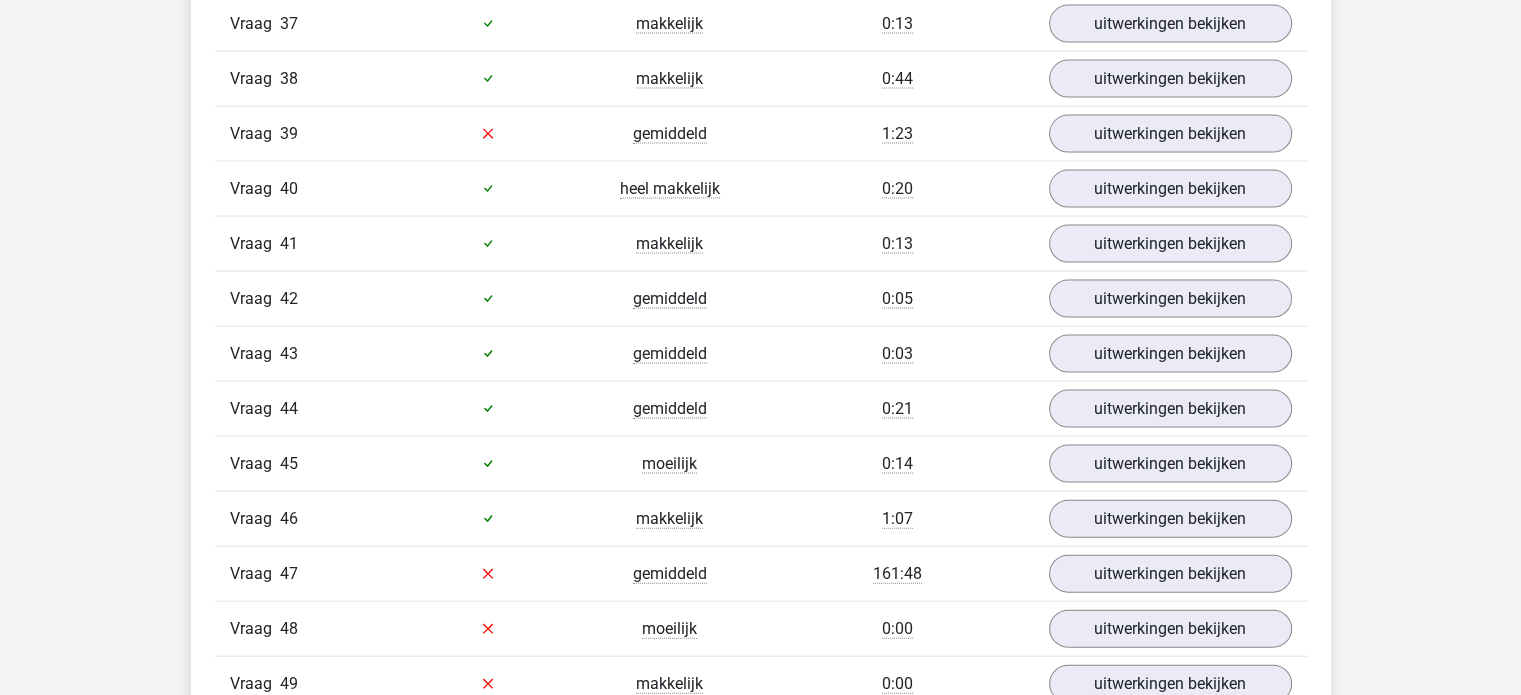 copy on "161" 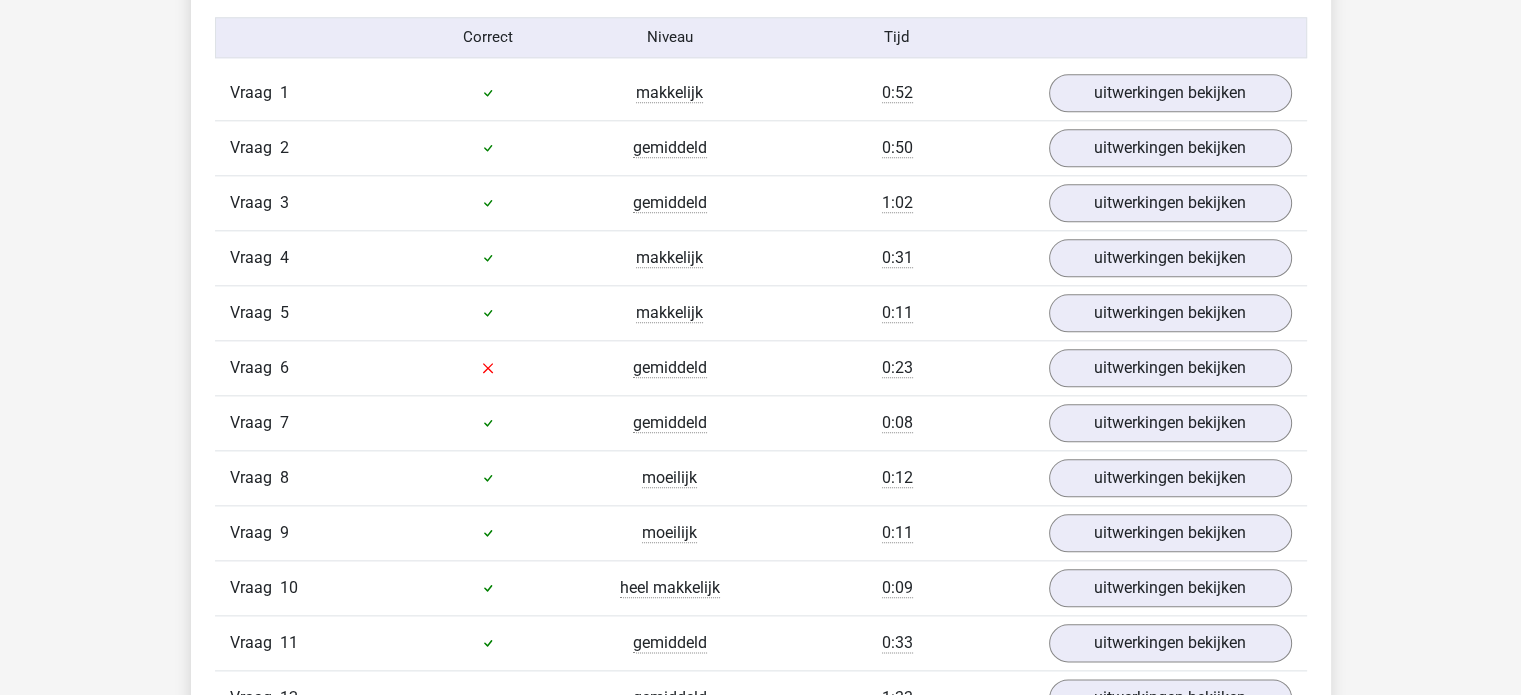 scroll, scrollTop: 2216, scrollLeft: 0, axis: vertical 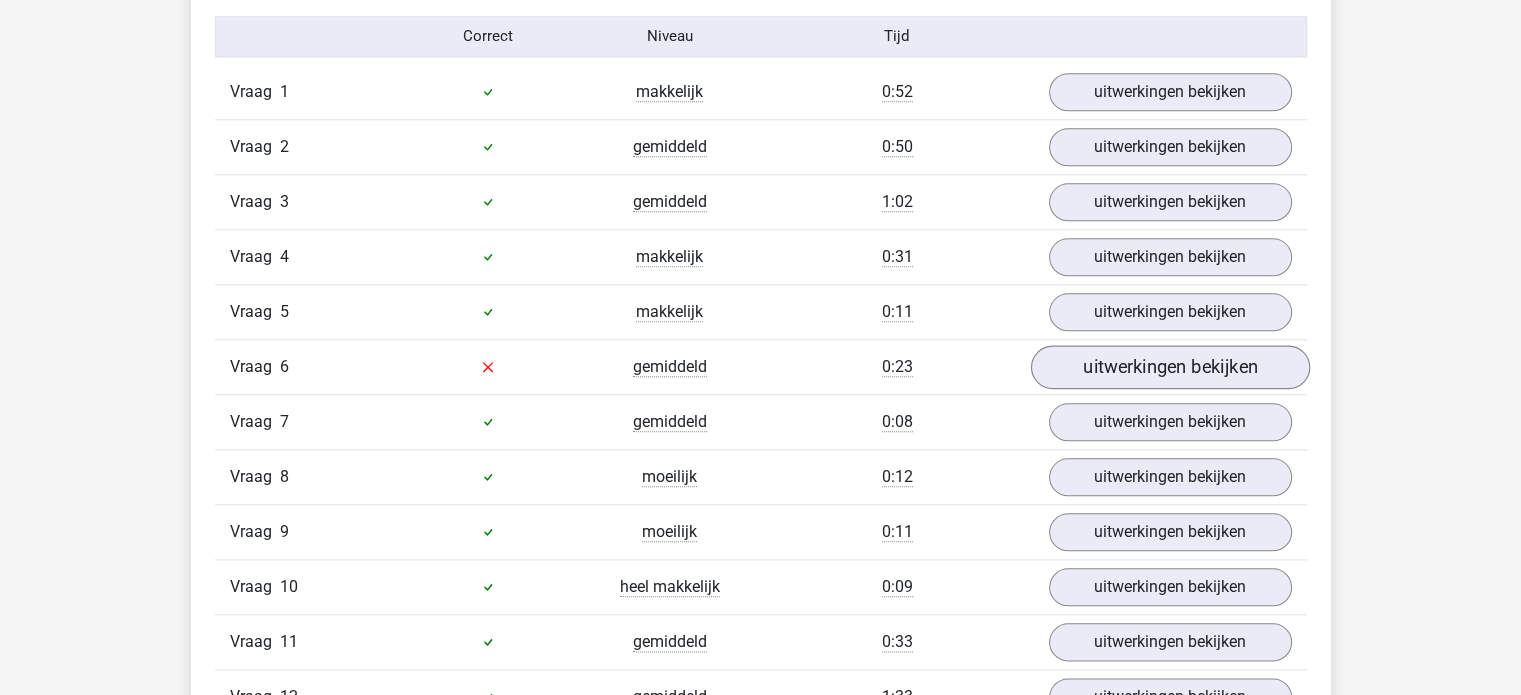 click on "uitwerkingen bekijken" at bounding box center [1169, 367] 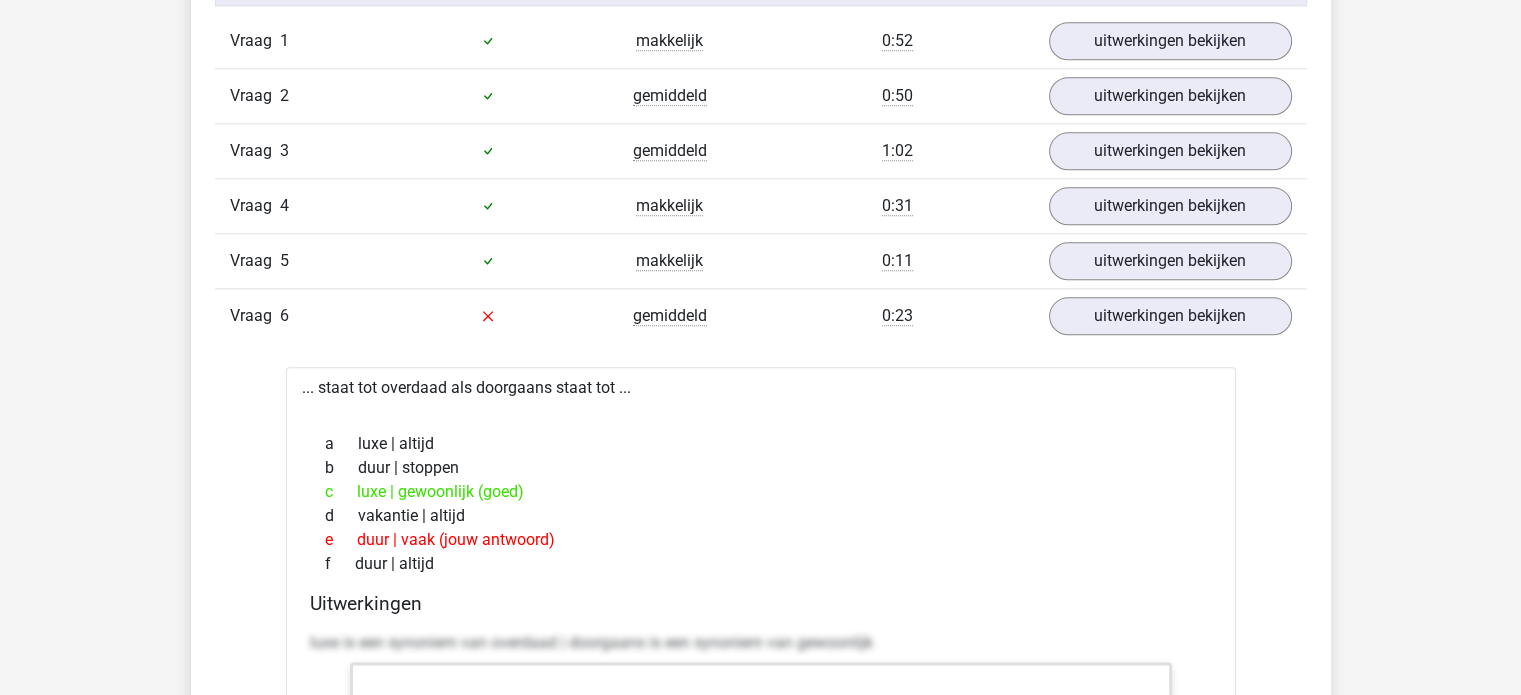 scroll, scrollTop: 2274, scrollLeft: 0, axis: vertical 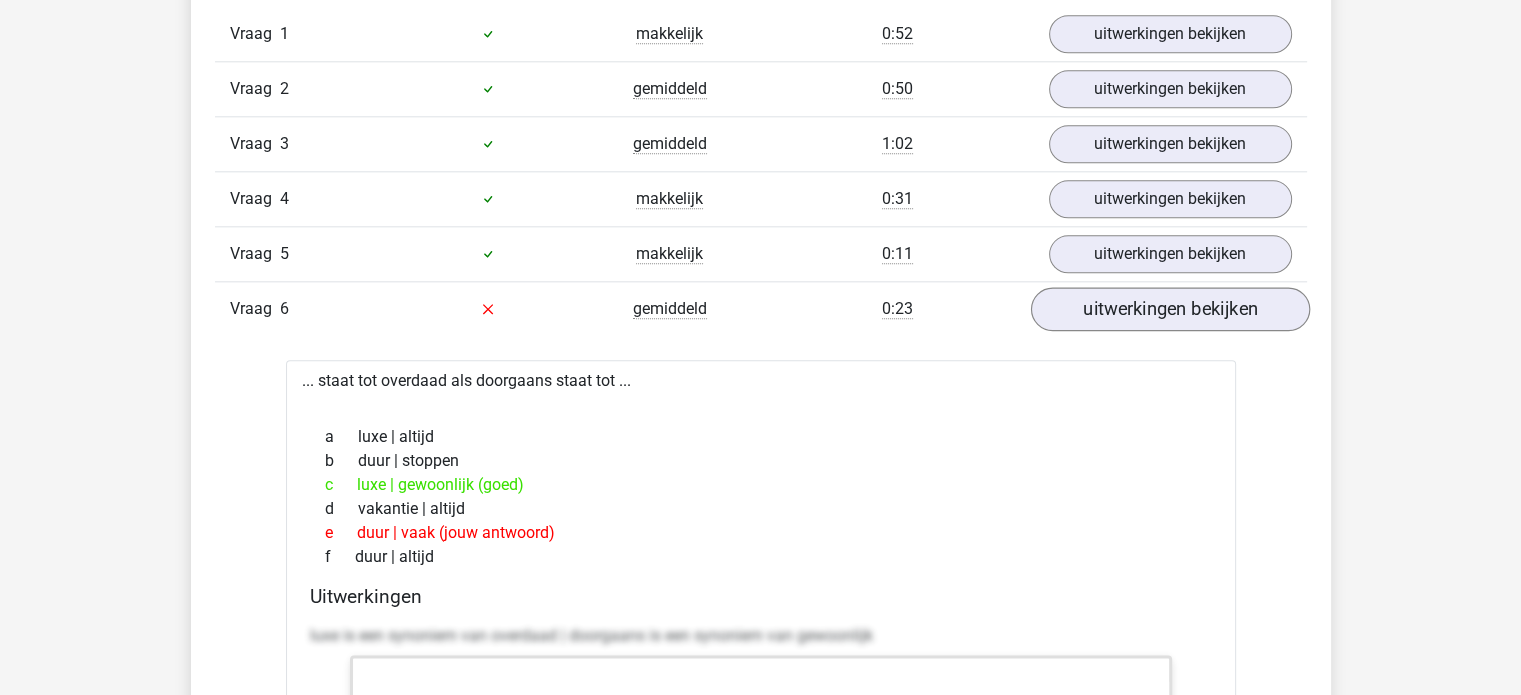 click on "uitwerkingen bekijken" at bounding box center [1169, 309] 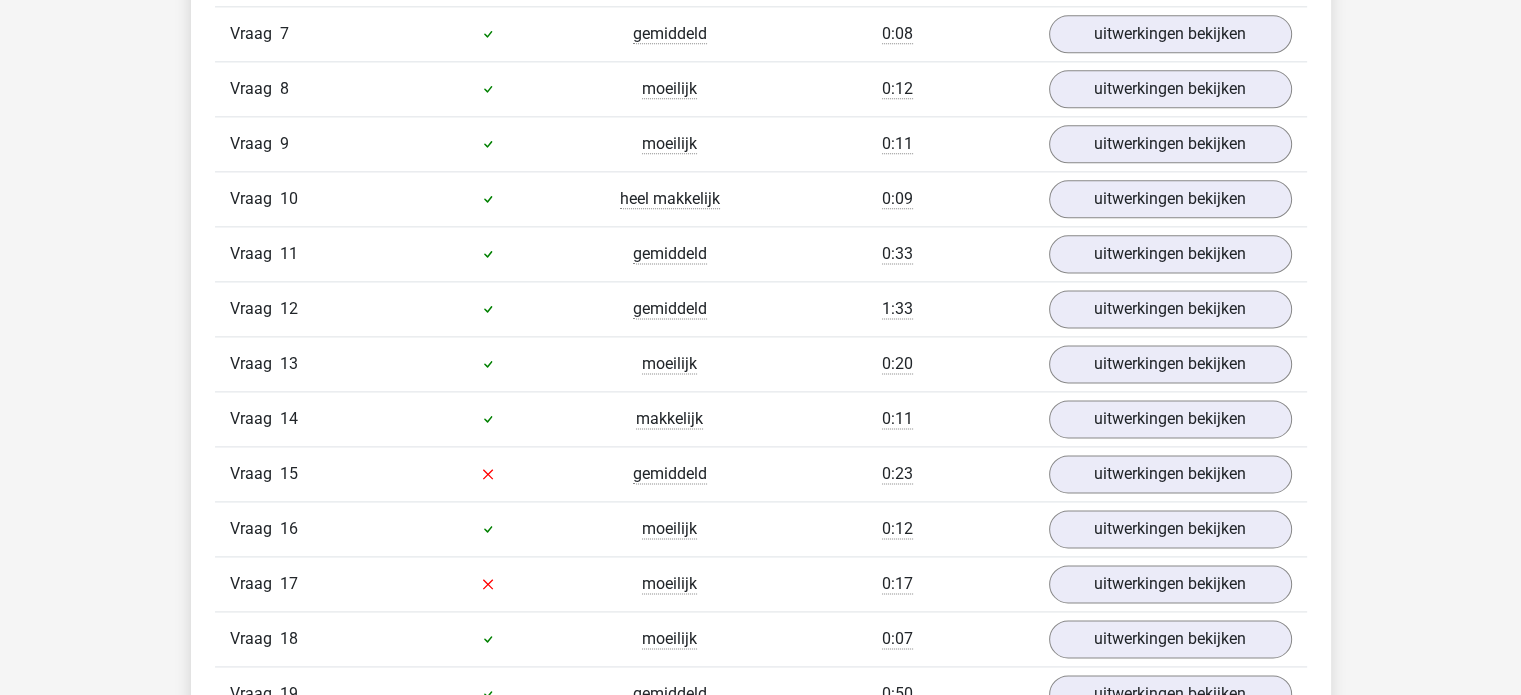 scroll, scrollTop: 2604, scrollLeft: 0, axis: vertical 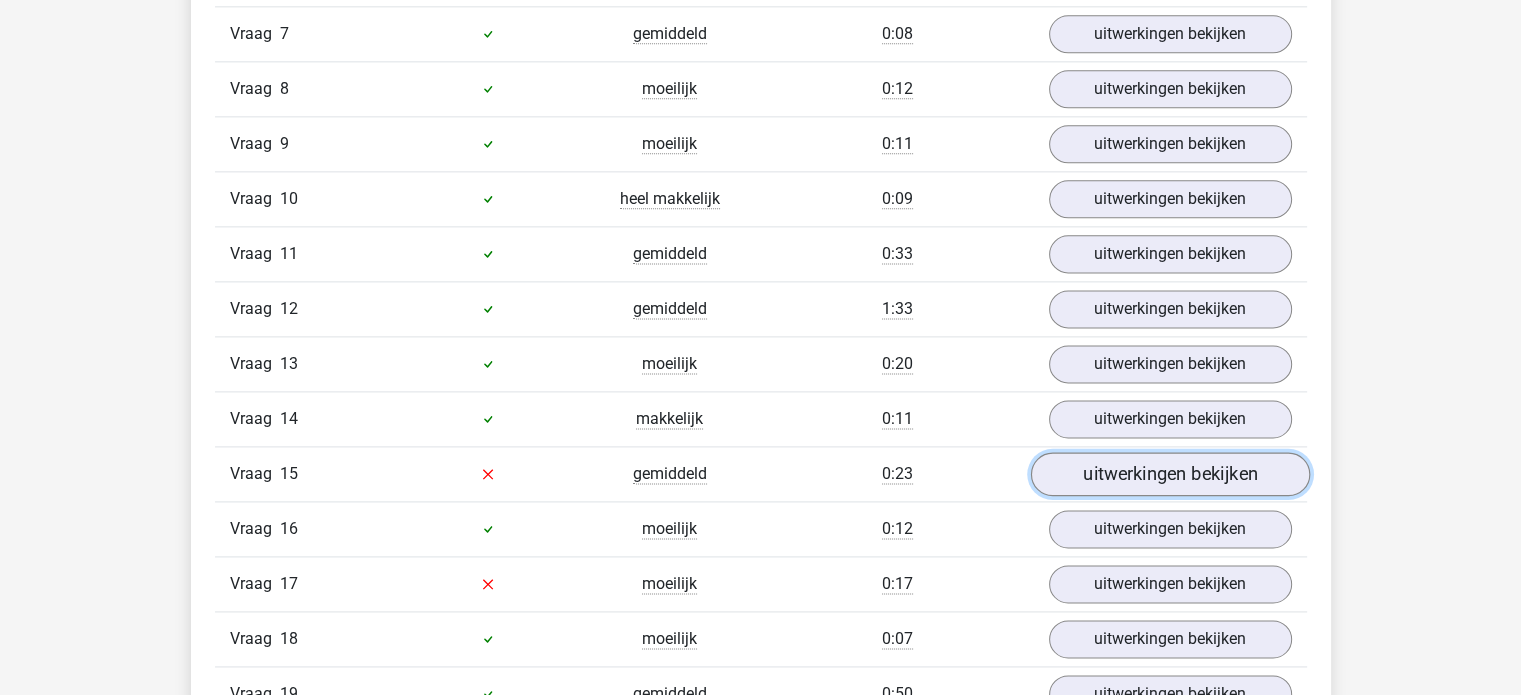 click on "uitwerkingen bekijken" at bounding box center (1169, 474) 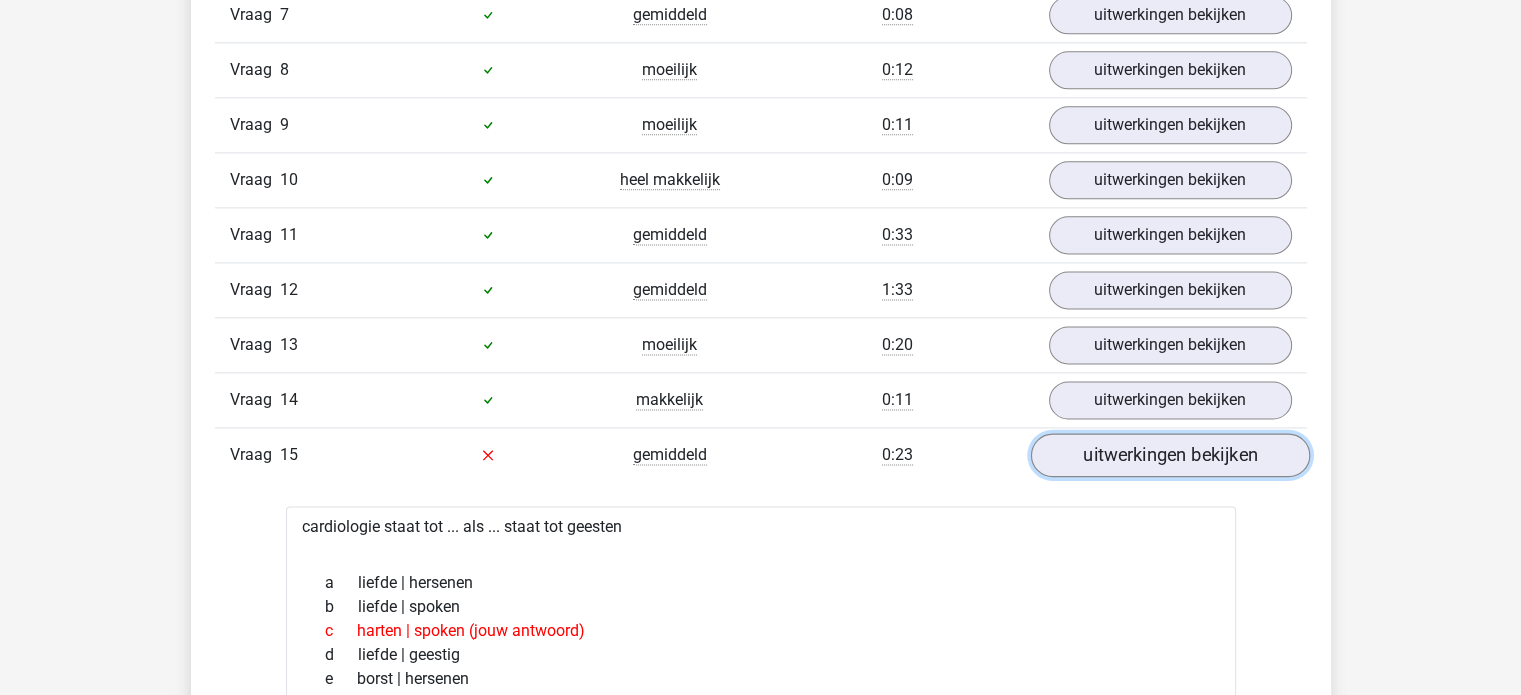 click on "uitwerkingen bekijken" at bounding box center [1169, 455] 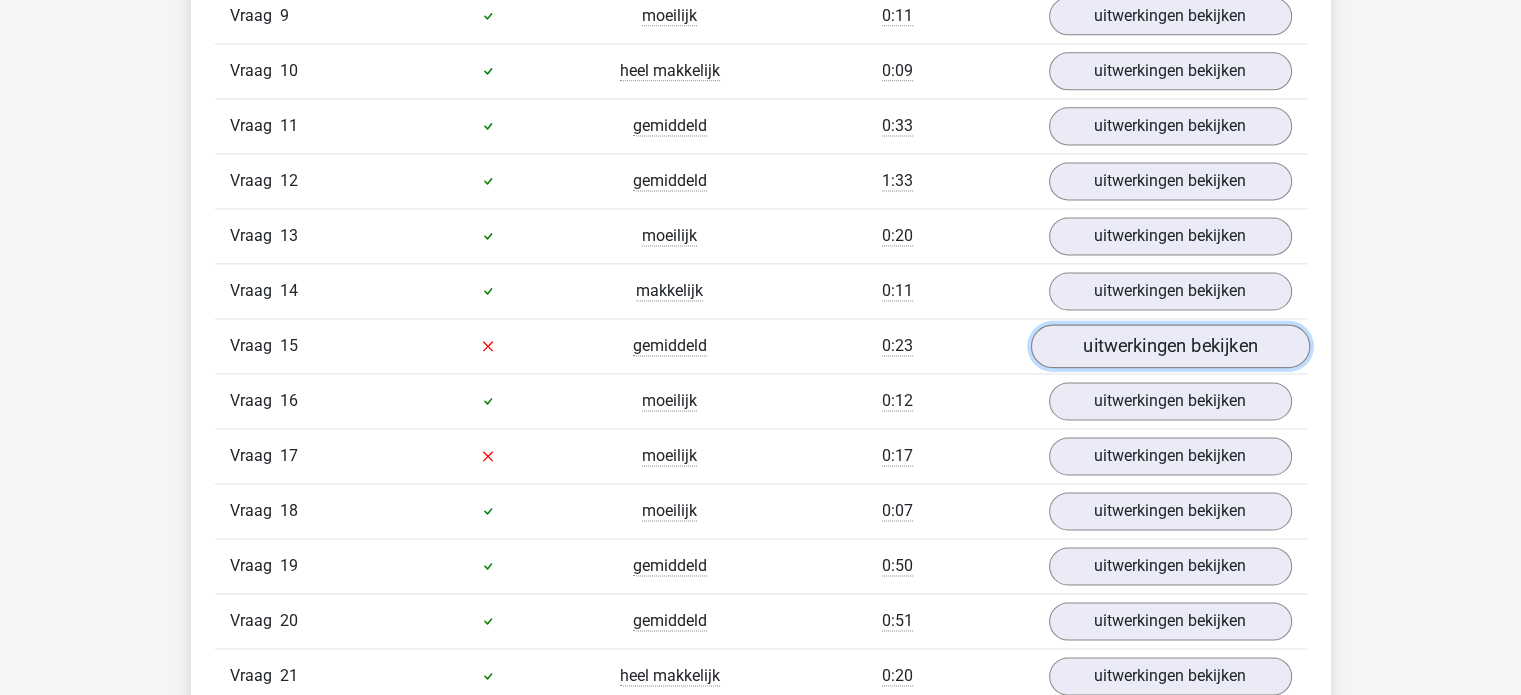 scroll, scrollTop: 2734, scrollLeft: 0, axis: vertical 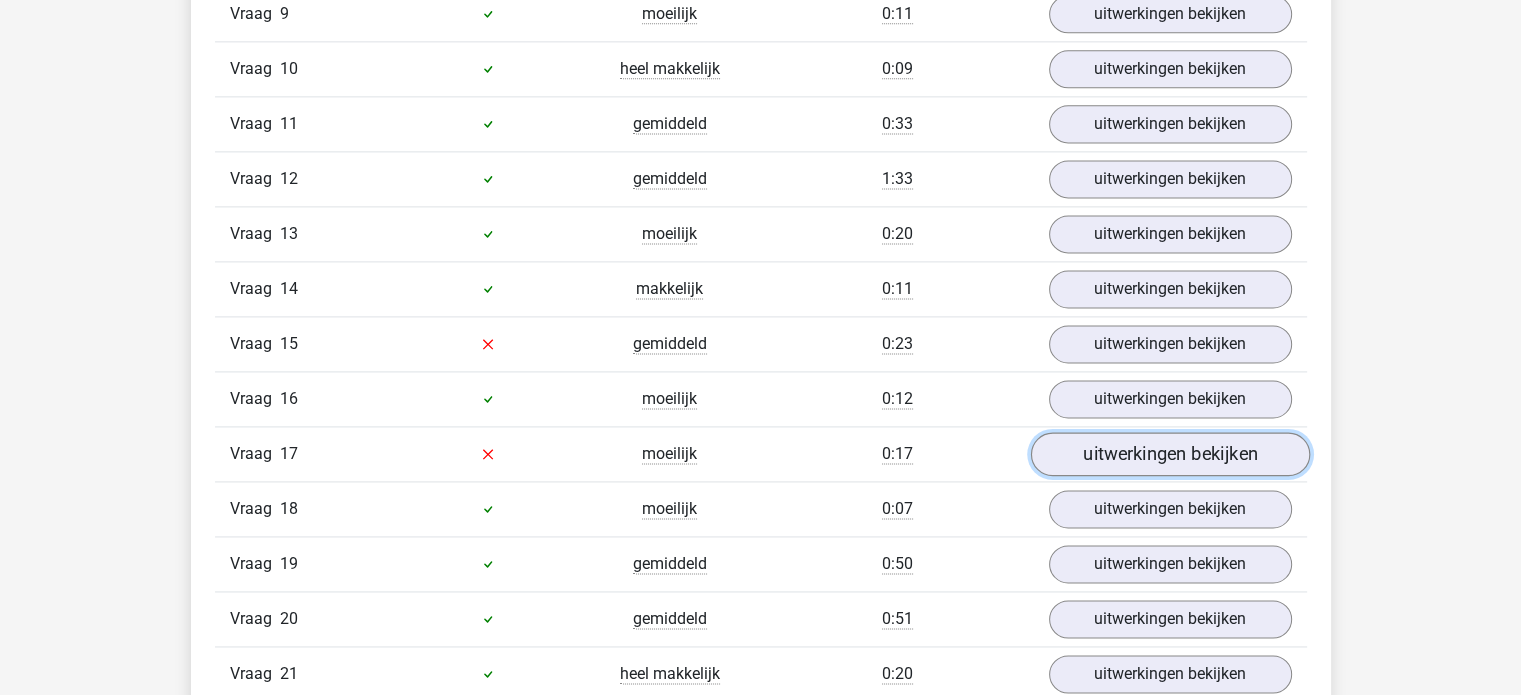 click on "uitwerkingen bekijken" at bounding box center (1169, 454) 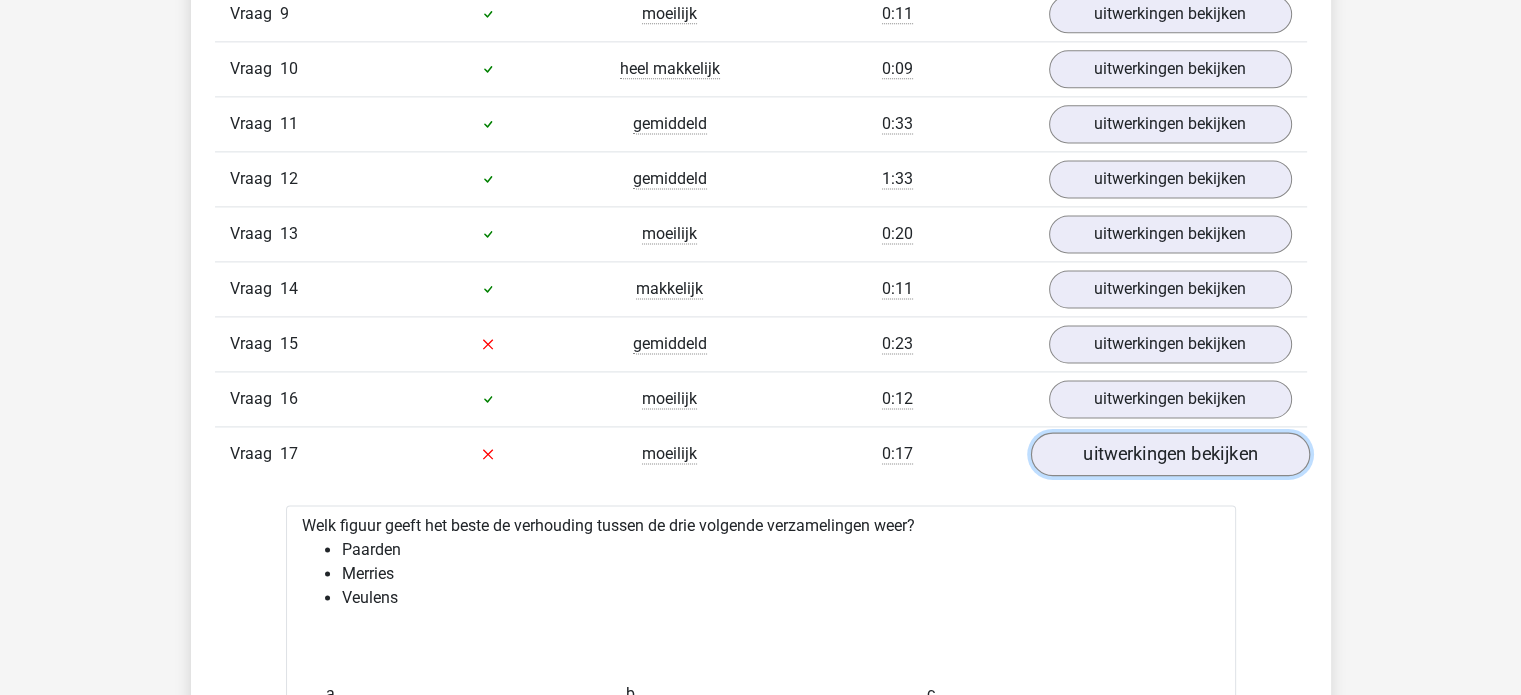 click on "uitwerkingen bekijken" at bounding box center [1169, 454] 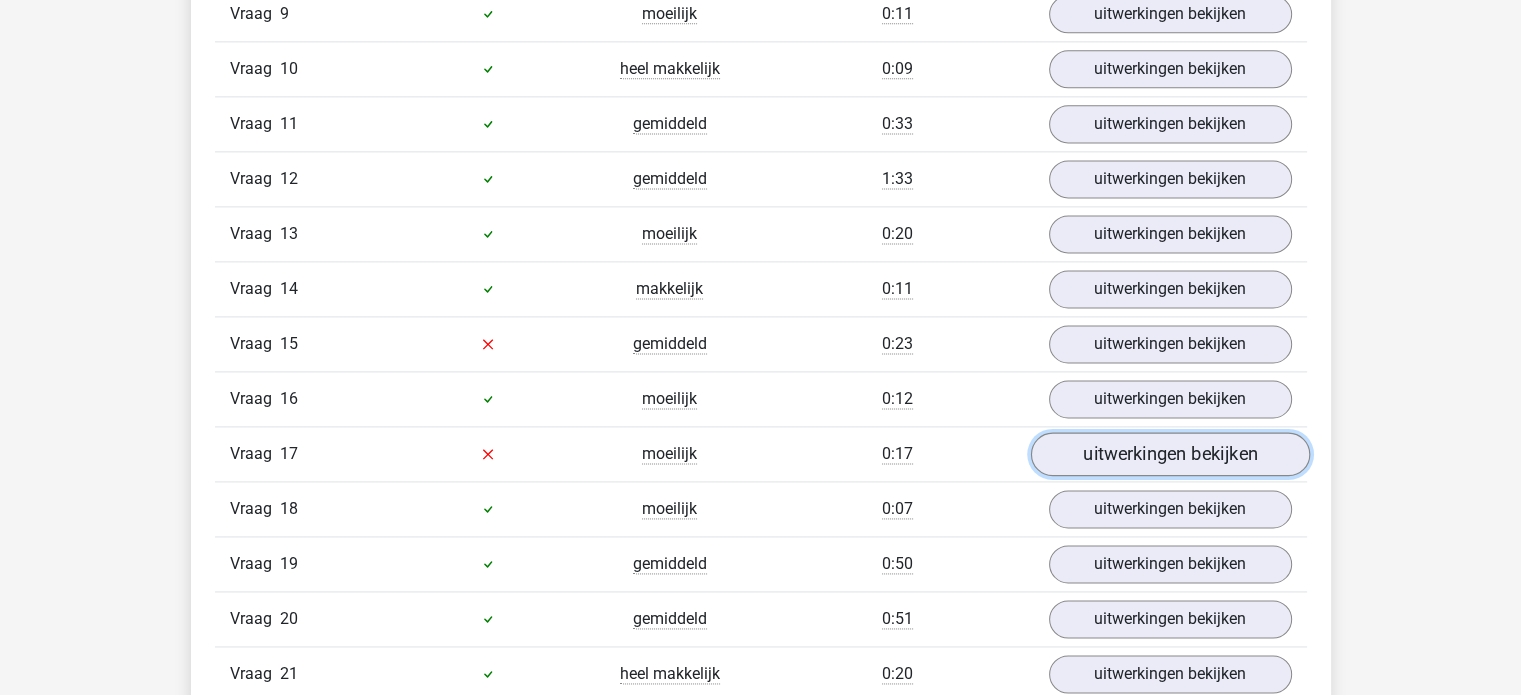 click on "uitwerkingen bekijken" at bounding box center [1169, 454] 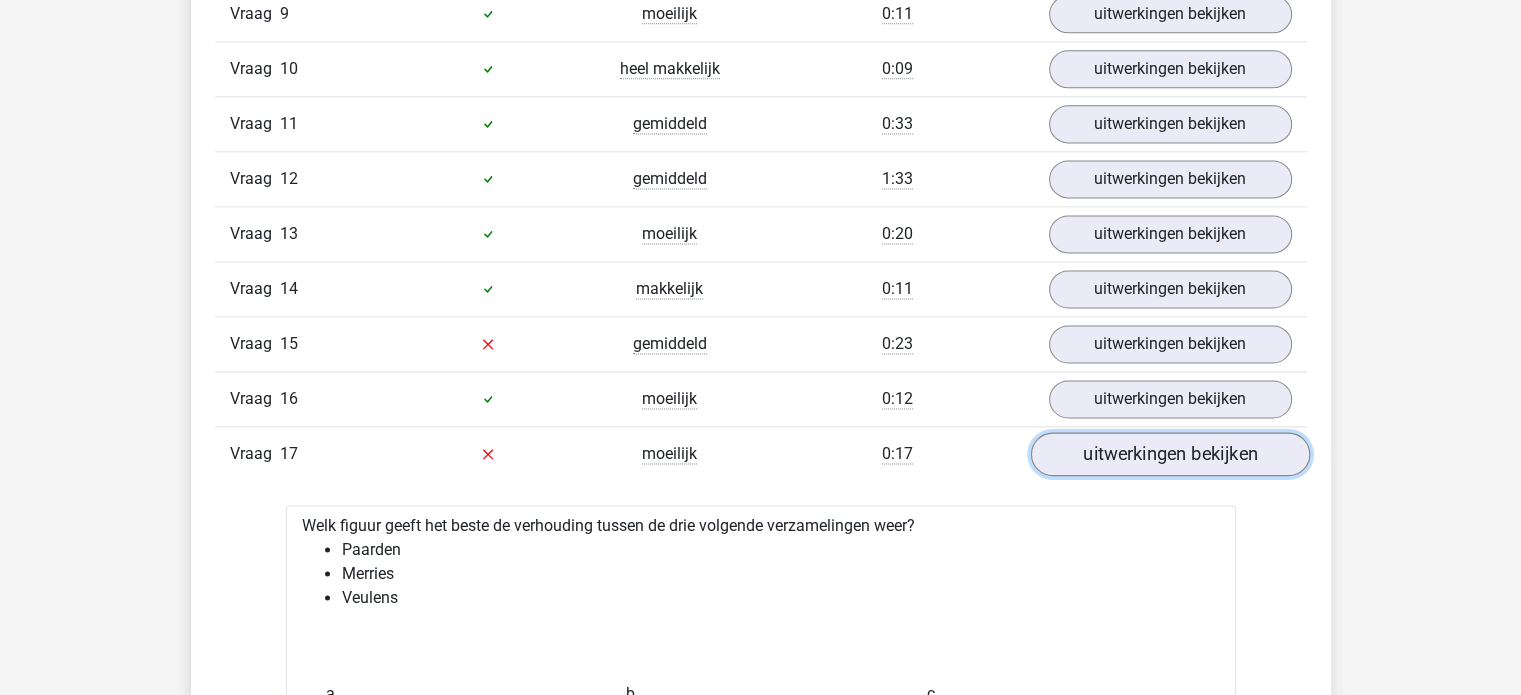 click on "uitwerkingen bekijken" at bounding box center (1169, 454) 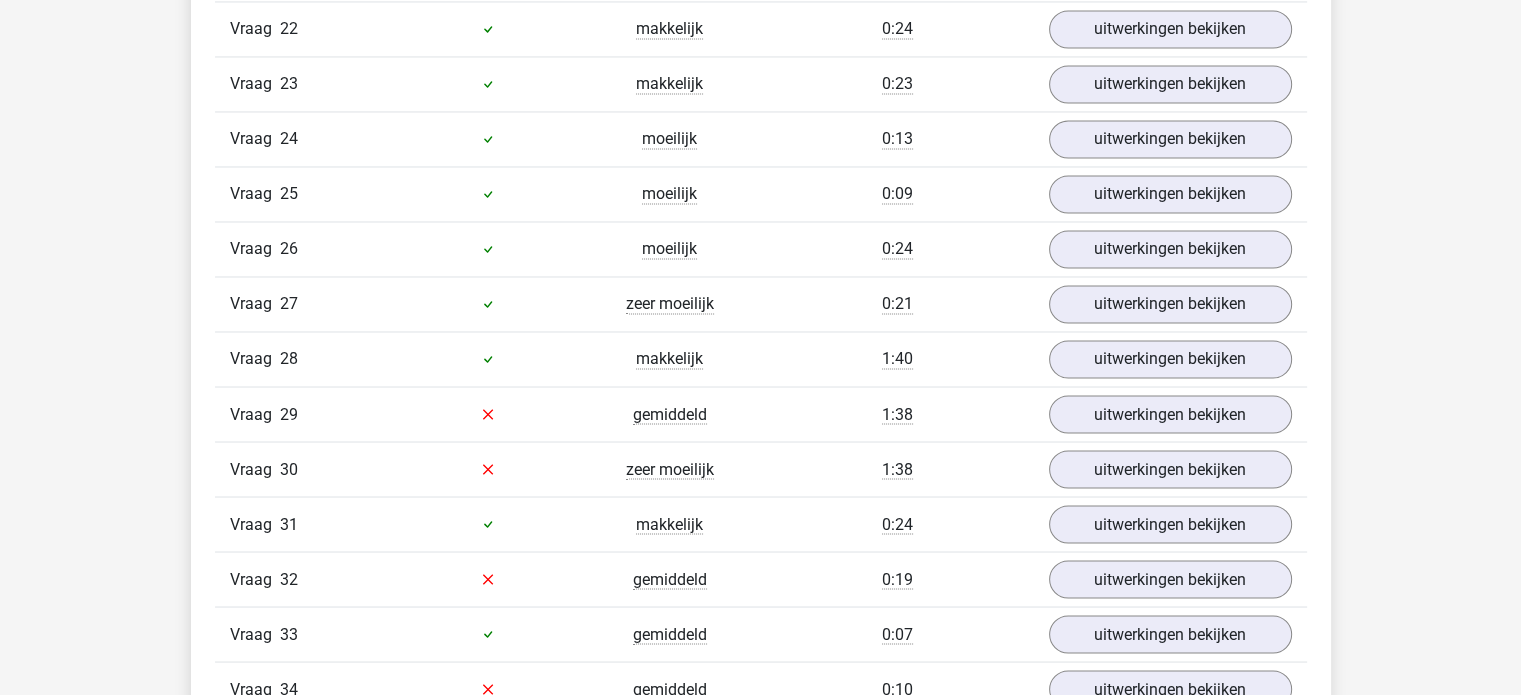 scroll, scrollTop: 3440, scrollLeft: 0, axis: vertical 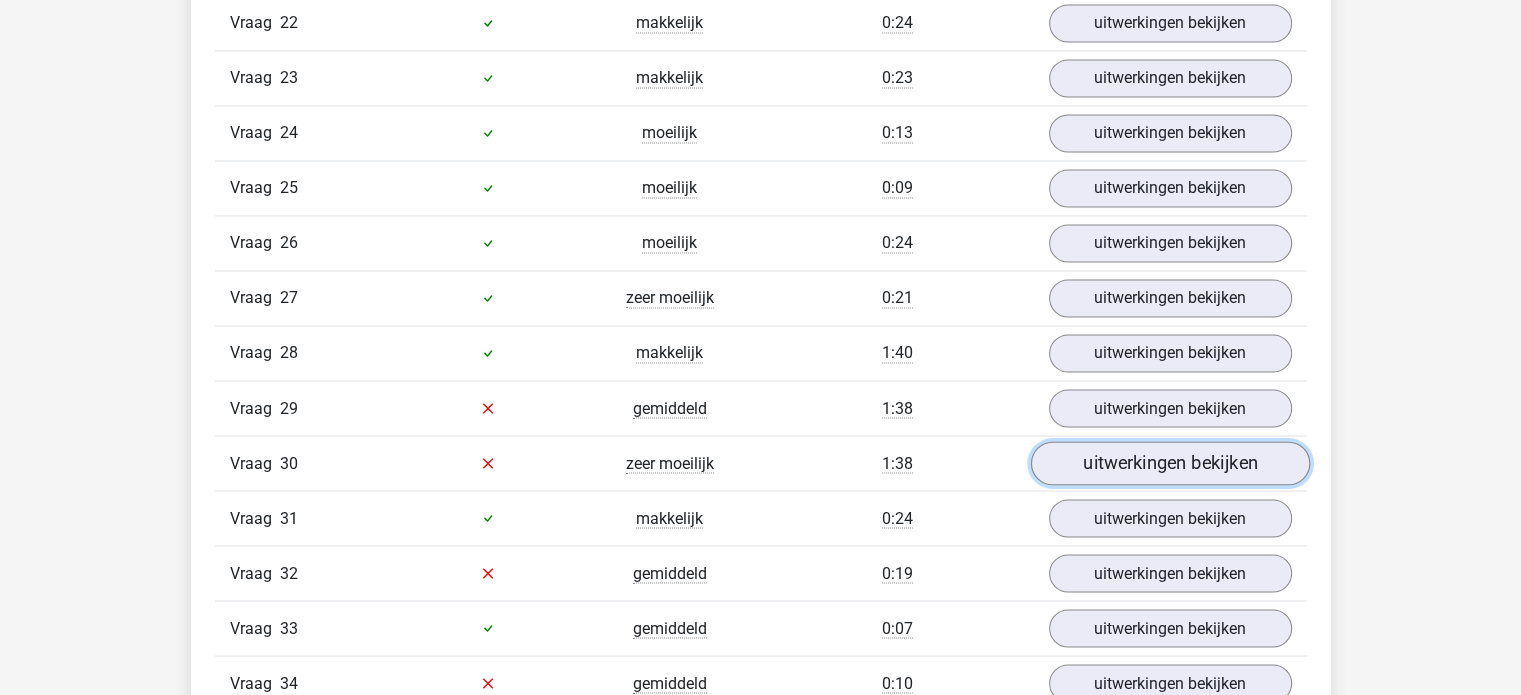 click on "uitwerkingen bekijken" at bounding box center [1169, 463] 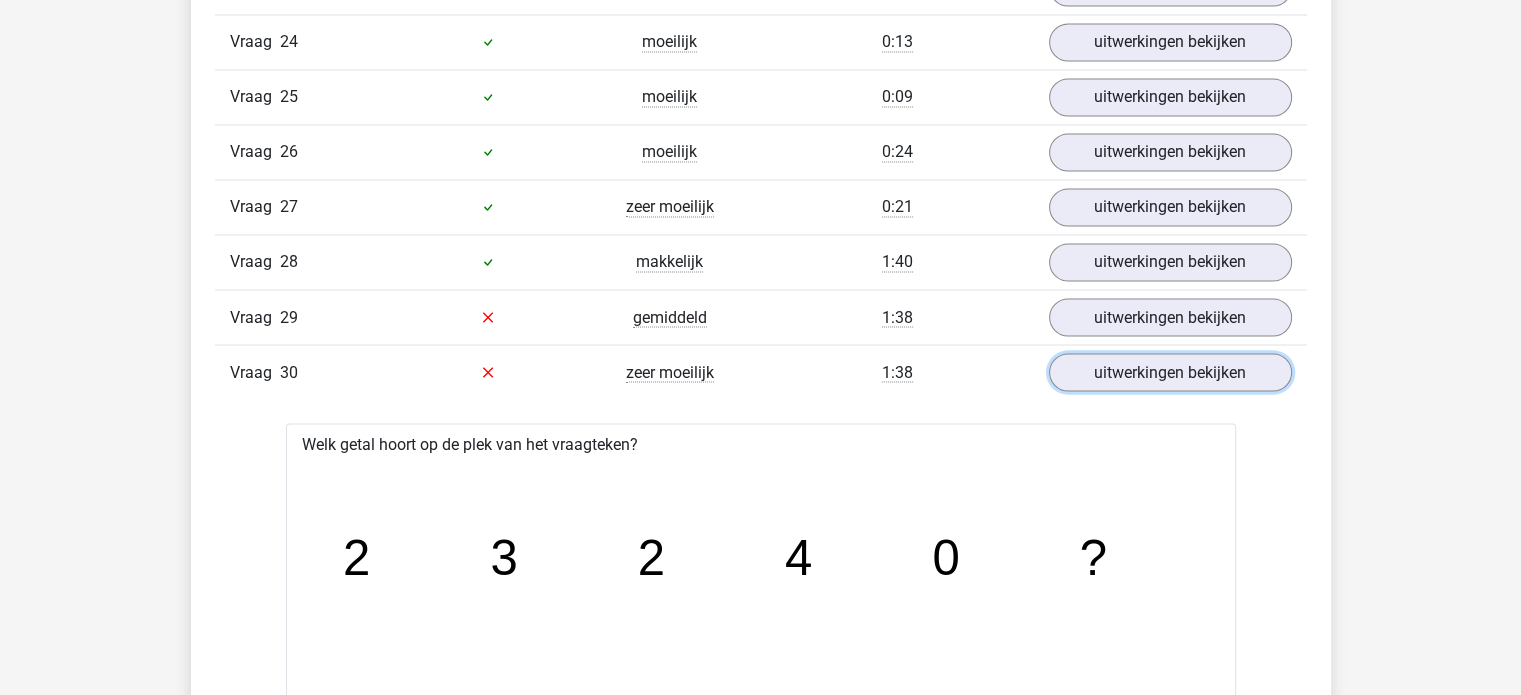 scroll, scrollTop: 3528, scrollLeft: 0, axis: vertical 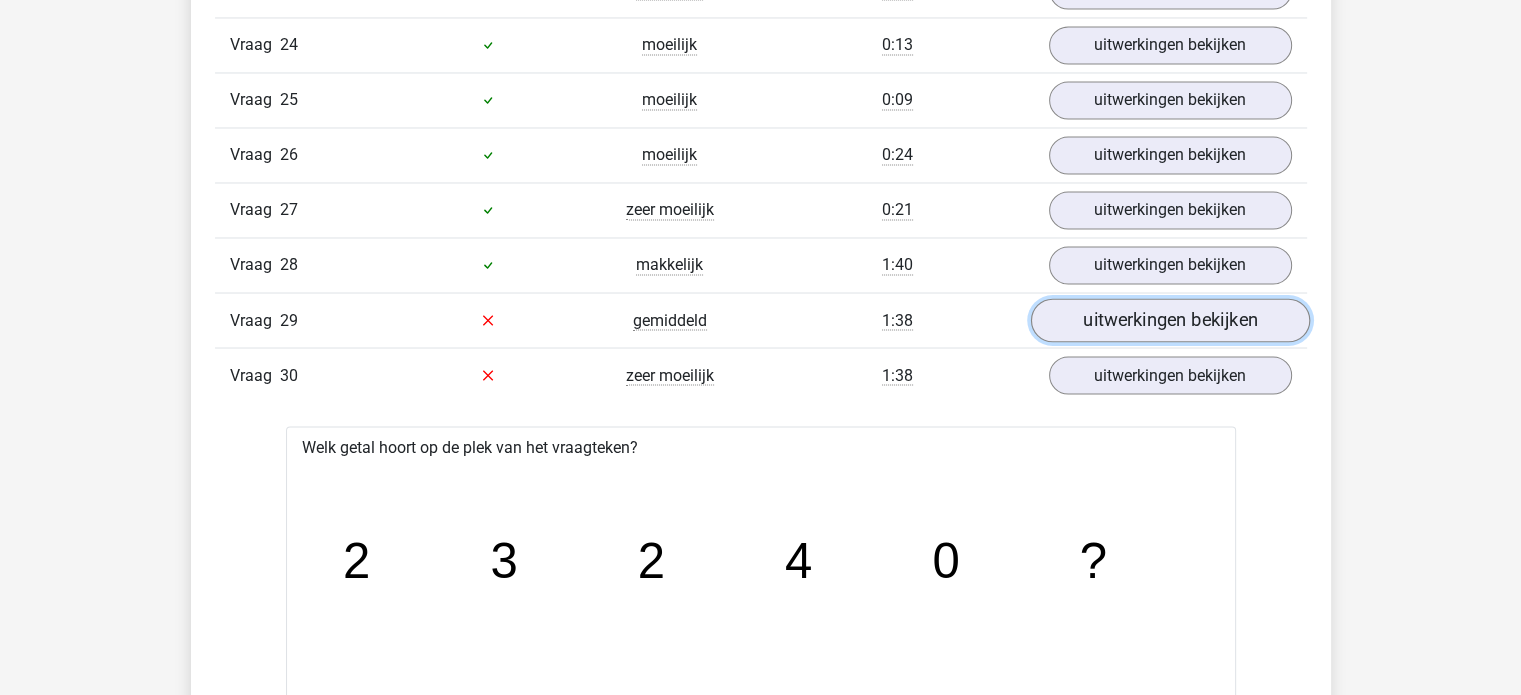 click on "uitwerkingen bekijken" at bounding box center (1169, 320) 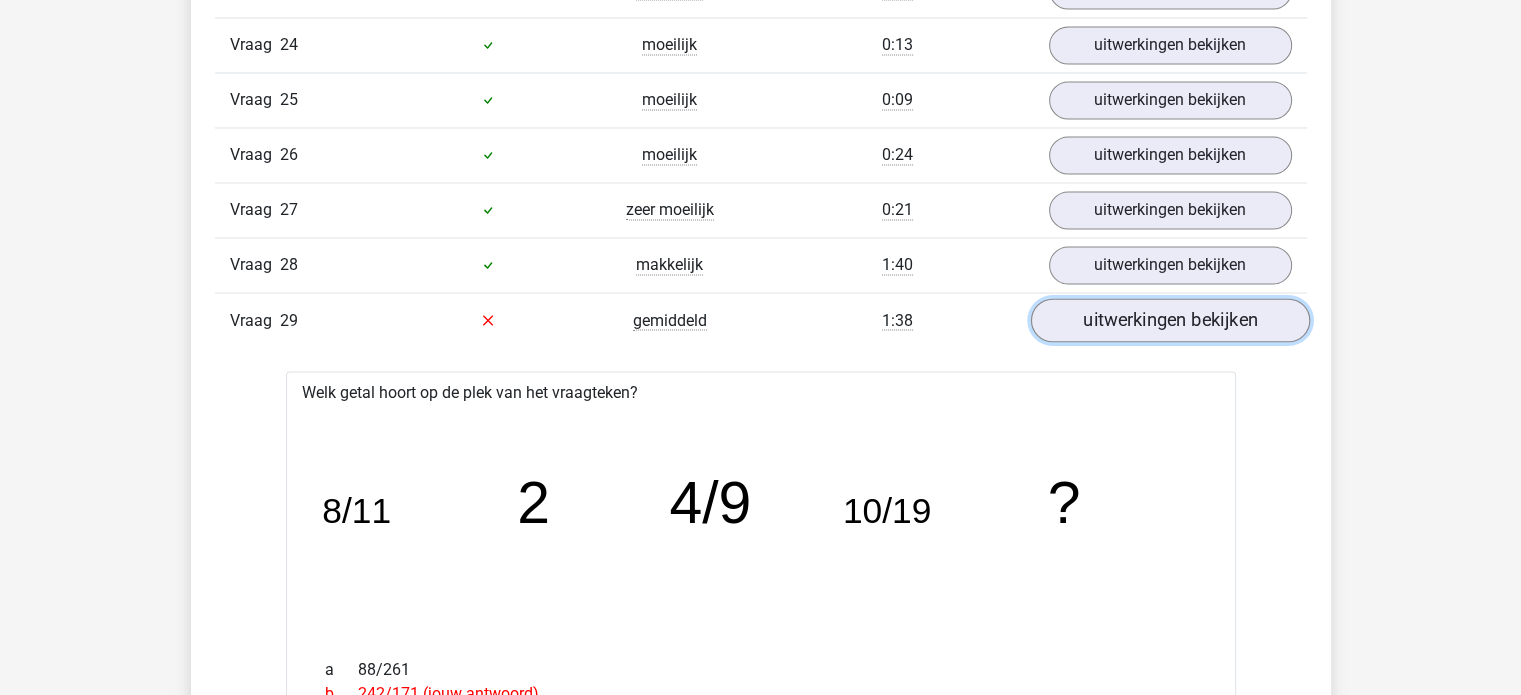 click on "uitwerkingen bekijken" at bounding box center [1169, 320] 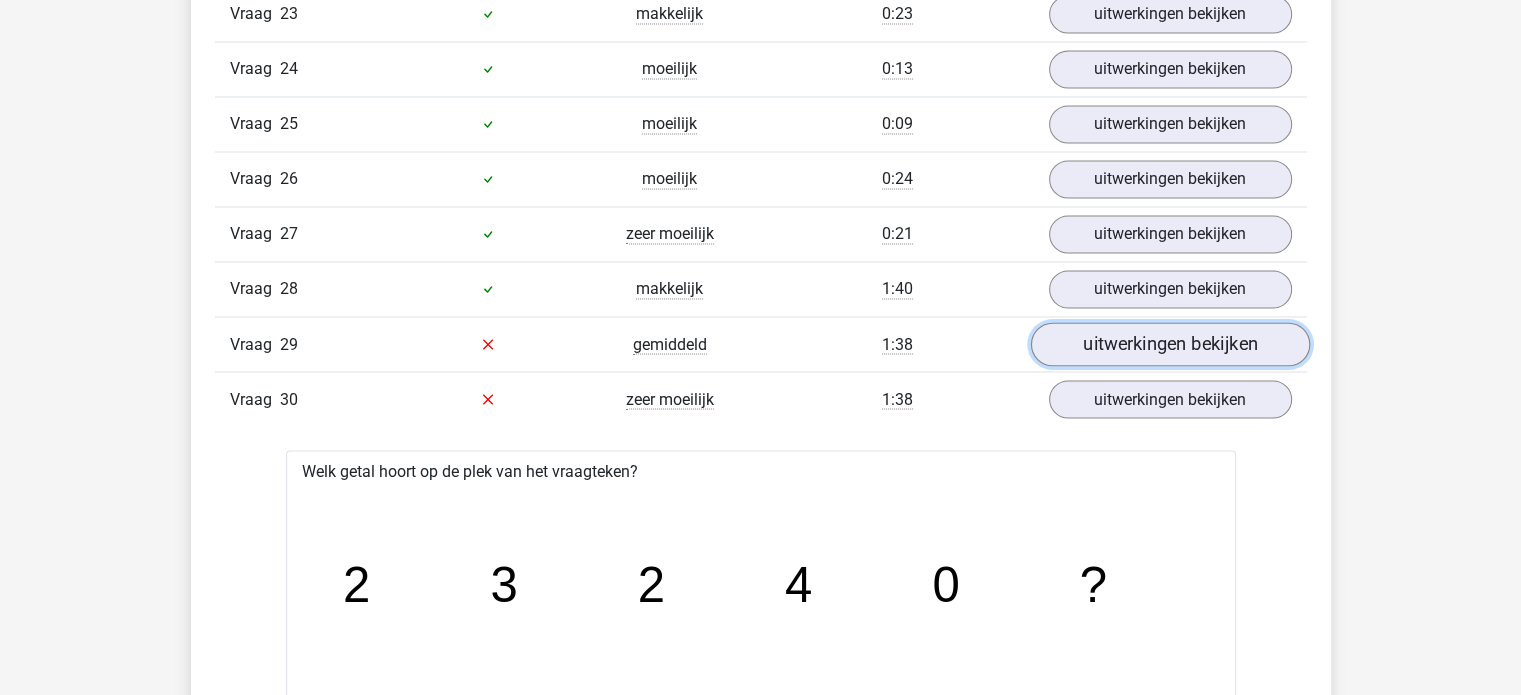 scroll, scrollTop: 3494, scrollLeft: 0, axis: vertical 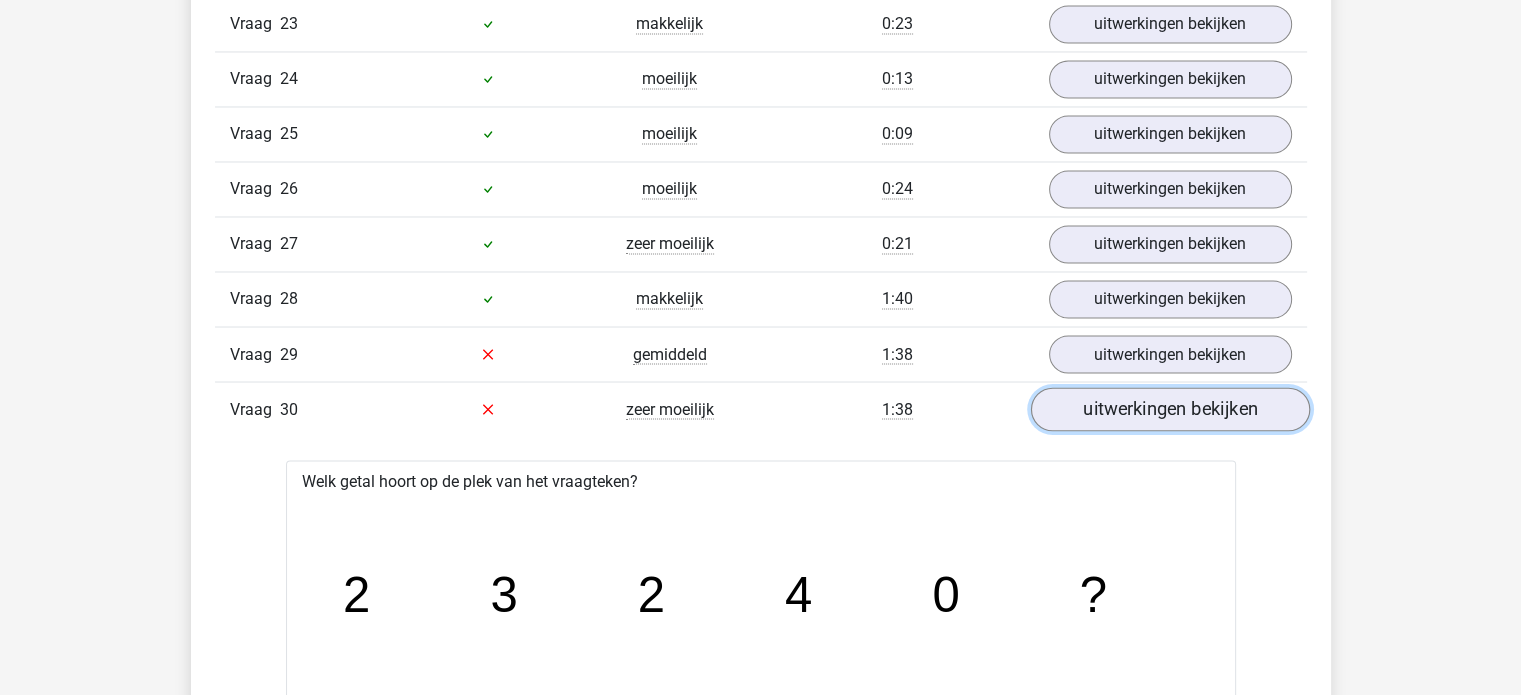 click on "uitwerkingen bekijken" at bounding box center (1169, 409) 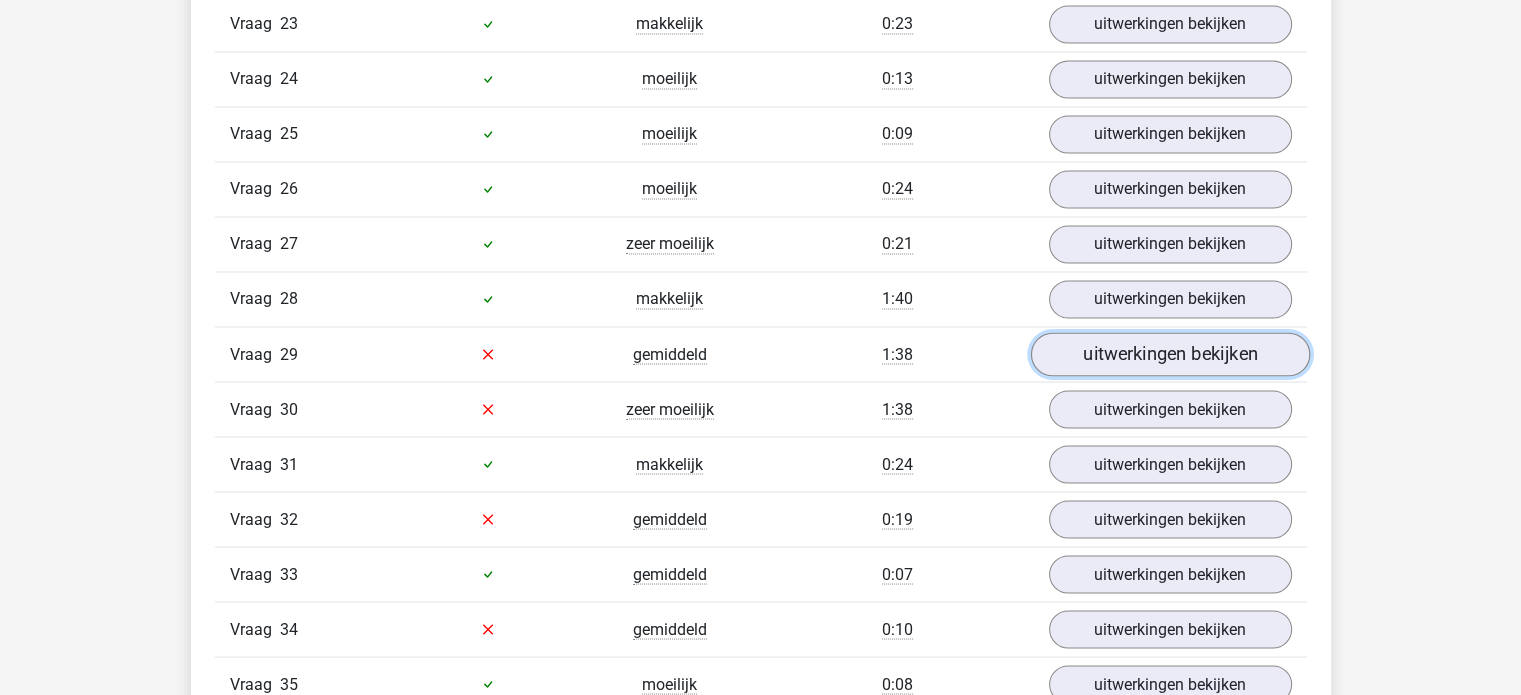 click on "uitwerkingen bekijken" at bounding box center [1169, 354] 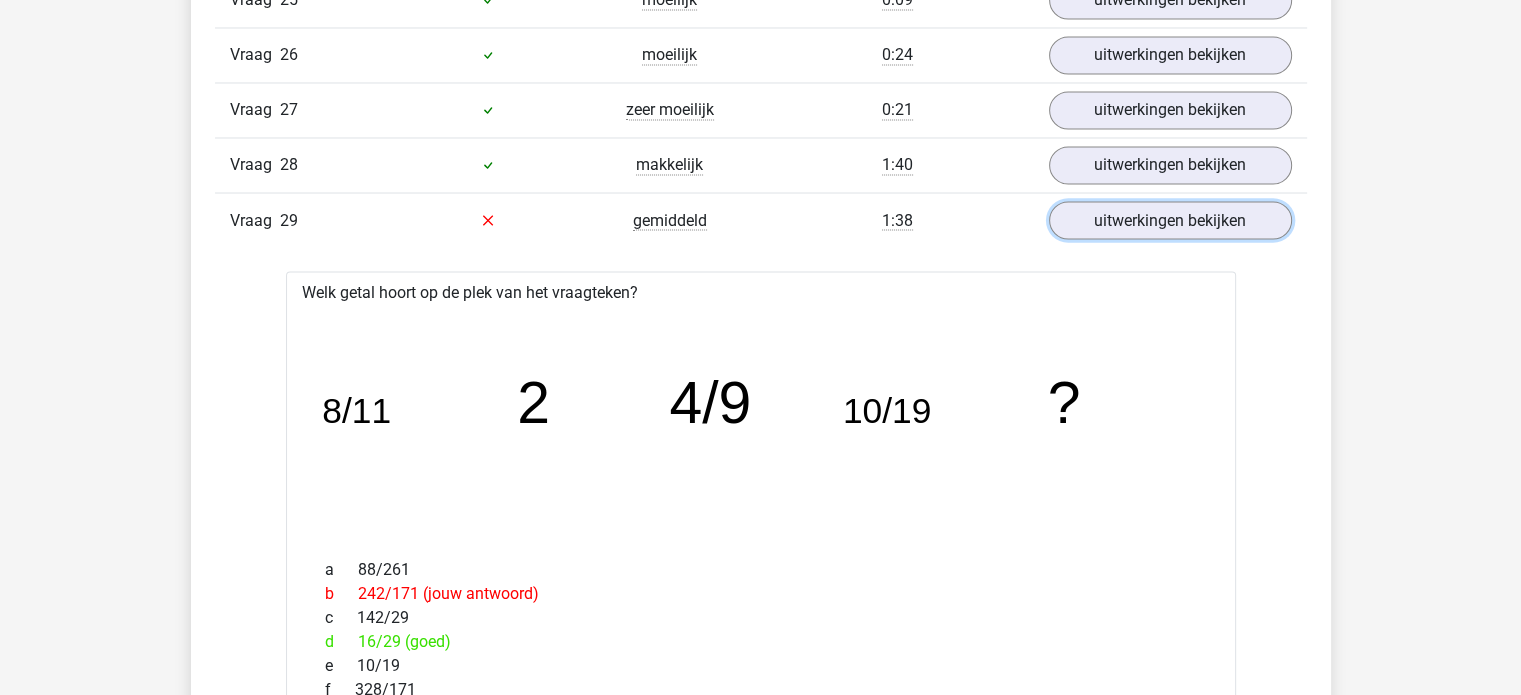 scroll, scrollTop: 3628, scrollLeft: 0, axis: vertical 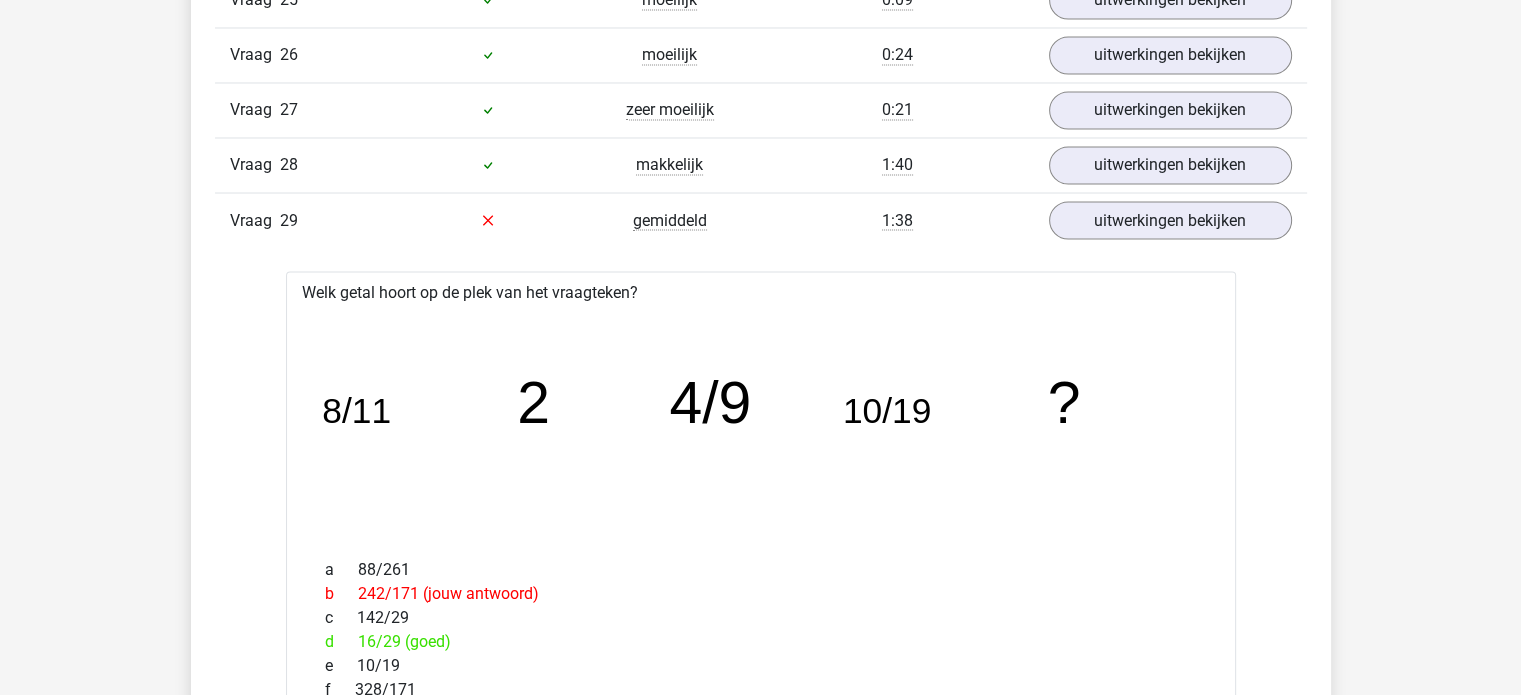 drag, startPoint x: 403, startPoint y: 620, endPoint x: 455, endPoint y: 629, distance: 52.773098 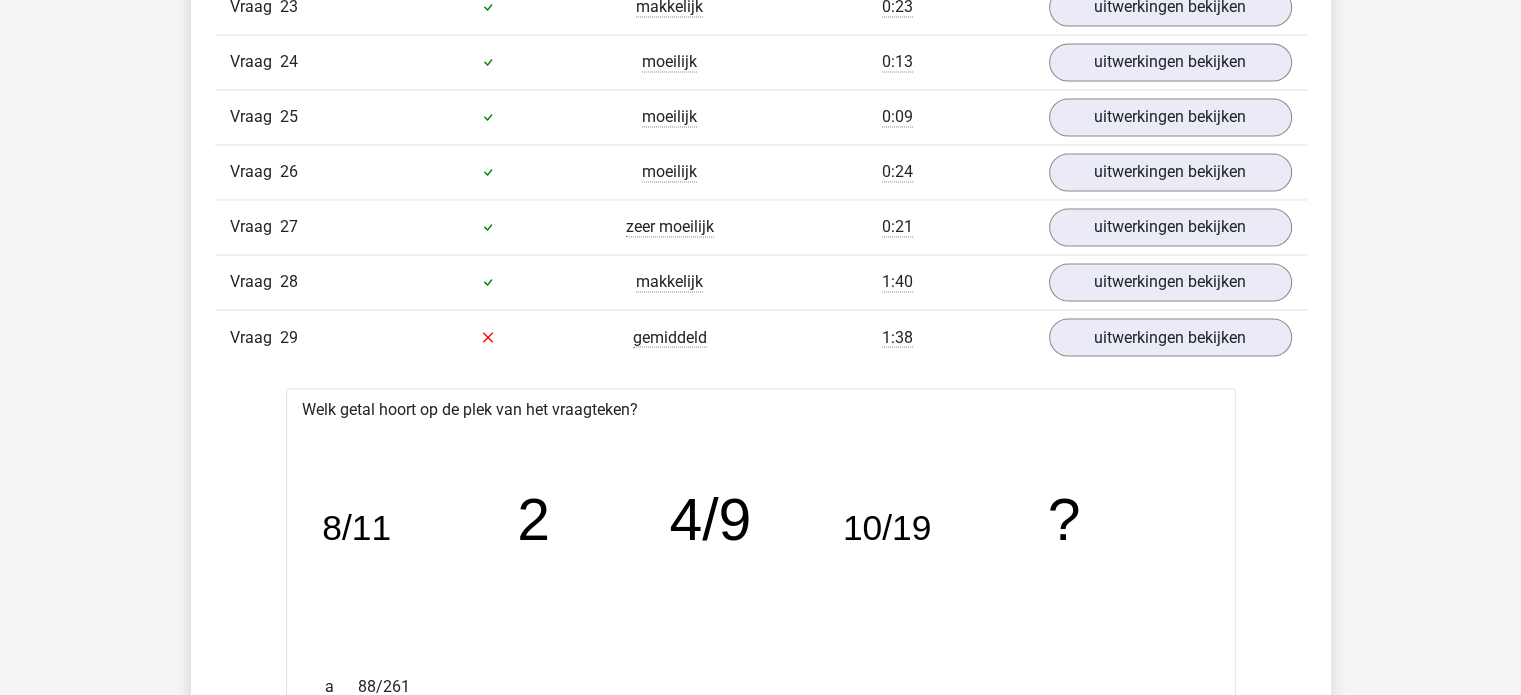 scroll, scrollTop: 3464, scrollLeft: 0, axis: vertical 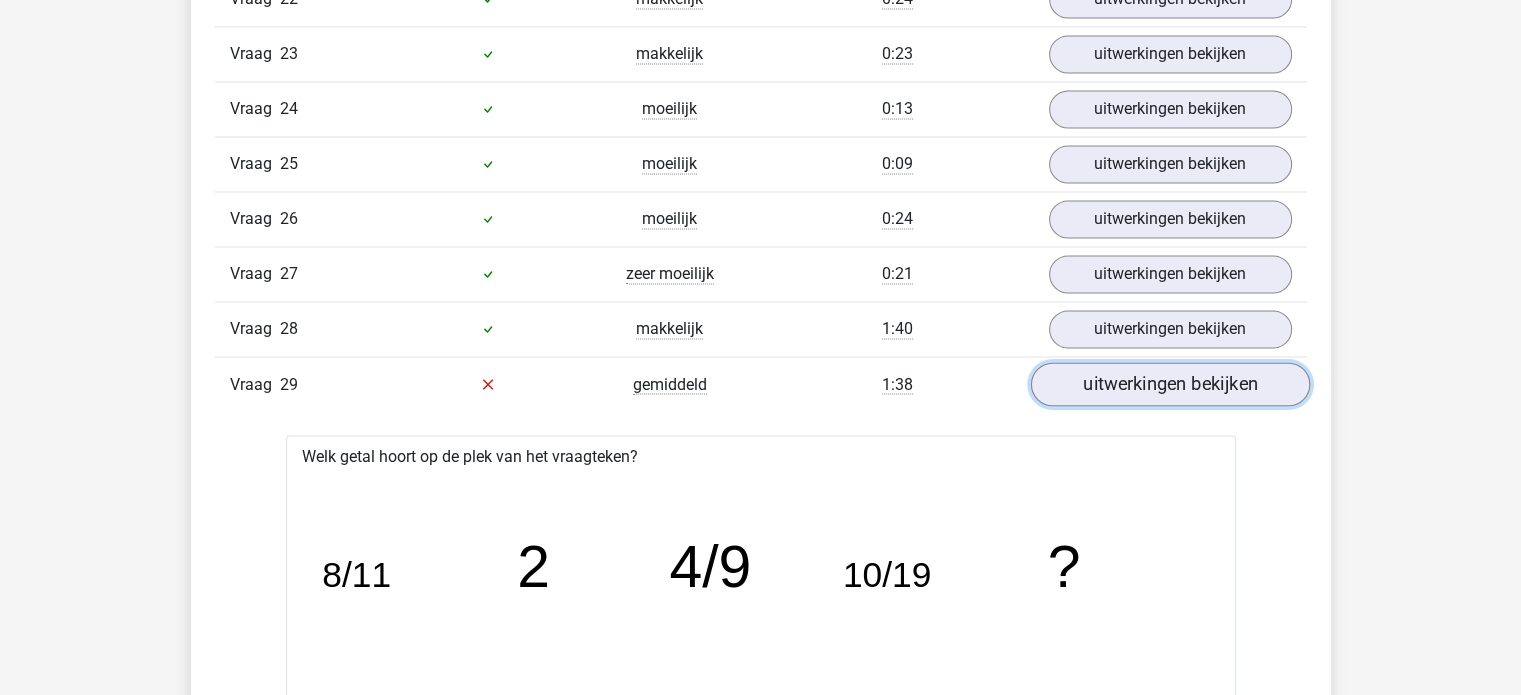 click on "uitwerkingen bekijken" at bounding box center [1169, 384] 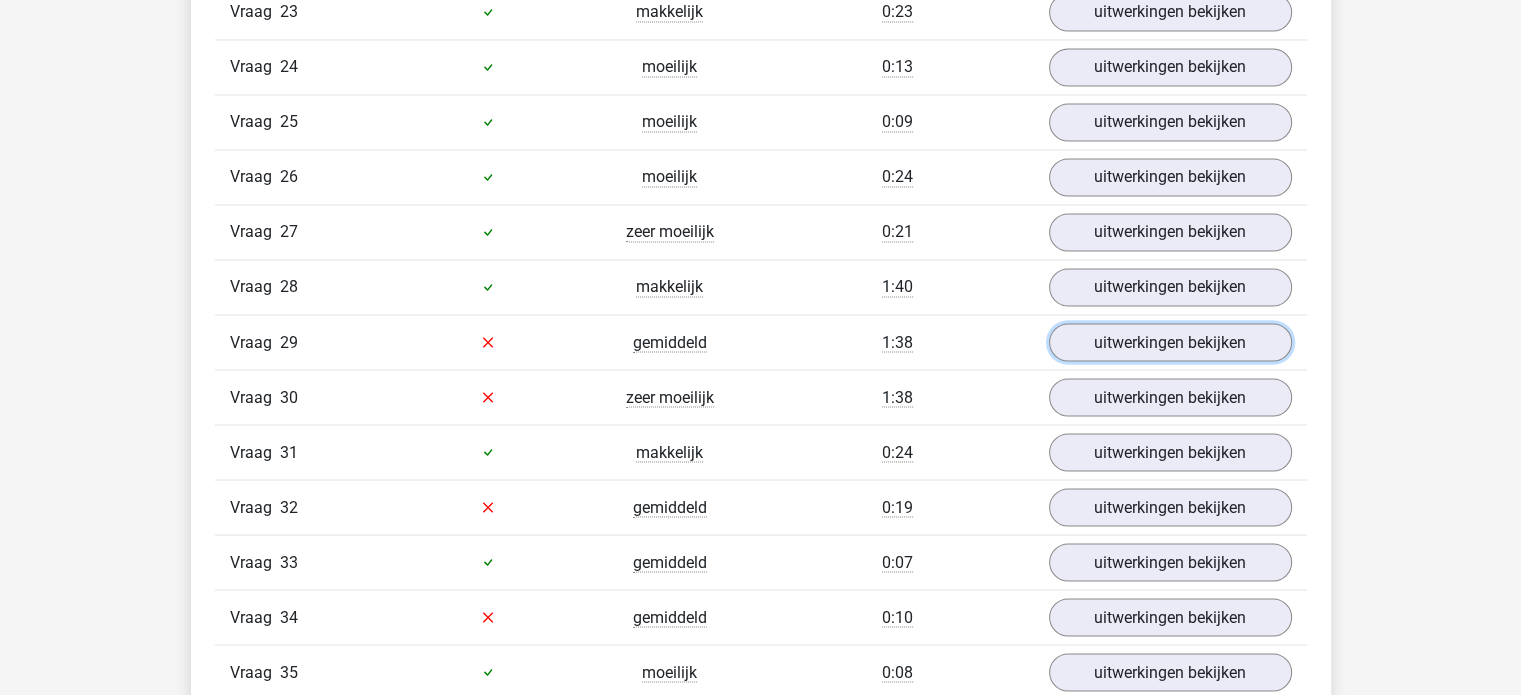 scroll, scrollTop: 3508, scrollLeft: 0, axis: vertical 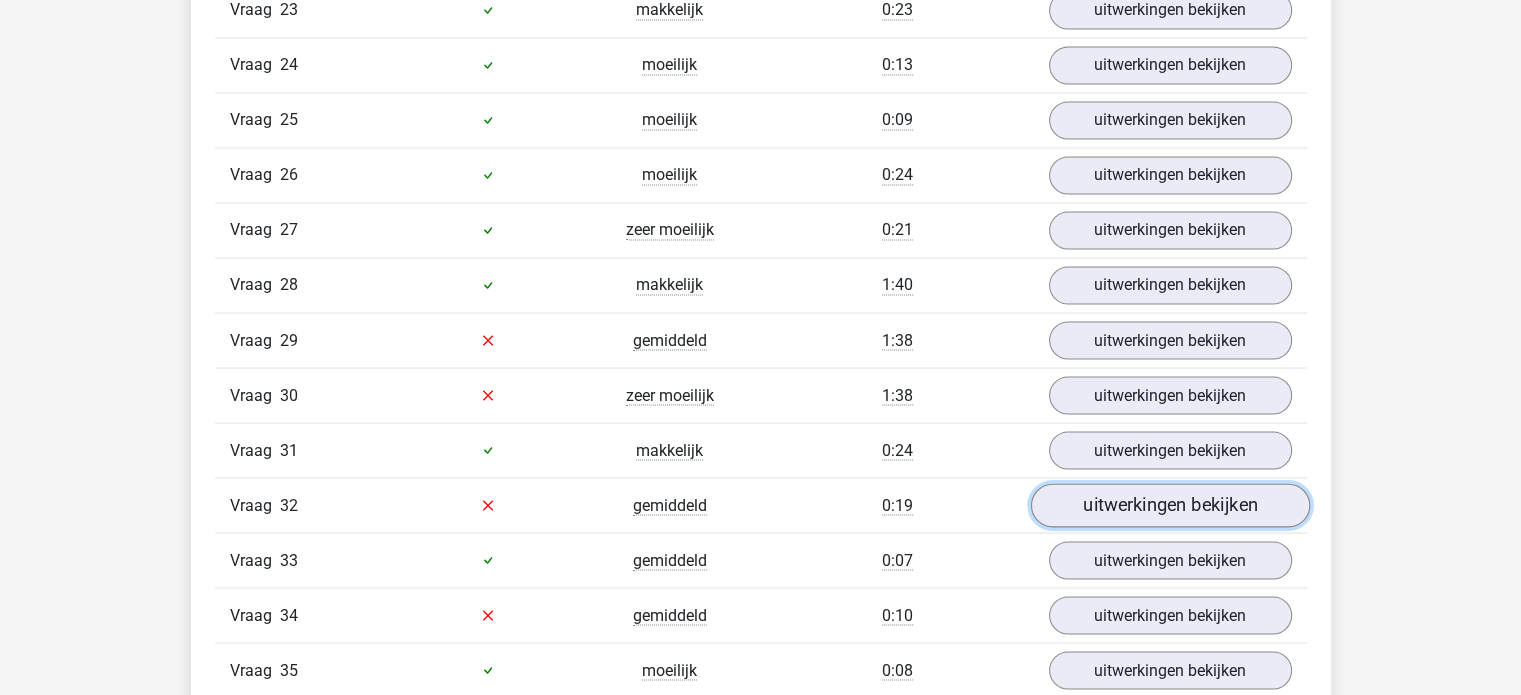 click on "uitwerkingen bekijken" at bounding box center [1169, 505] 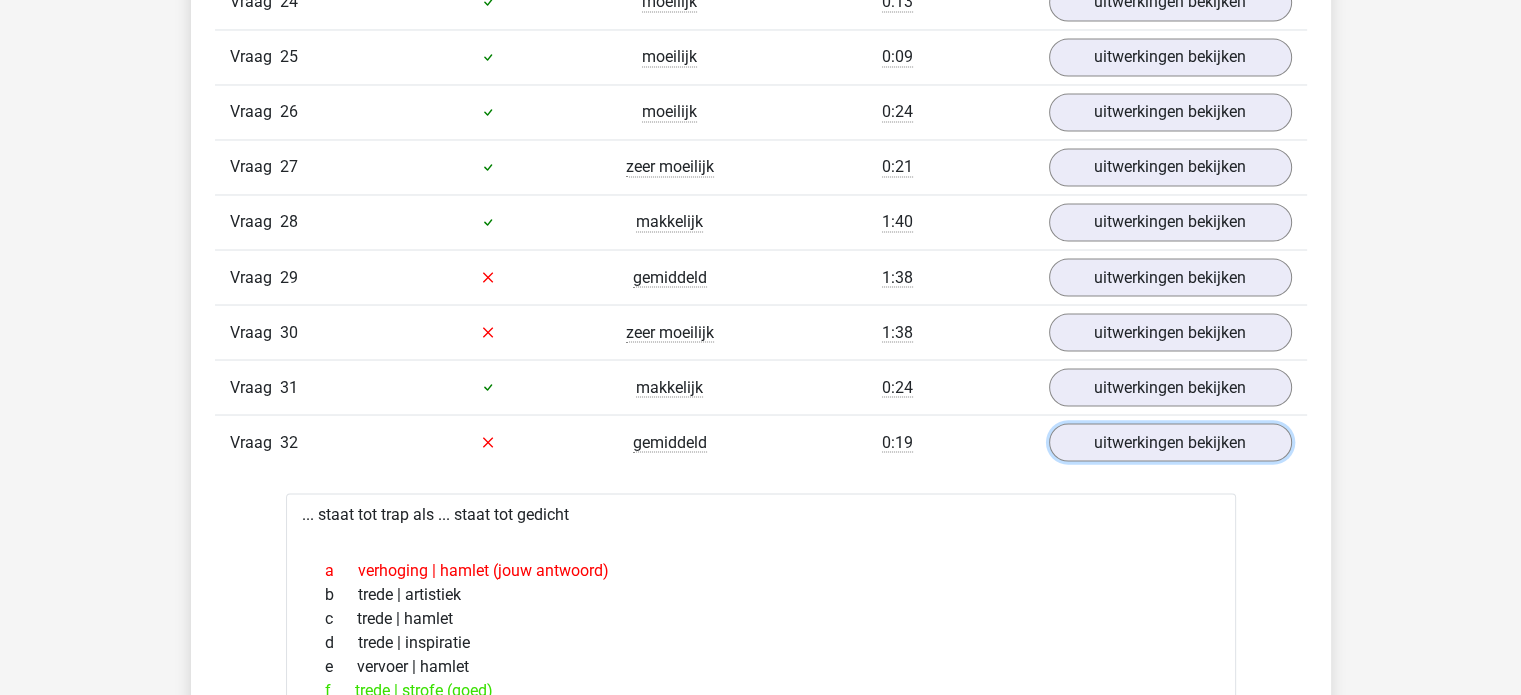 scroll, scrollTop: 3570, scrollLeft: 0, axis: vertical 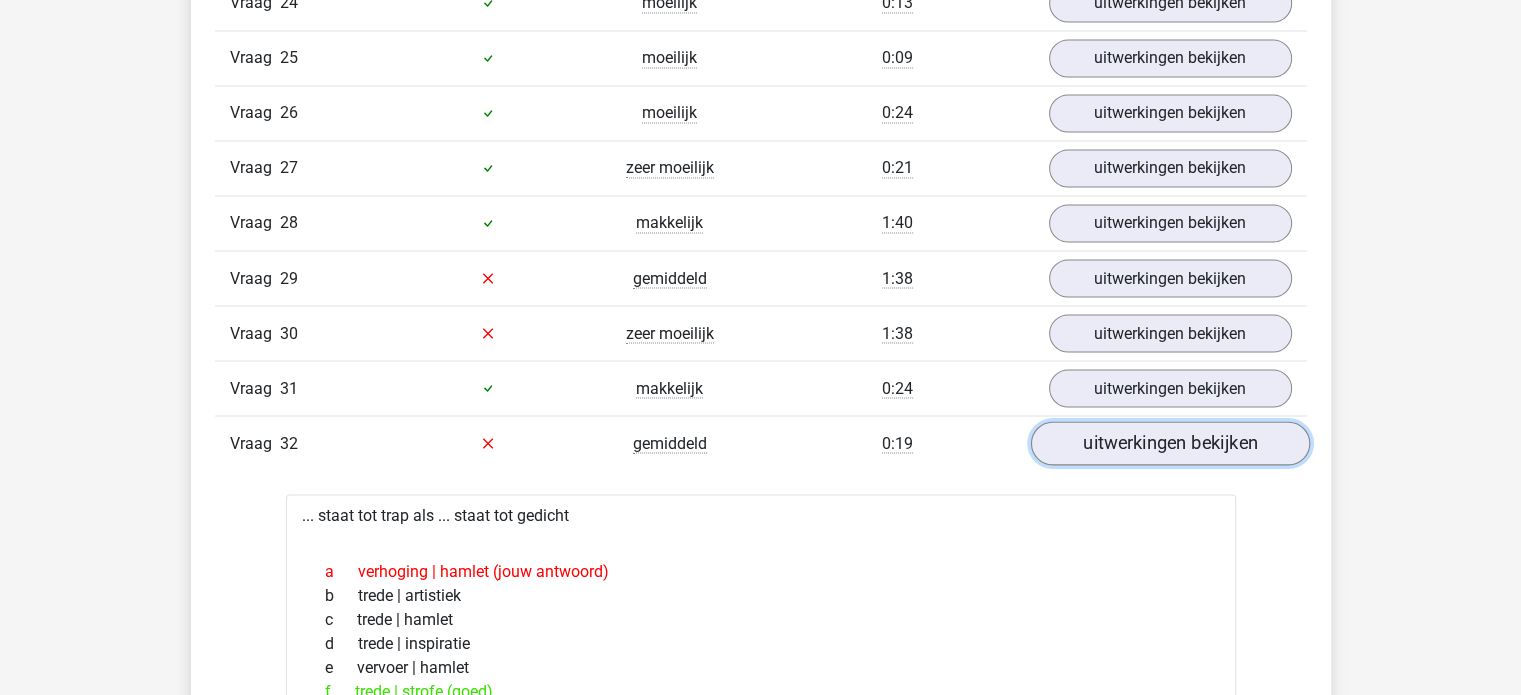 click on "uitwerkingen bekijken" at bounding box center (1169, 443) 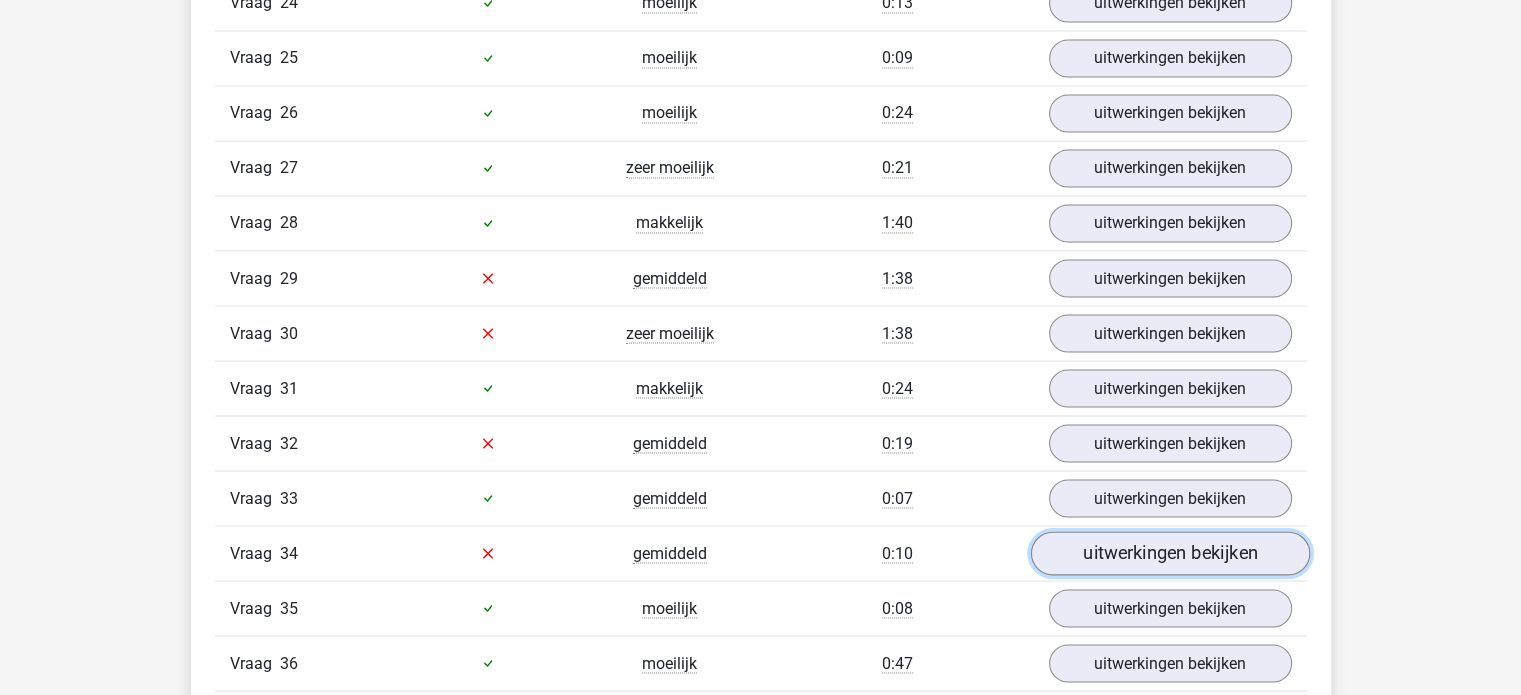 click on "uitwerkingen bekijken" at bounding box center (1169, 553) 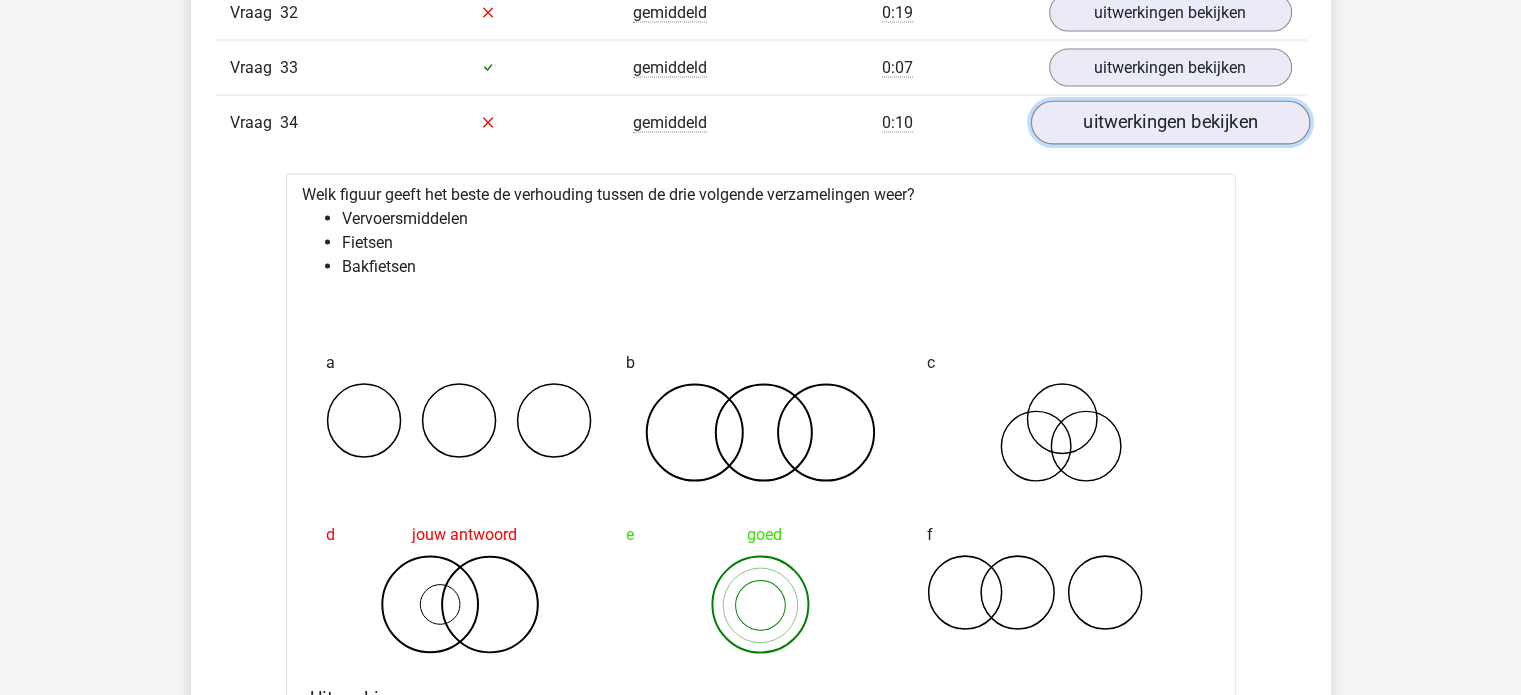 scroll, scrollTop: 4000, scrollLeft: 0, axis: vertical 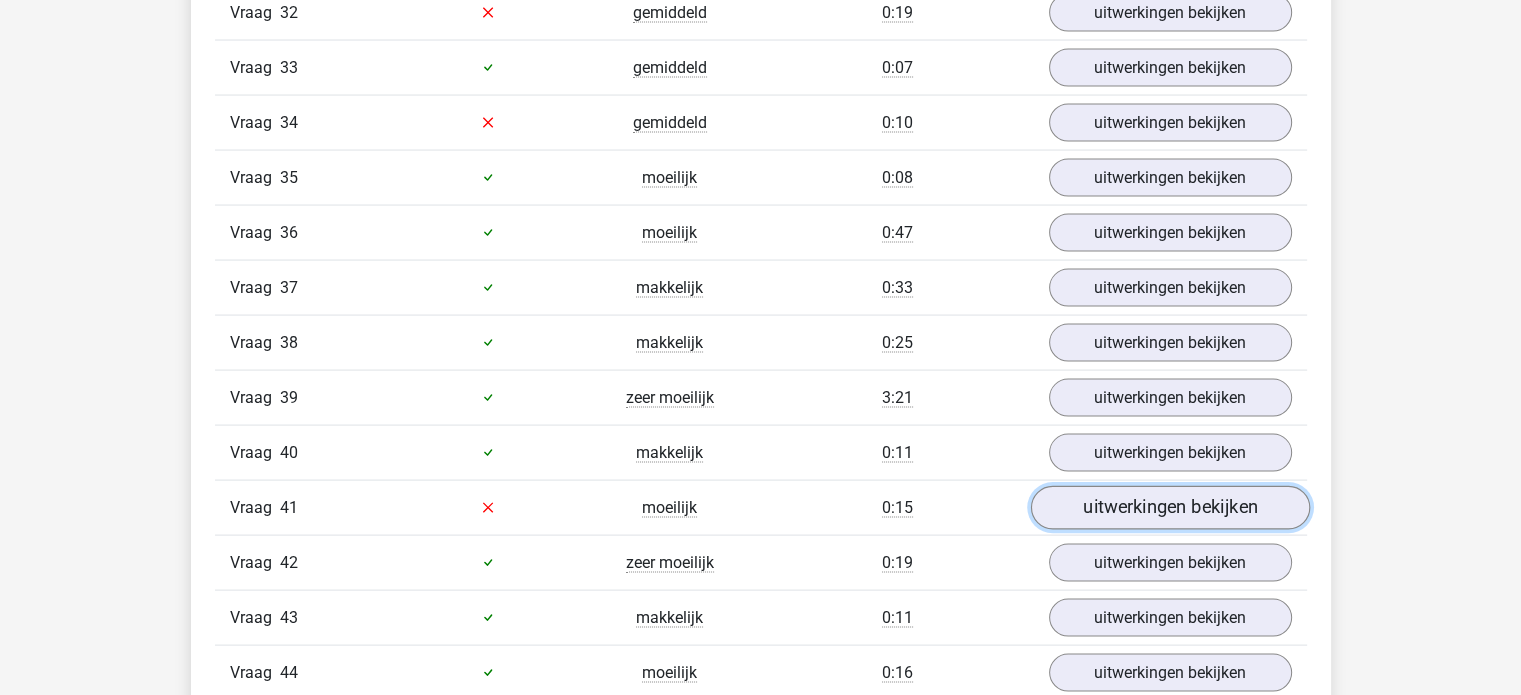 click on "uitwerkingen bekijken" at bounding box center [1169, 508] 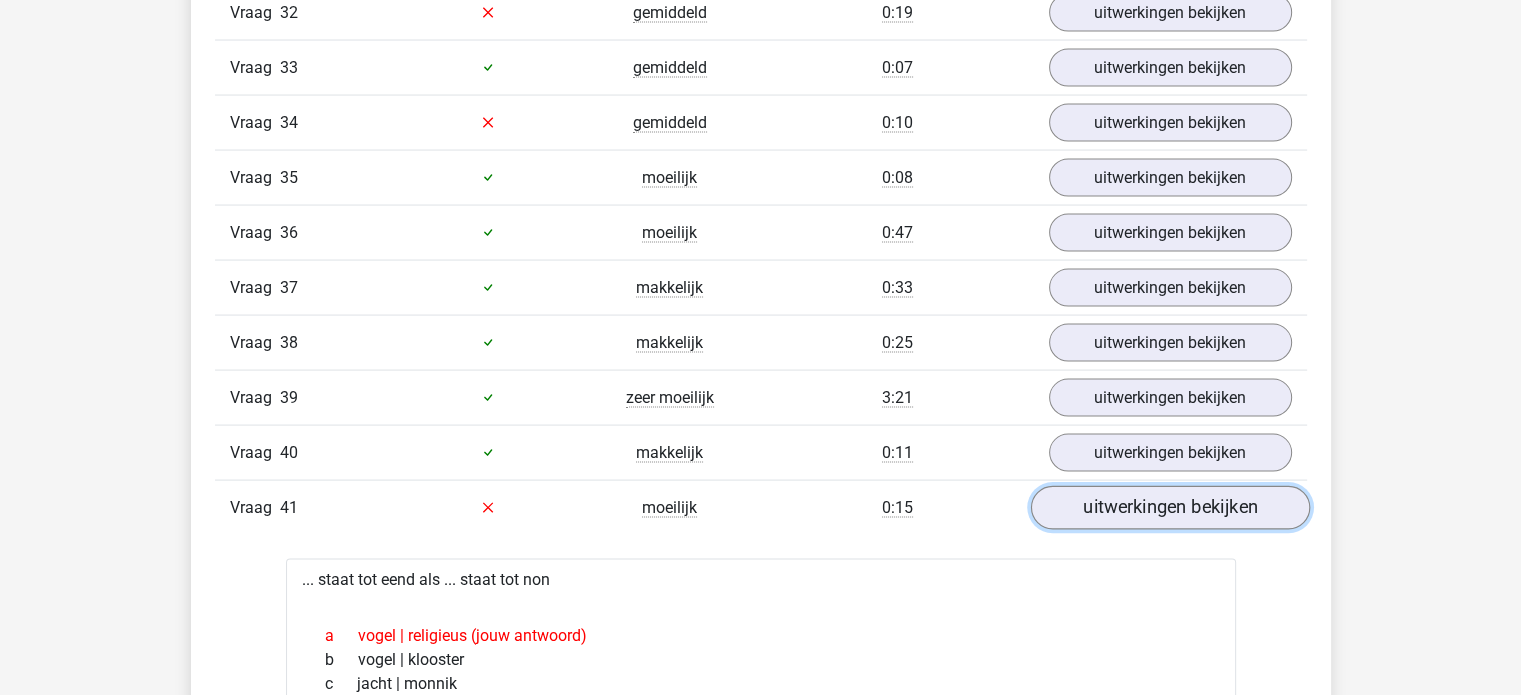 click on "uitwerkingen bekijken" at bounding box center [1169, 508] 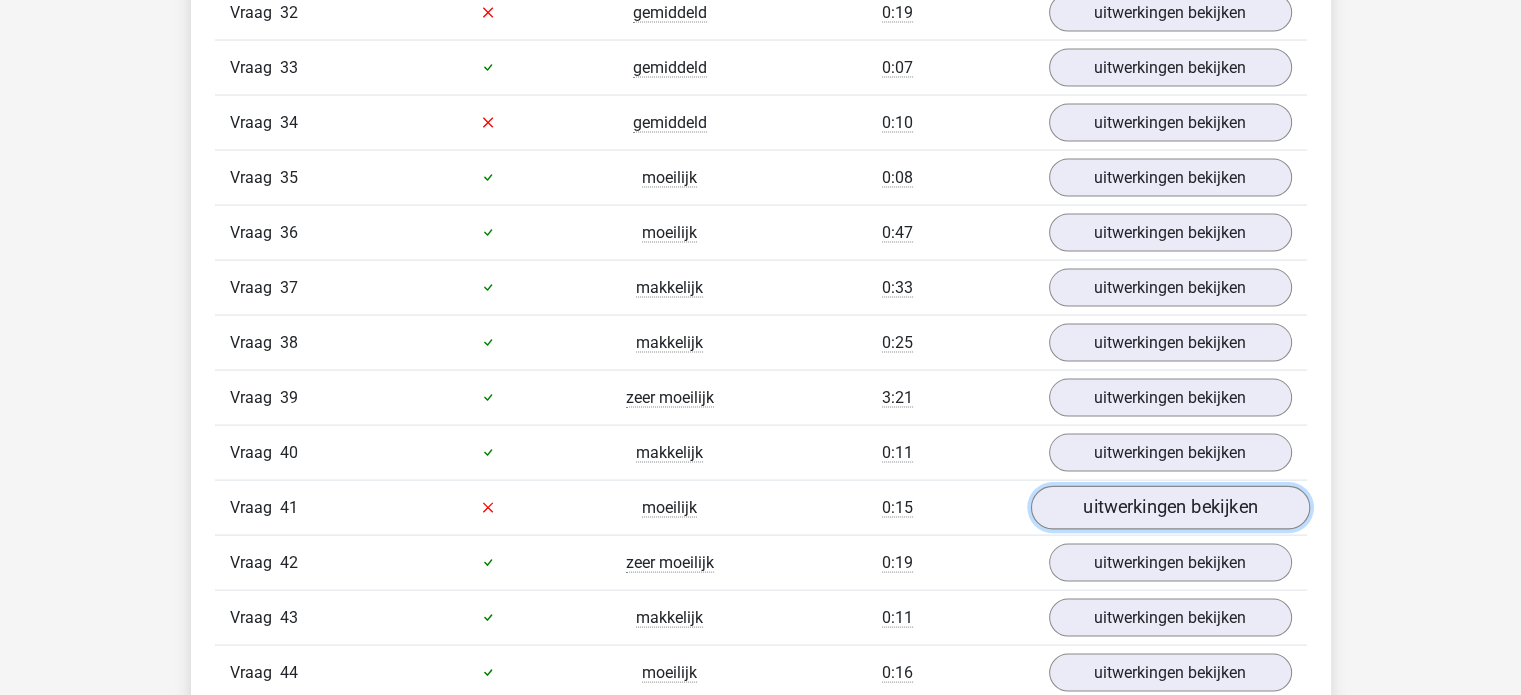 click on "uitwerkingen bekijken" at bounding box center (1169, 508) 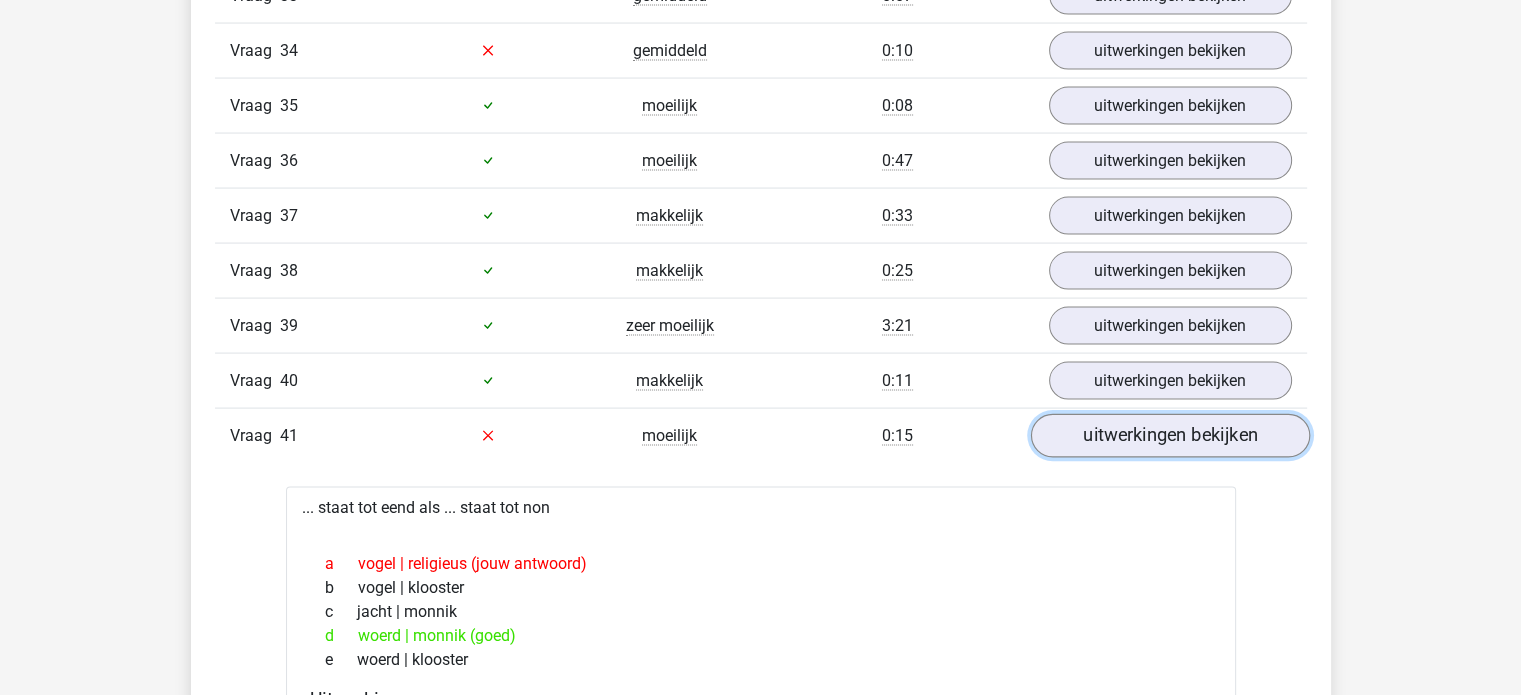 scroll, scrollTop: 4074, scrollLeft: 0, axis: vertical 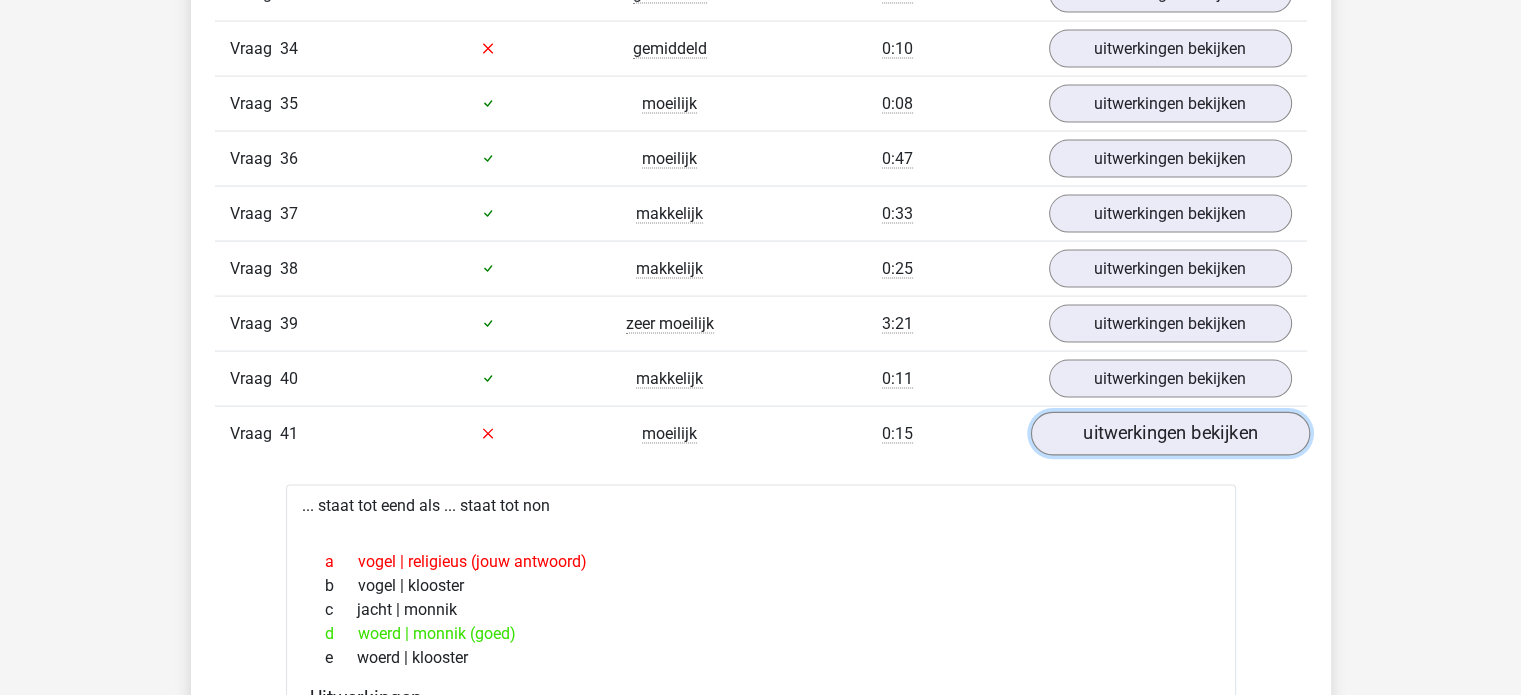 click on "uitwerkingen bekijken" at bounding box center [1169, 434] 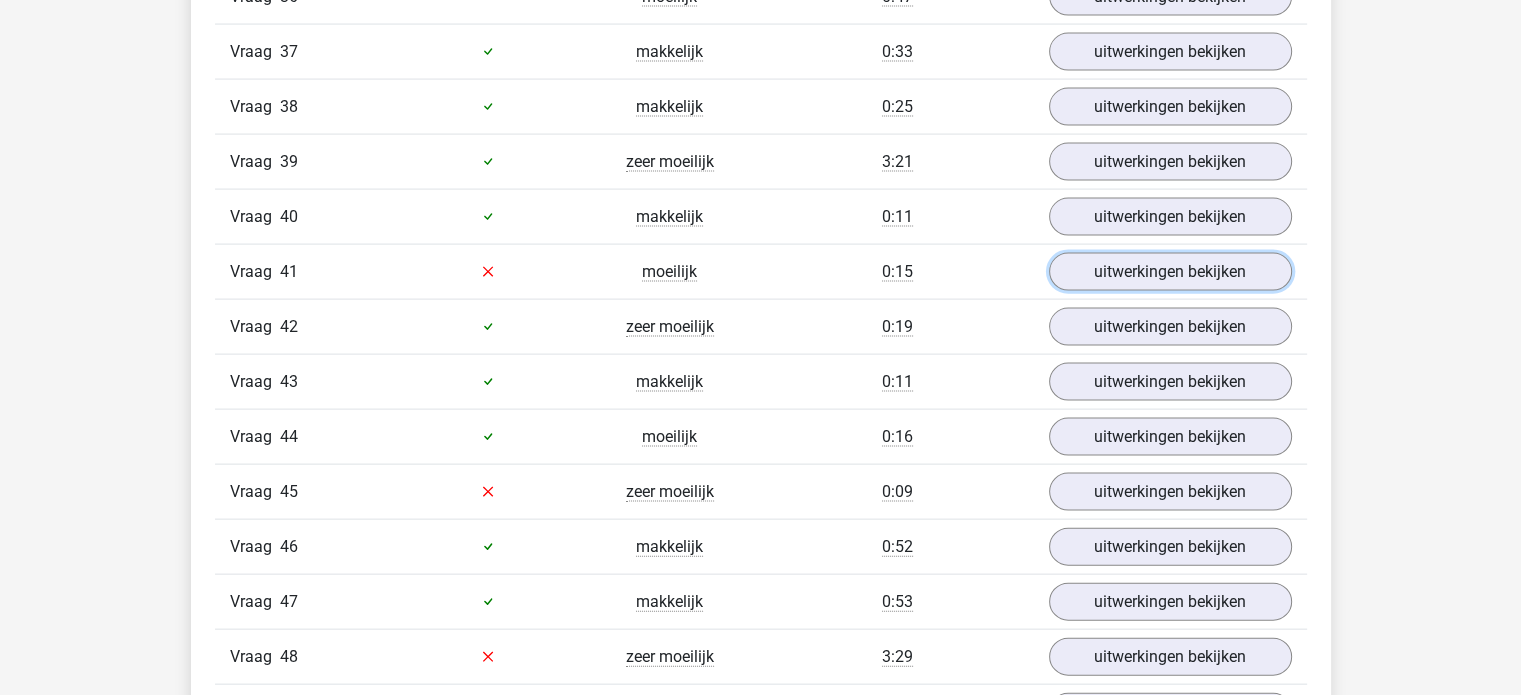 scroll, scrollTop: 4243, scrollLeft: 0, axis: vertical 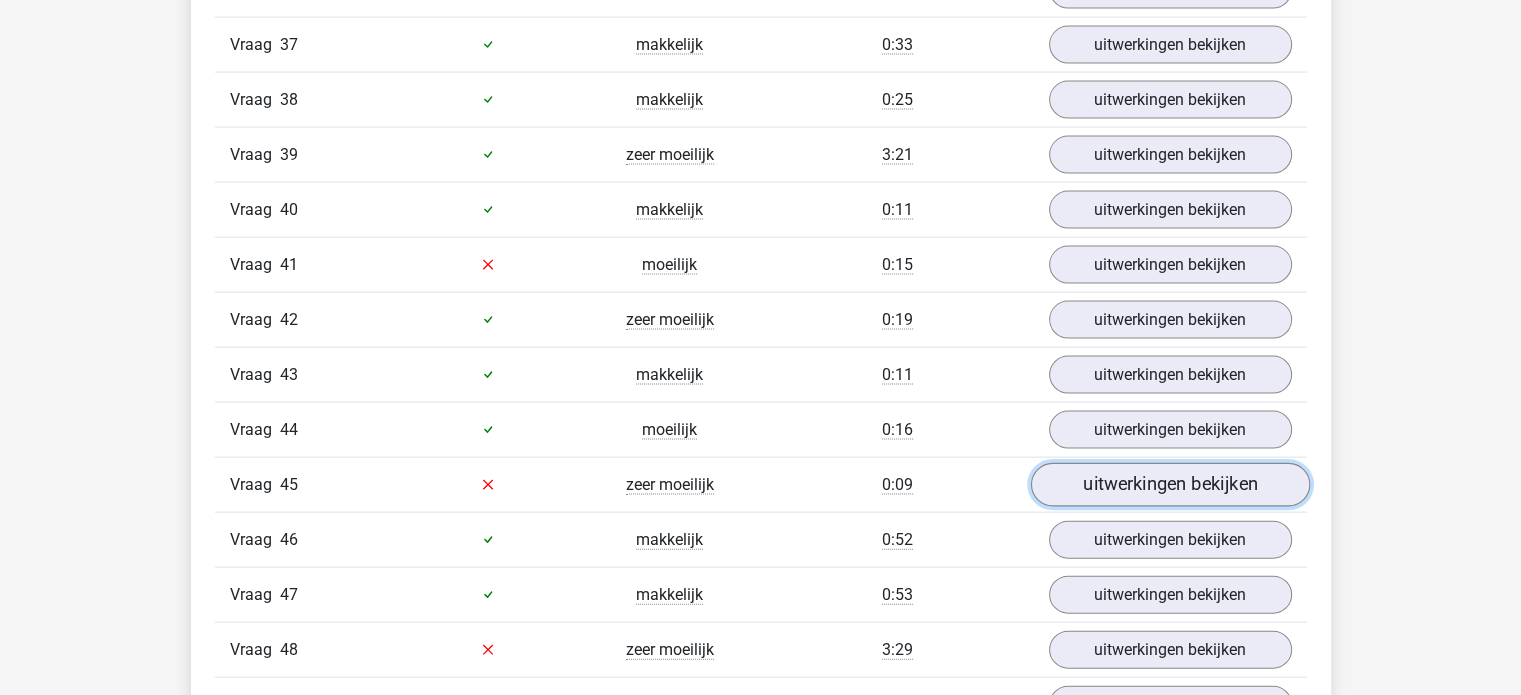 click on "uitwerkingen bekijken" at bounding box center (1169, 485) 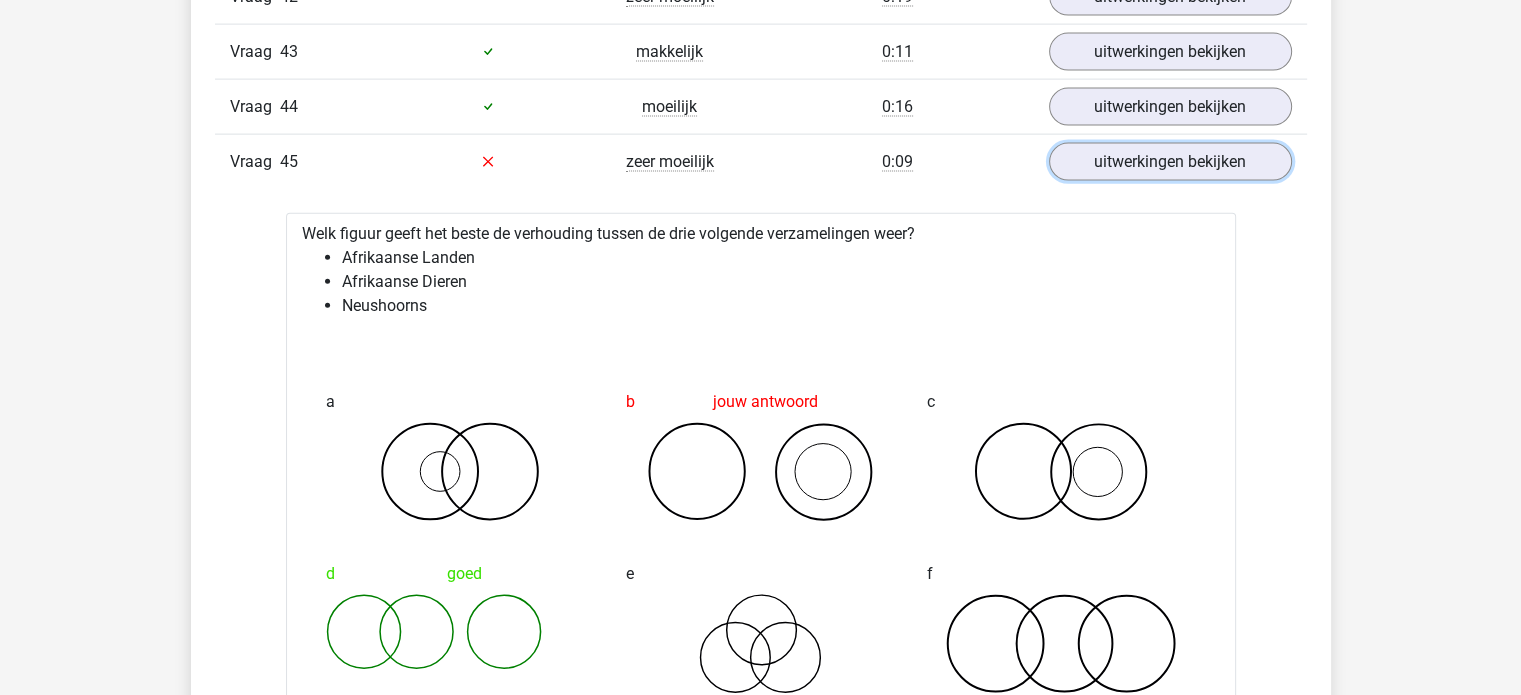 scroll, scrollTop: 4567, scrollLeft: 0, axis: vertical 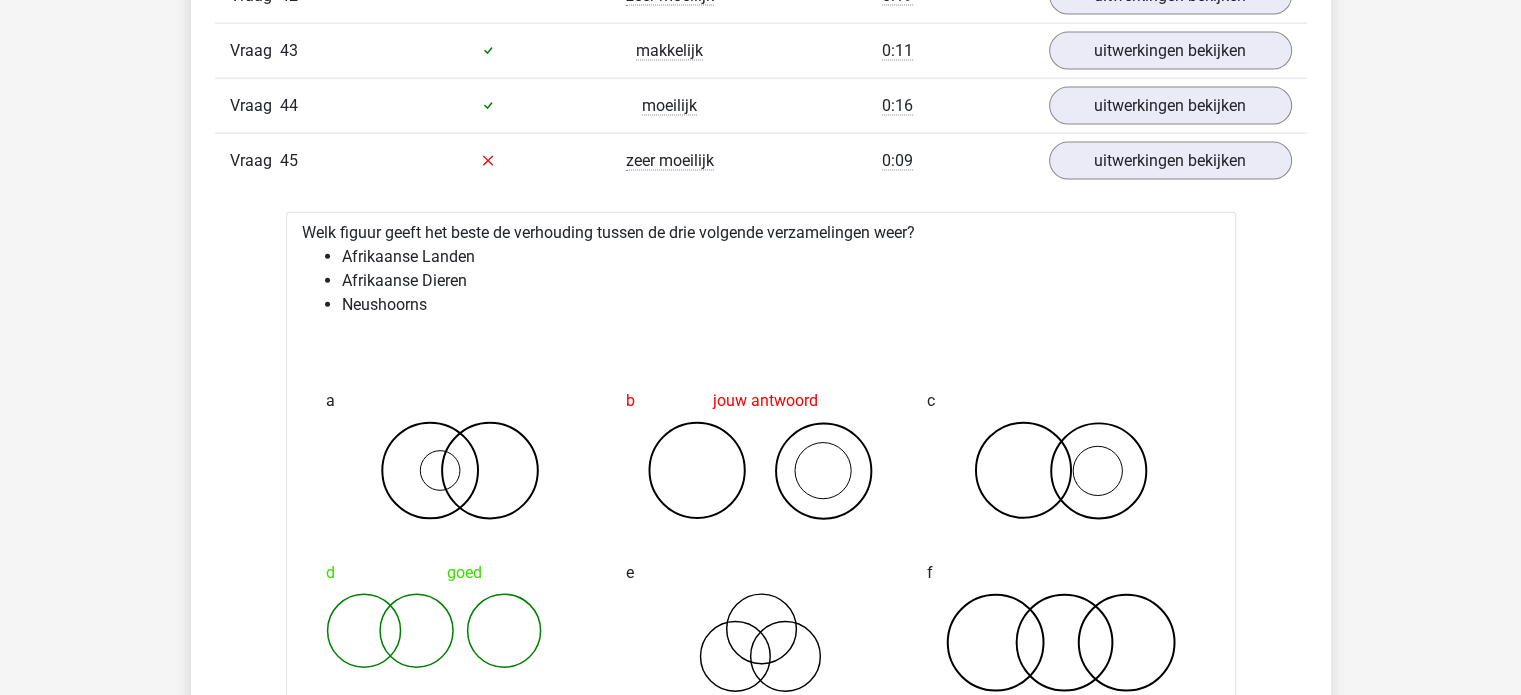 click on "Neushoorns" at bounding box center [781, 305] 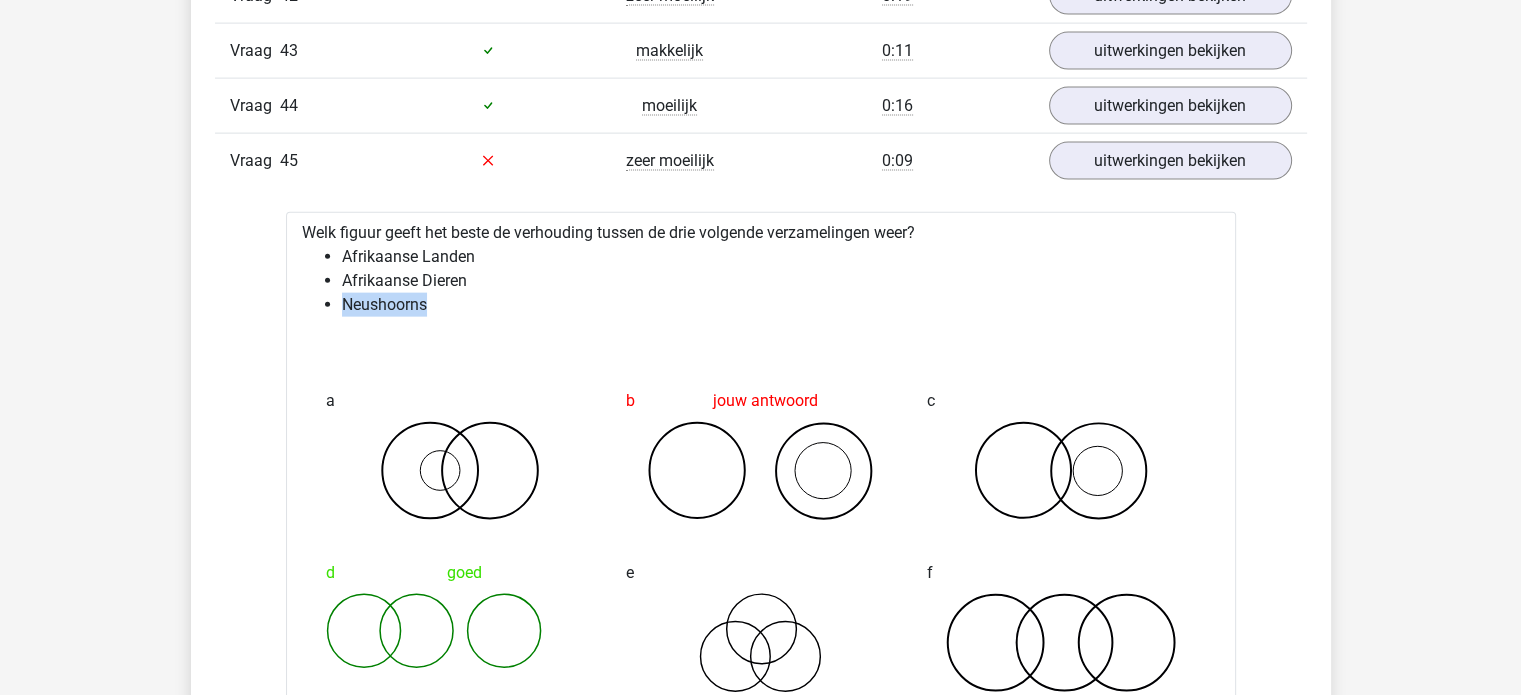 click on "Neushoorns" at bounding box center [781, 305] 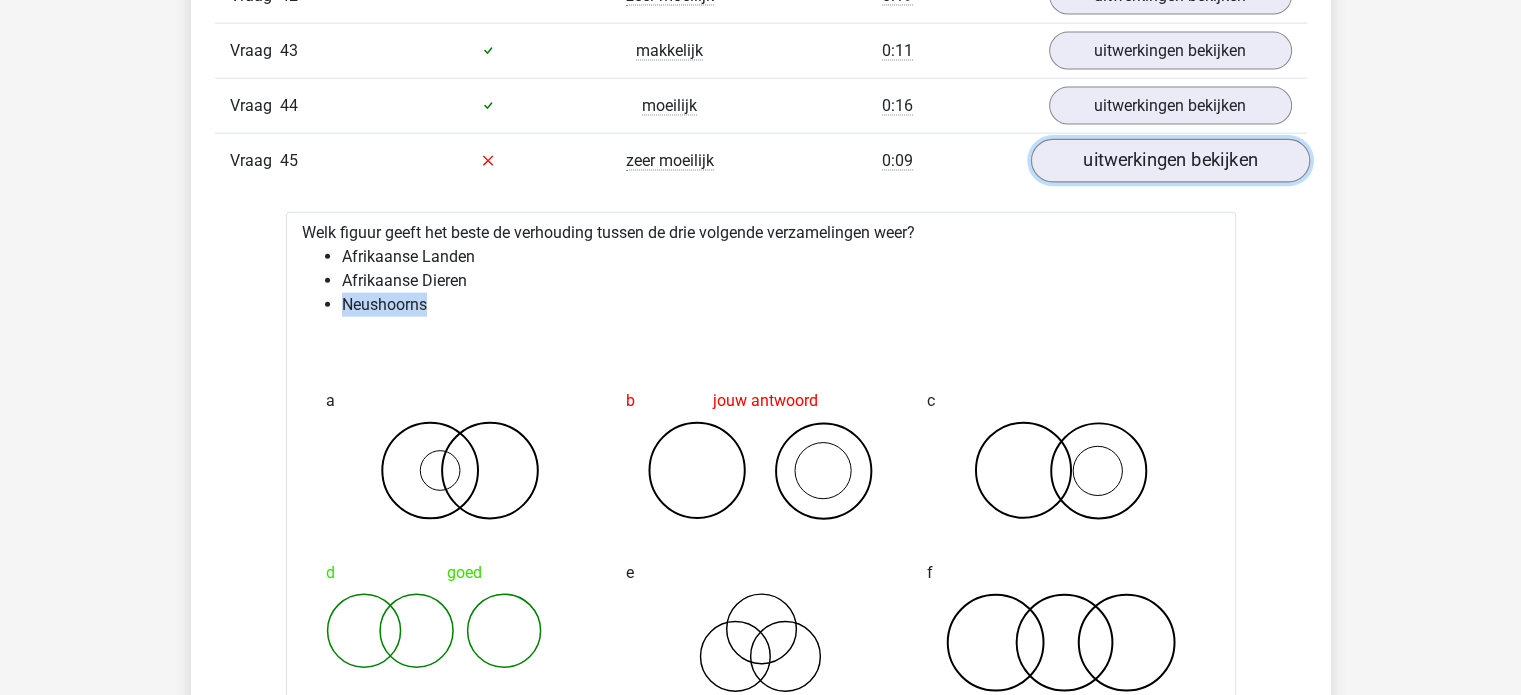 click on "uitwerkingen bekijken" at bounding box center (1169, 161) 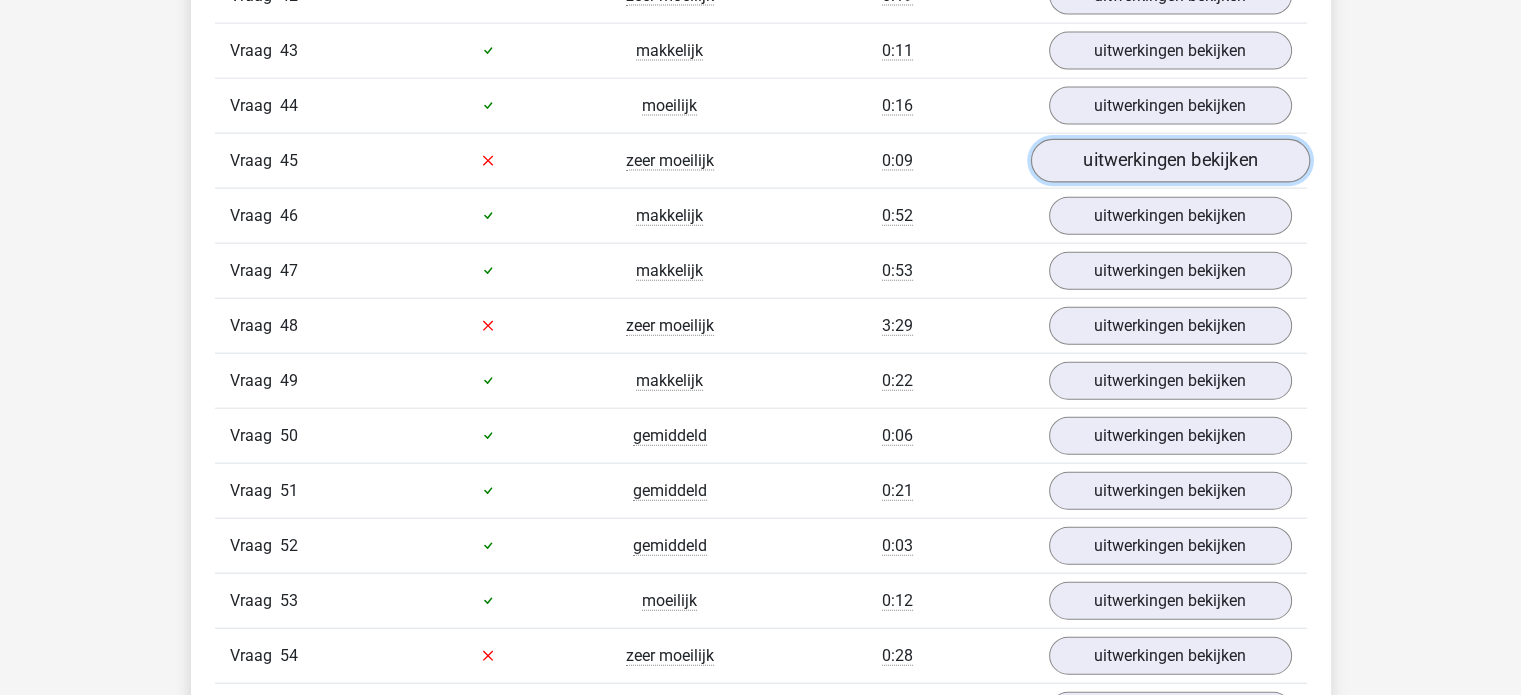 click on "uitwerkingen bekijken" at bounding box center [1169, 161] 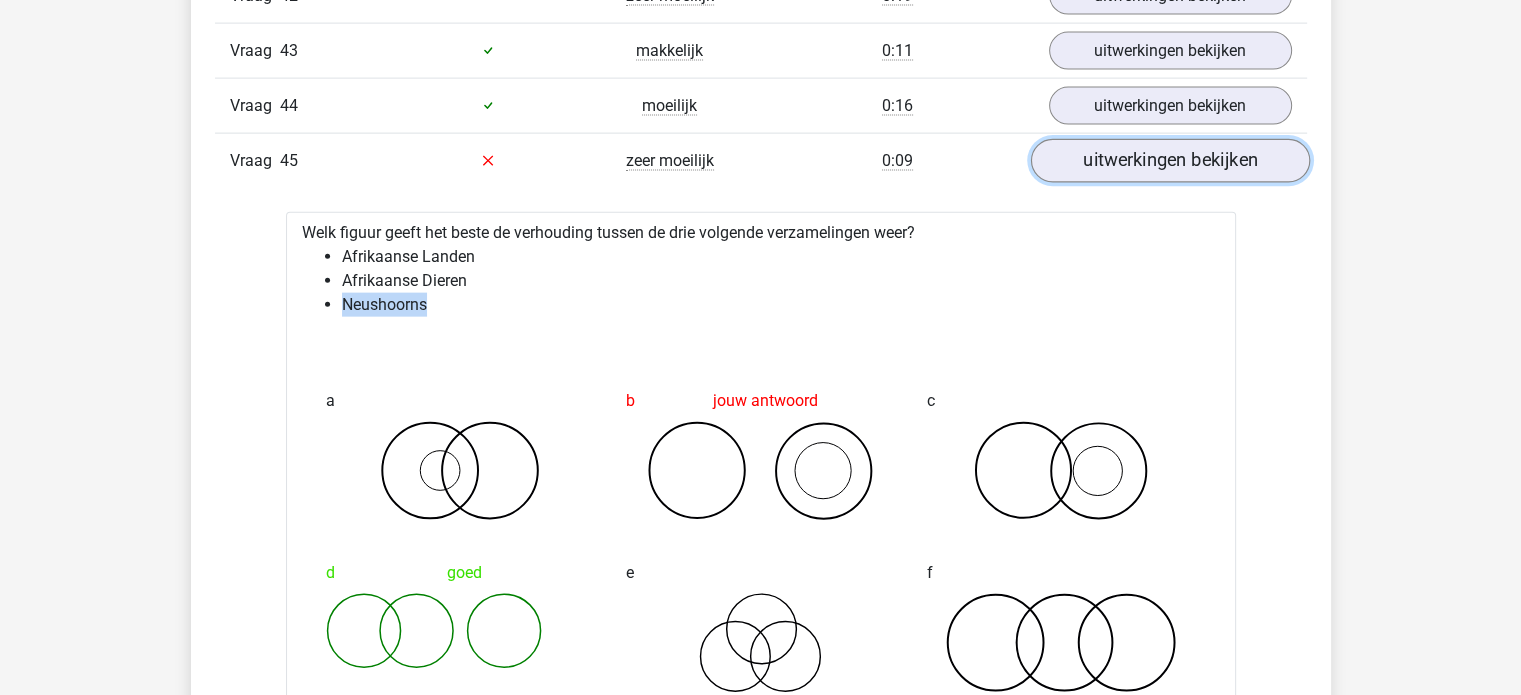 click on "uitwerkingen bekijken" at bounding box center (1169, 161) 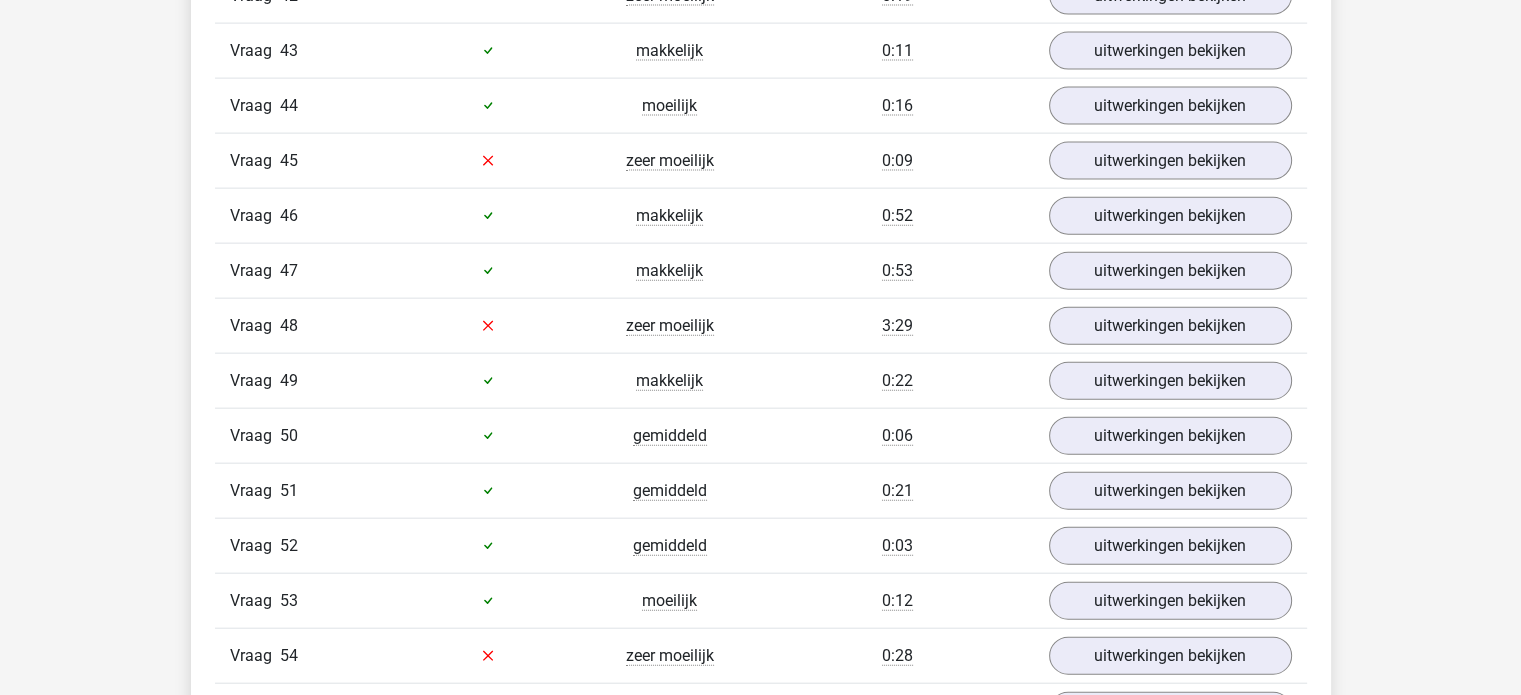 click on "uitwerkingen bekijken" at bounding box center (1170, 326) 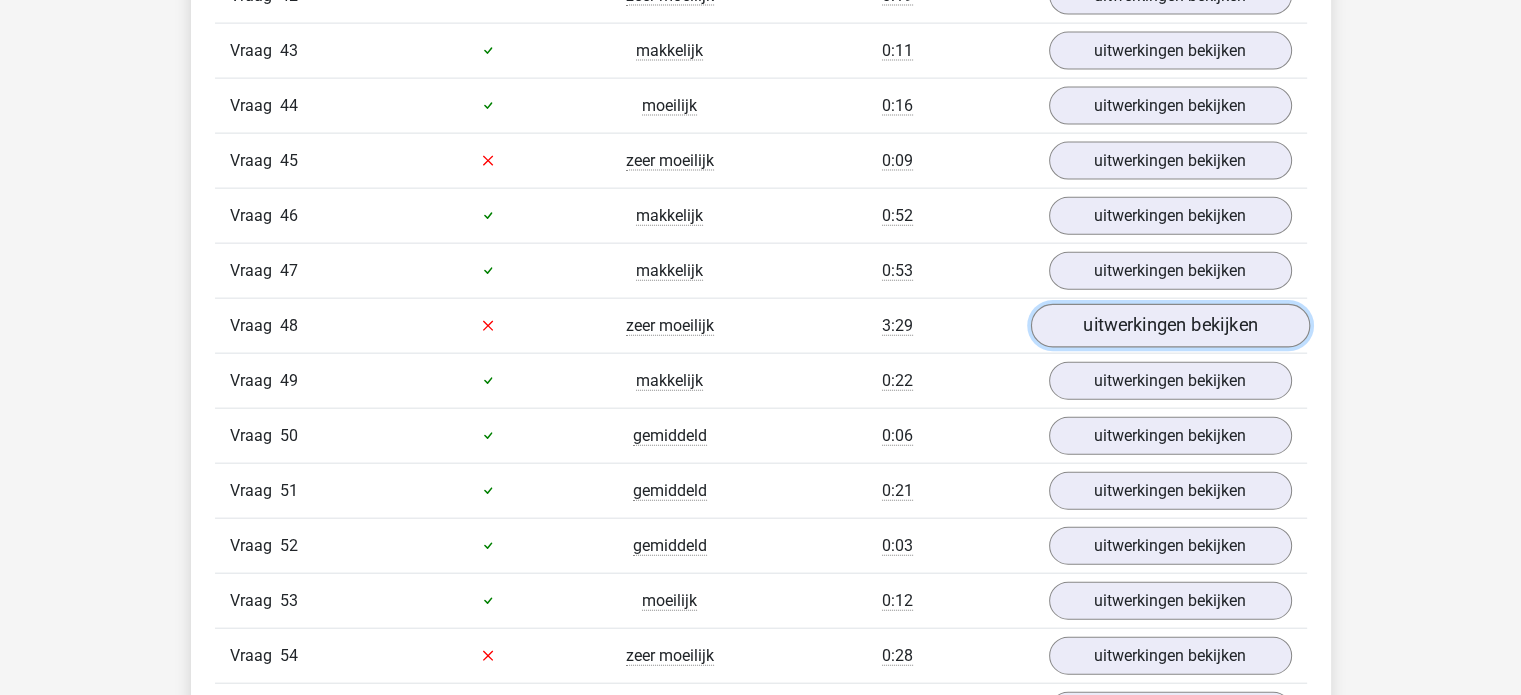 click on "uitwerkingen bekijken" at bounding box center (1169, 326) 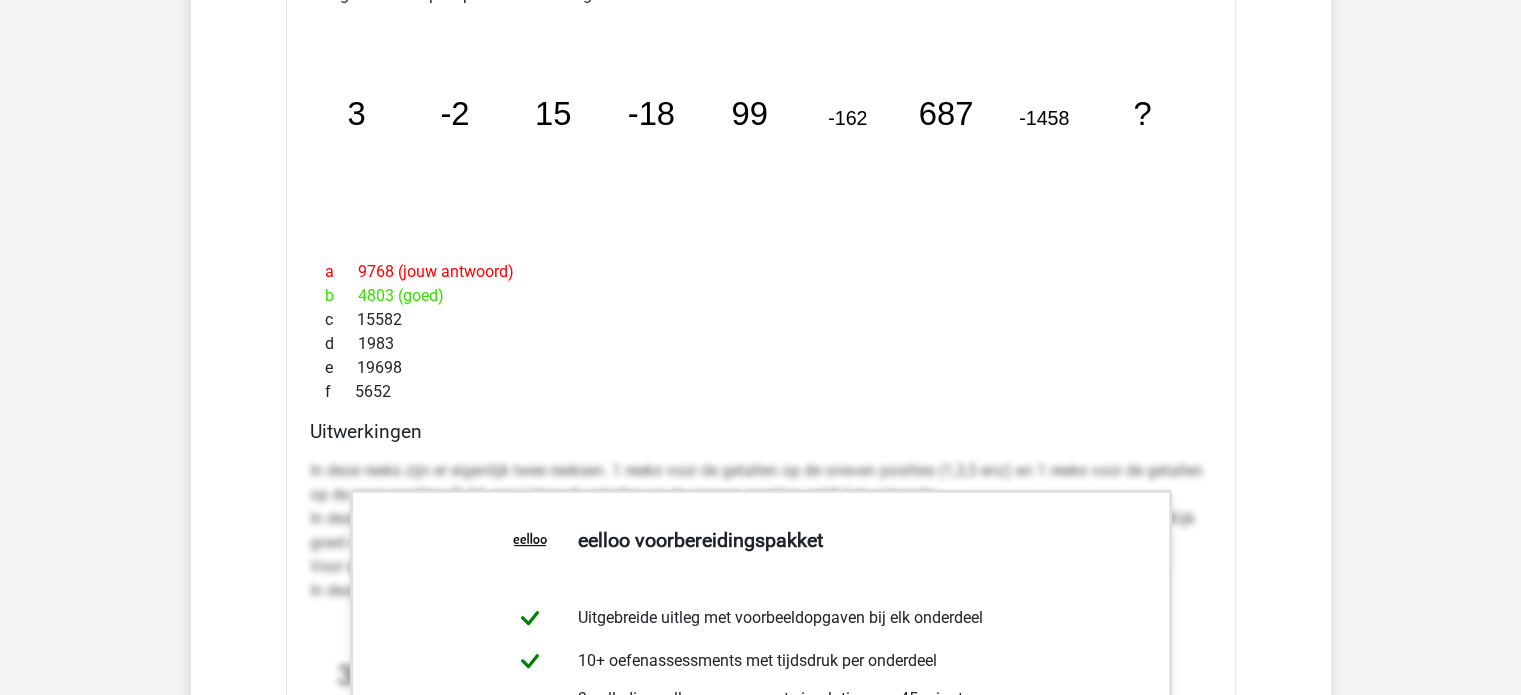 scroll, scrollTop: 4716, scrollLeft: 0, axis: vertical 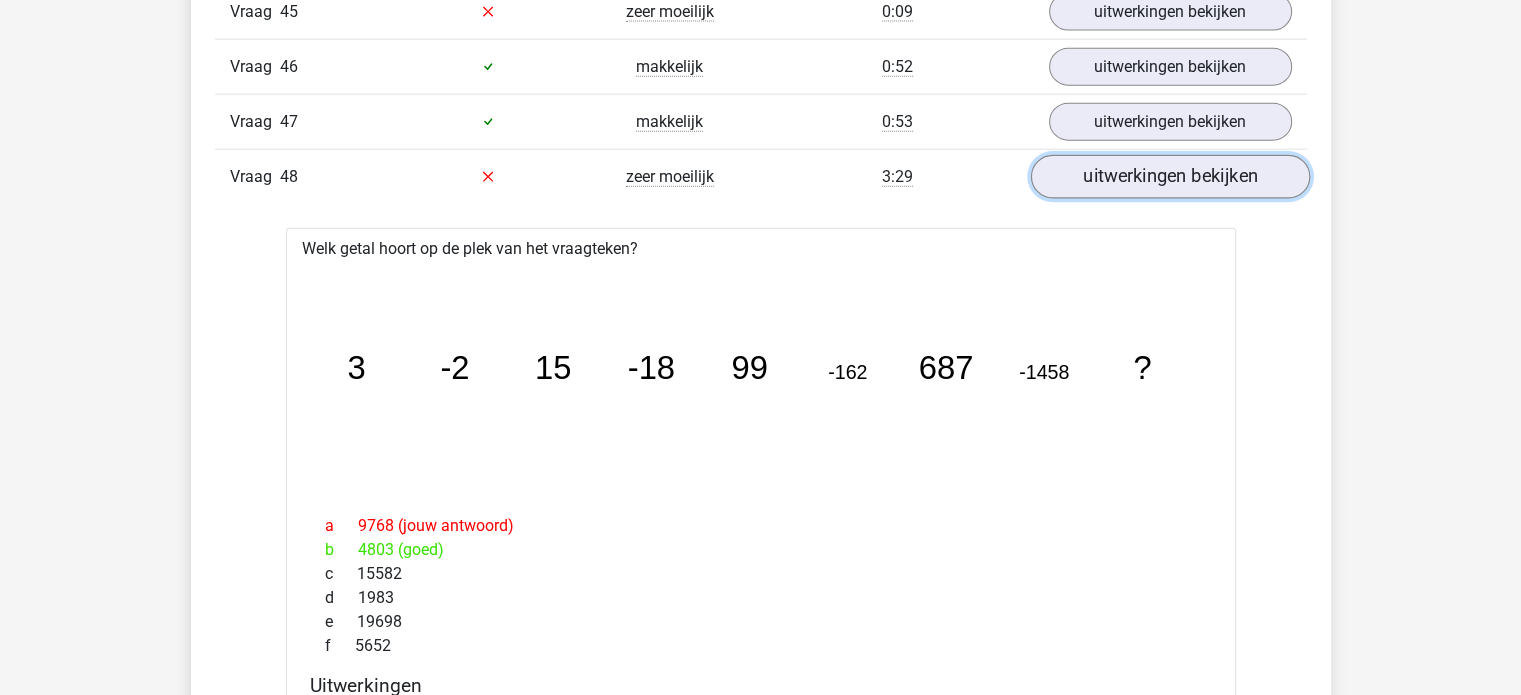 click on "uitwerkingen bekijken" at bounding box center (1169, 177) 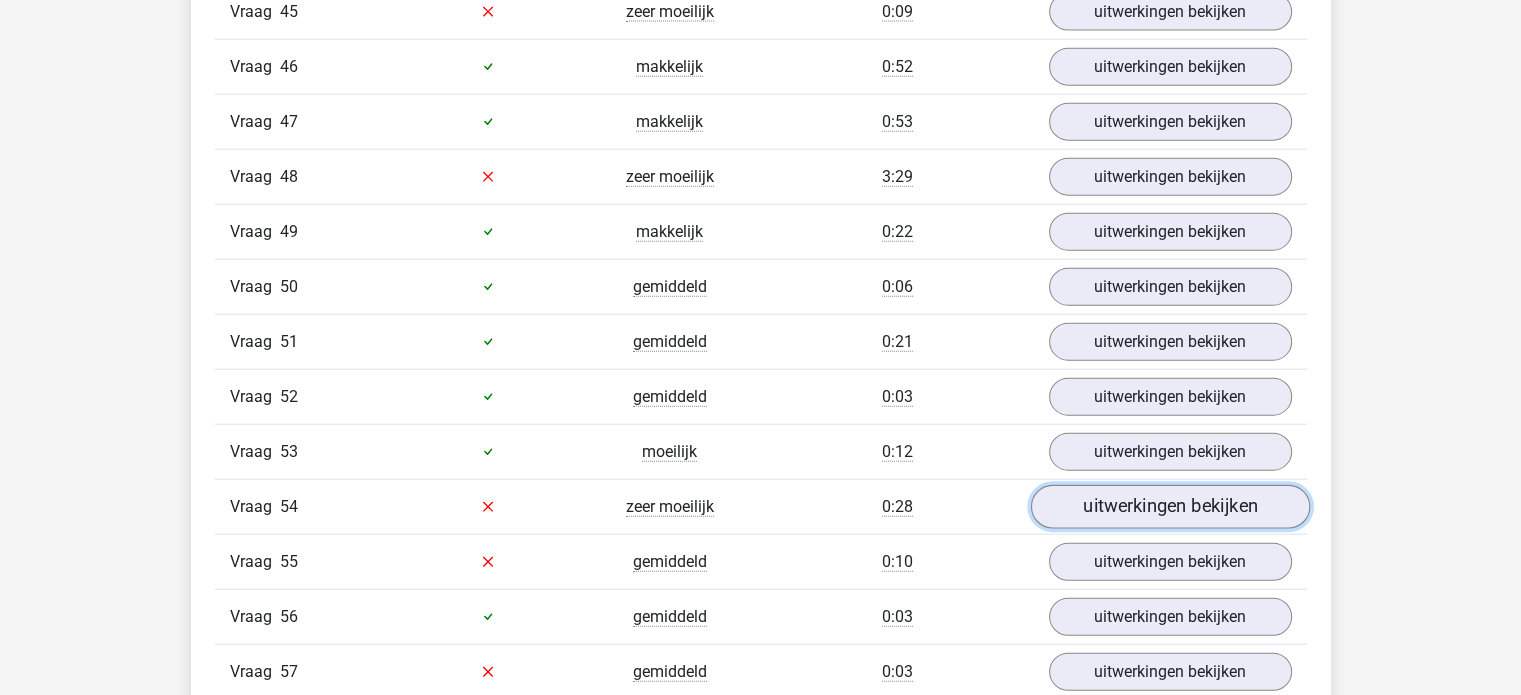 click on "uitwerkingen bekijken" at bounding box center [1169, 507] 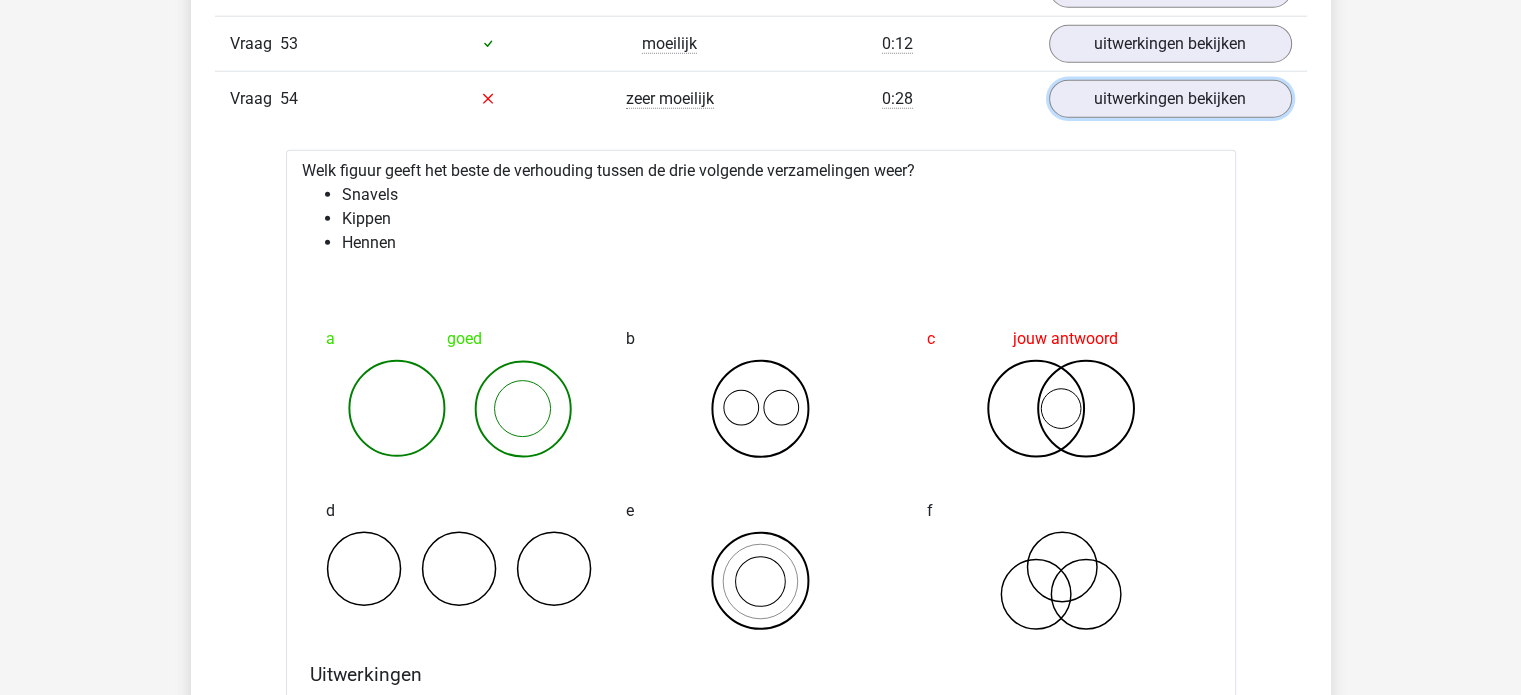 scroll, scrollTop: 5122, scrollLeft: 0, axis: vertical 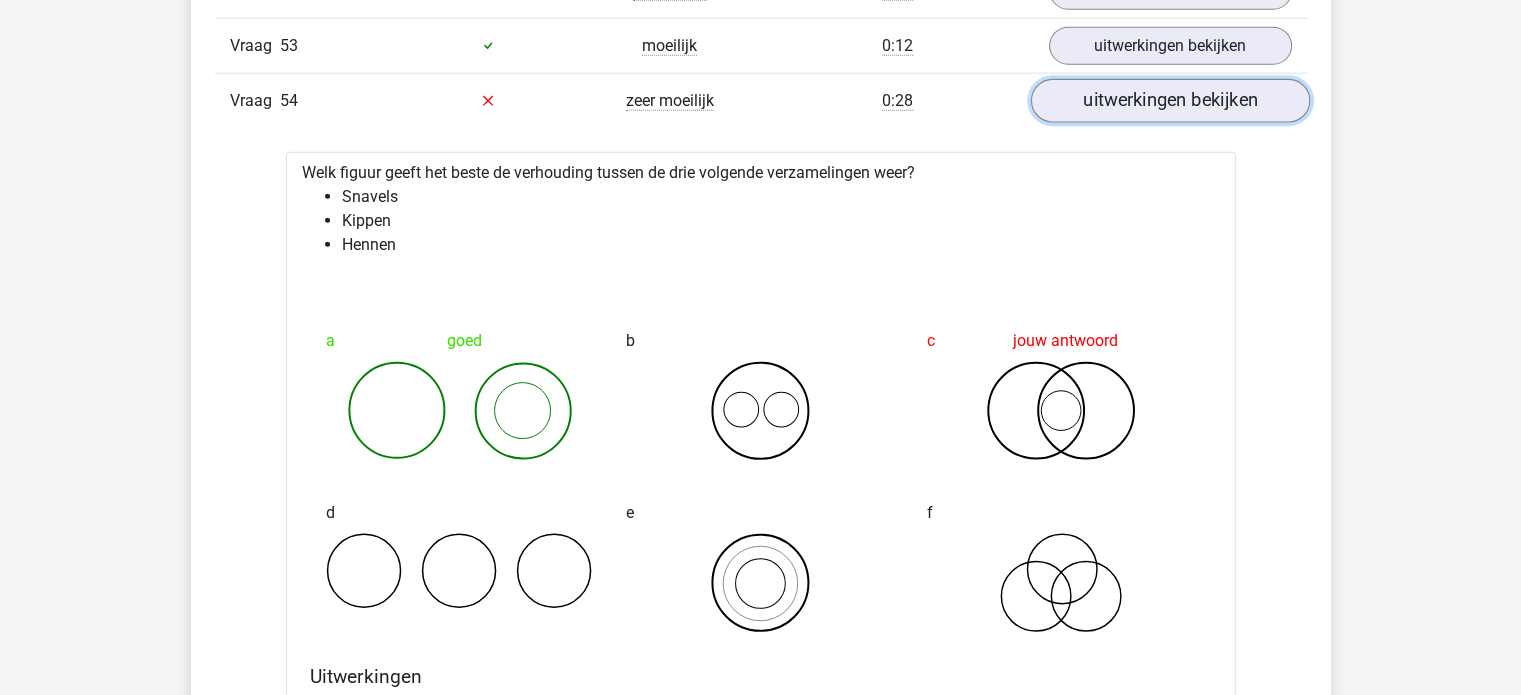 click on "uitwerkingen bekijken" at bounding box center [1169, 101] 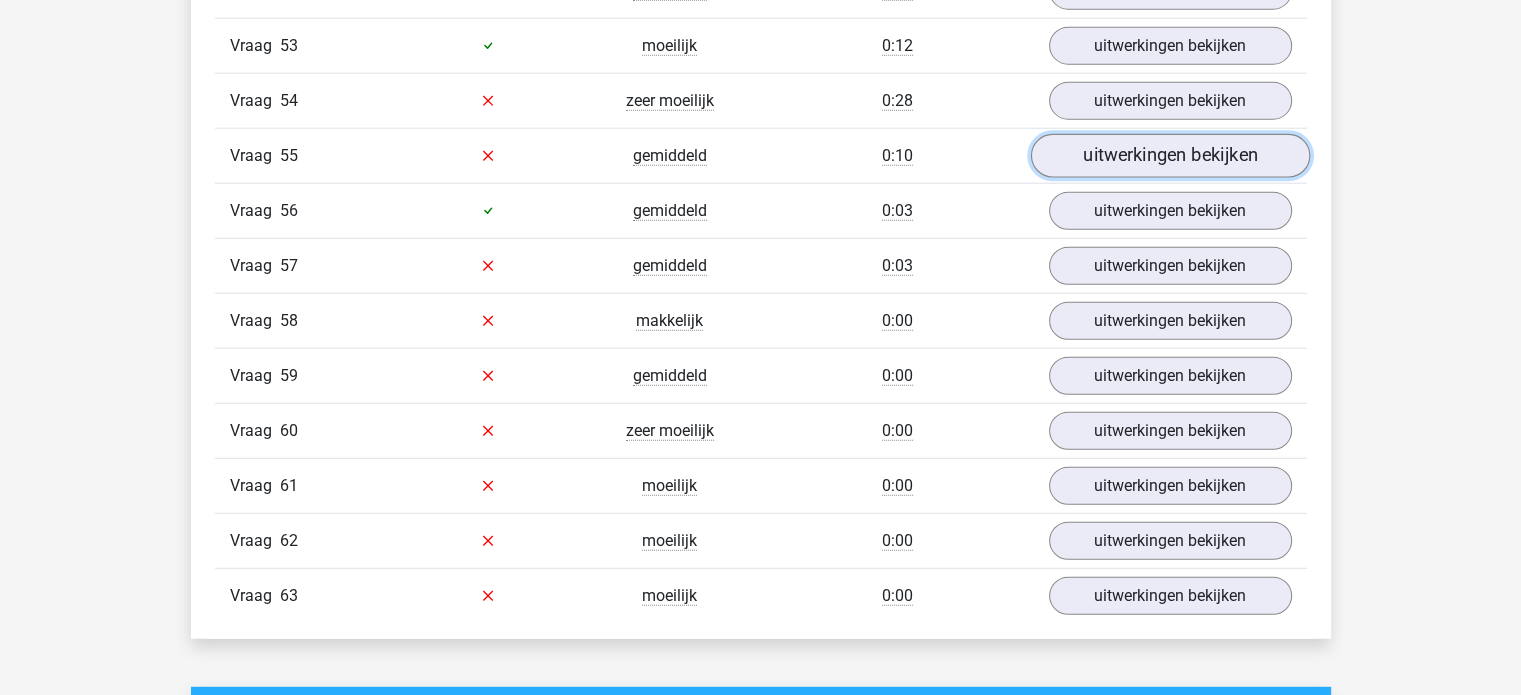 click on "uitwerkingen bekijken" at bounding box center (1169, 156) 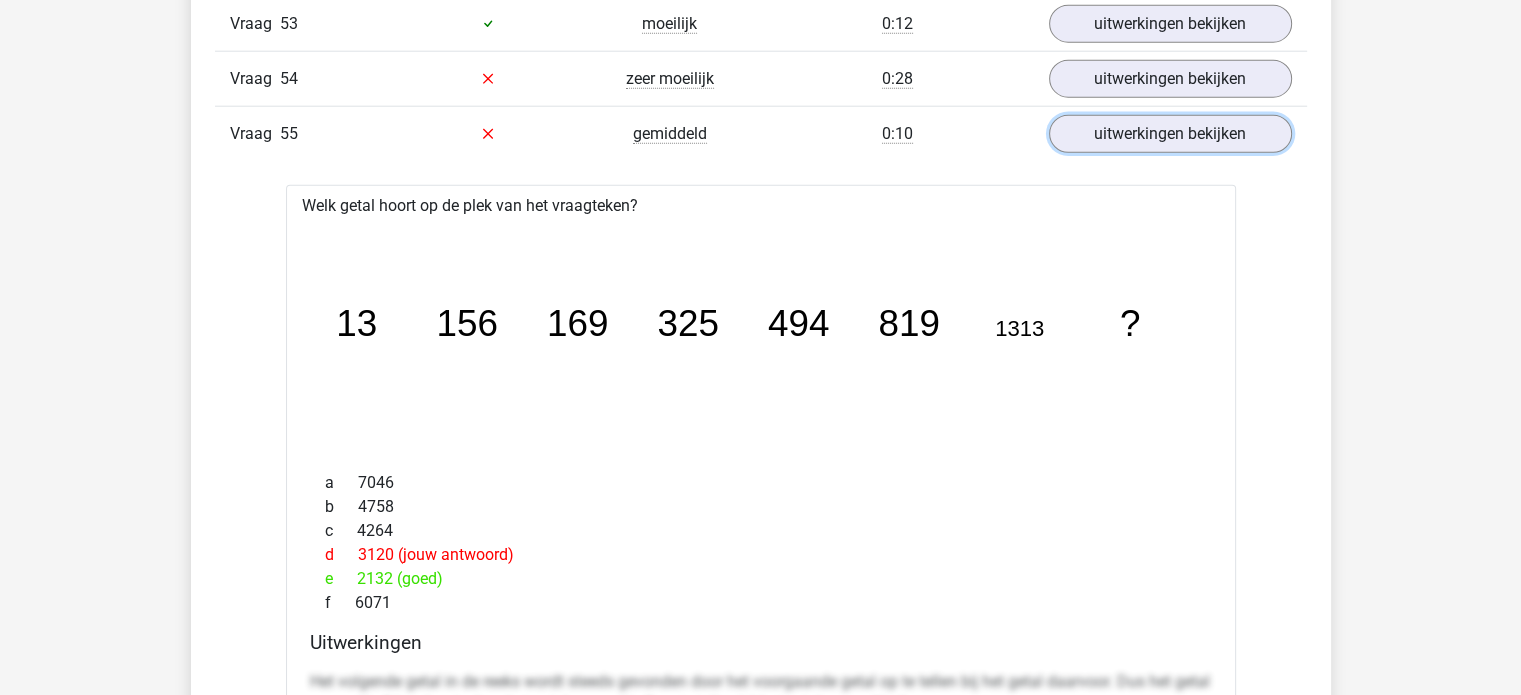 scroll, scrollTop: 5146, scrollLeft: 0, axis: vertical 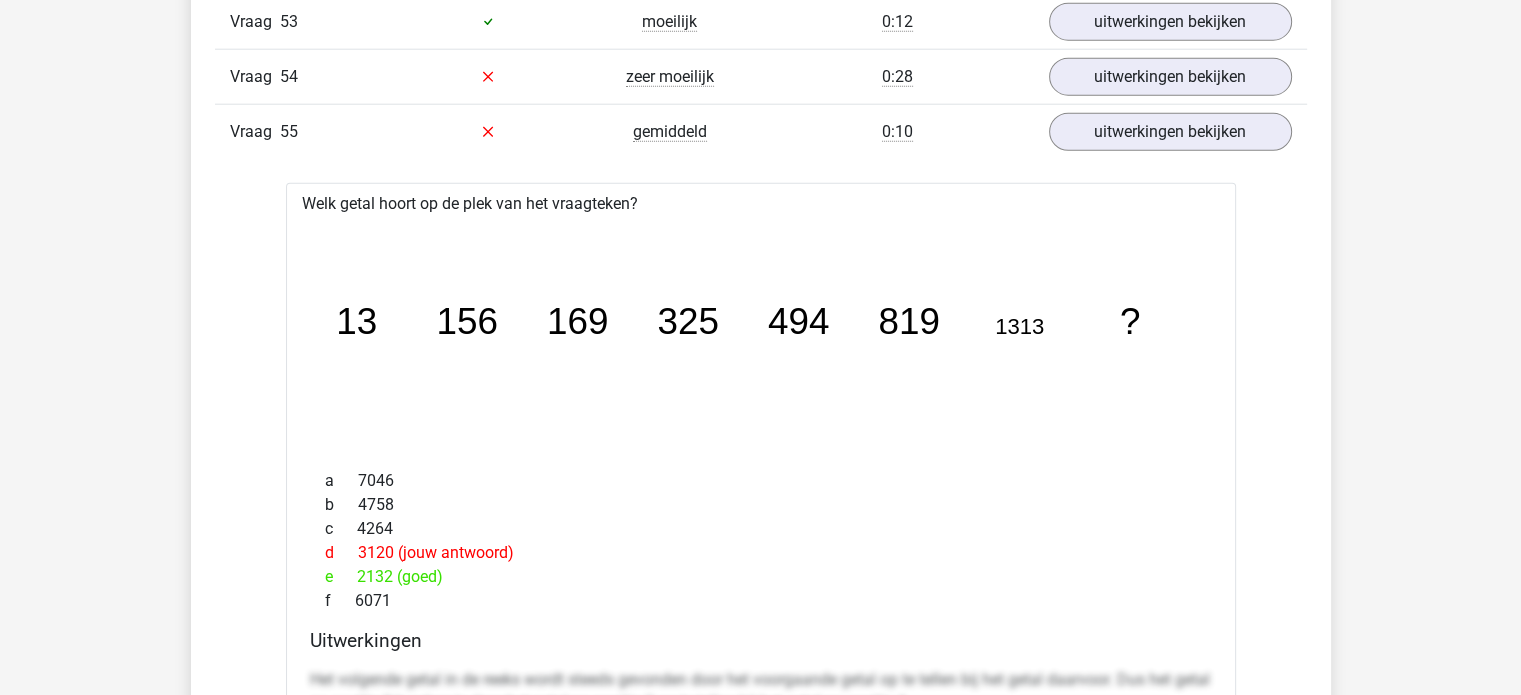 click on "image/svg+xml
13
156
169
325
494
819
1313
?" 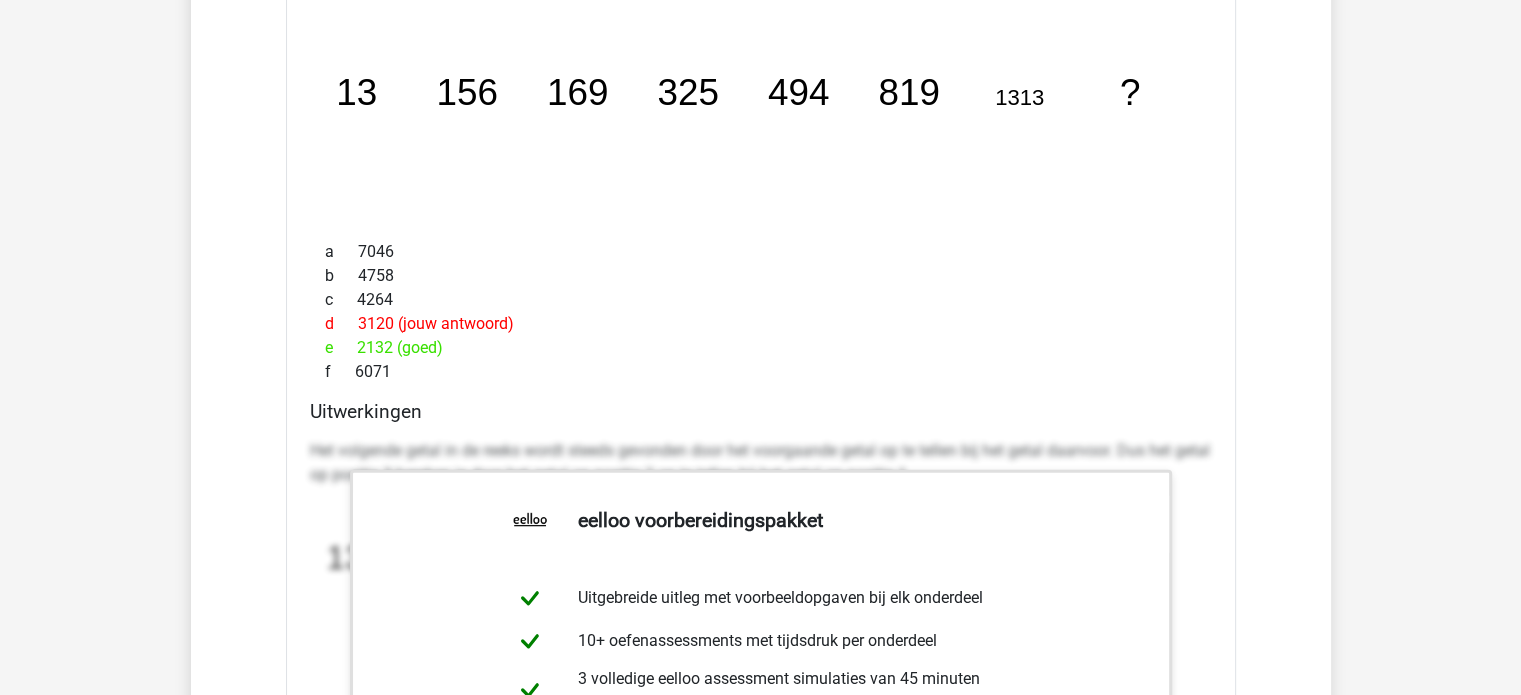 scroll, scrollTop: 5118, scrollLeft: 0, axis: vertical 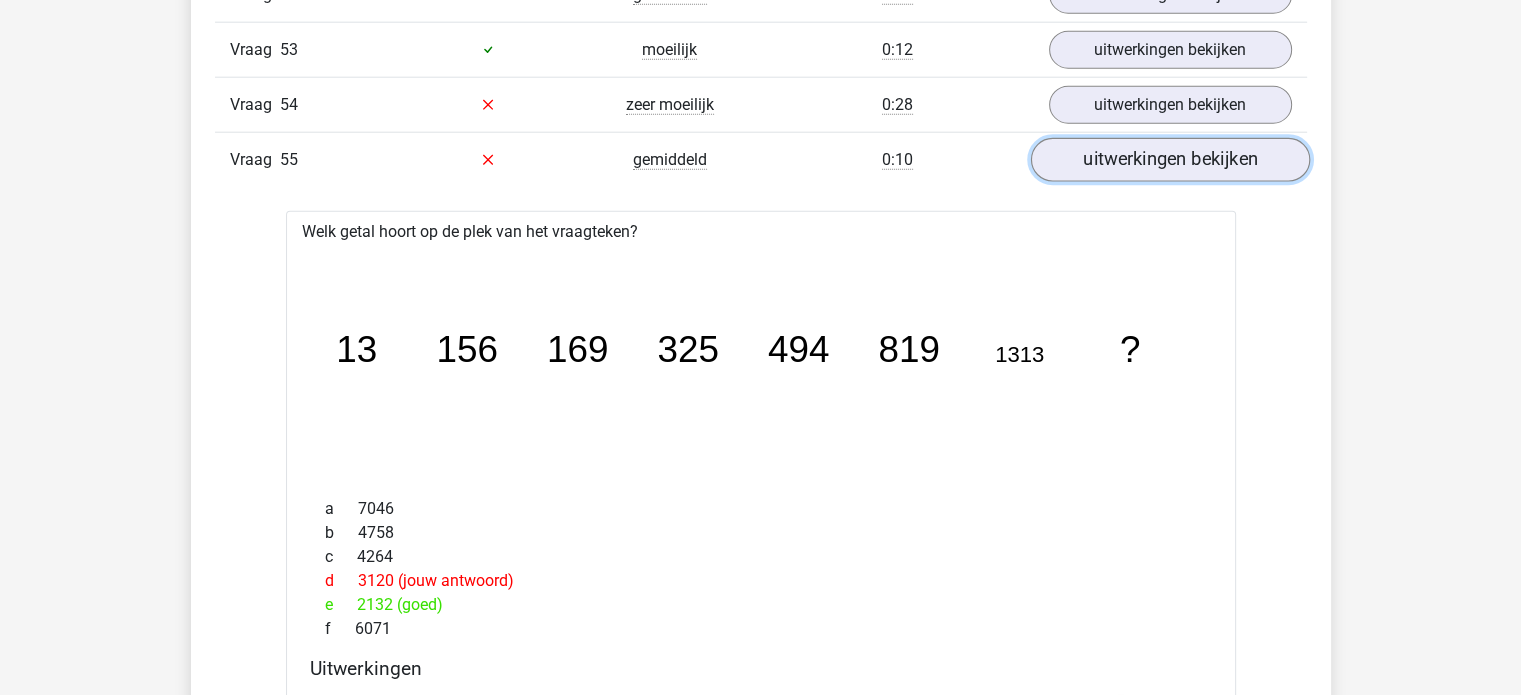 click on "uitwerkingen bekijken" at bounding box center [1169, 160] 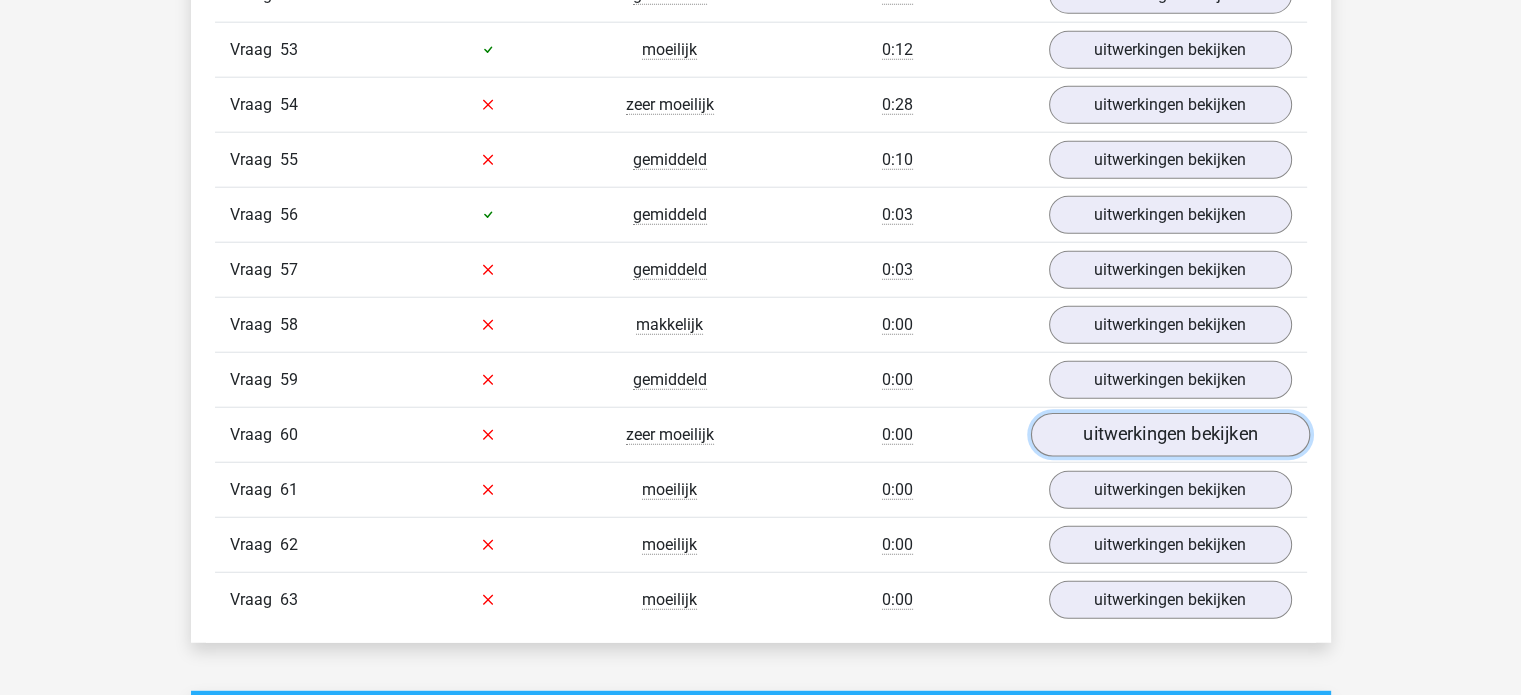 click on "uitwerkingen bekijken" at bounding box center (1169, 435) 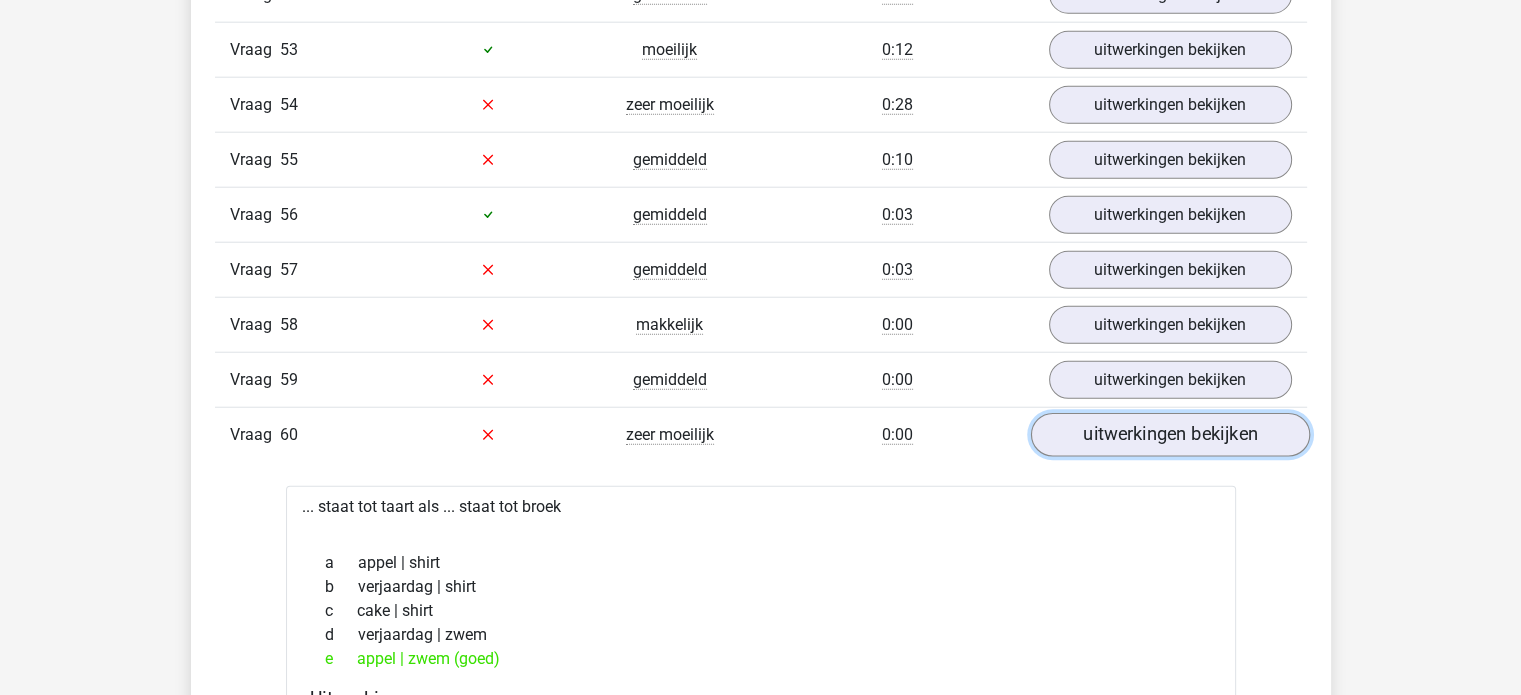 click on "uitwerkingen bekijken" at bounding box center [1169, 435] 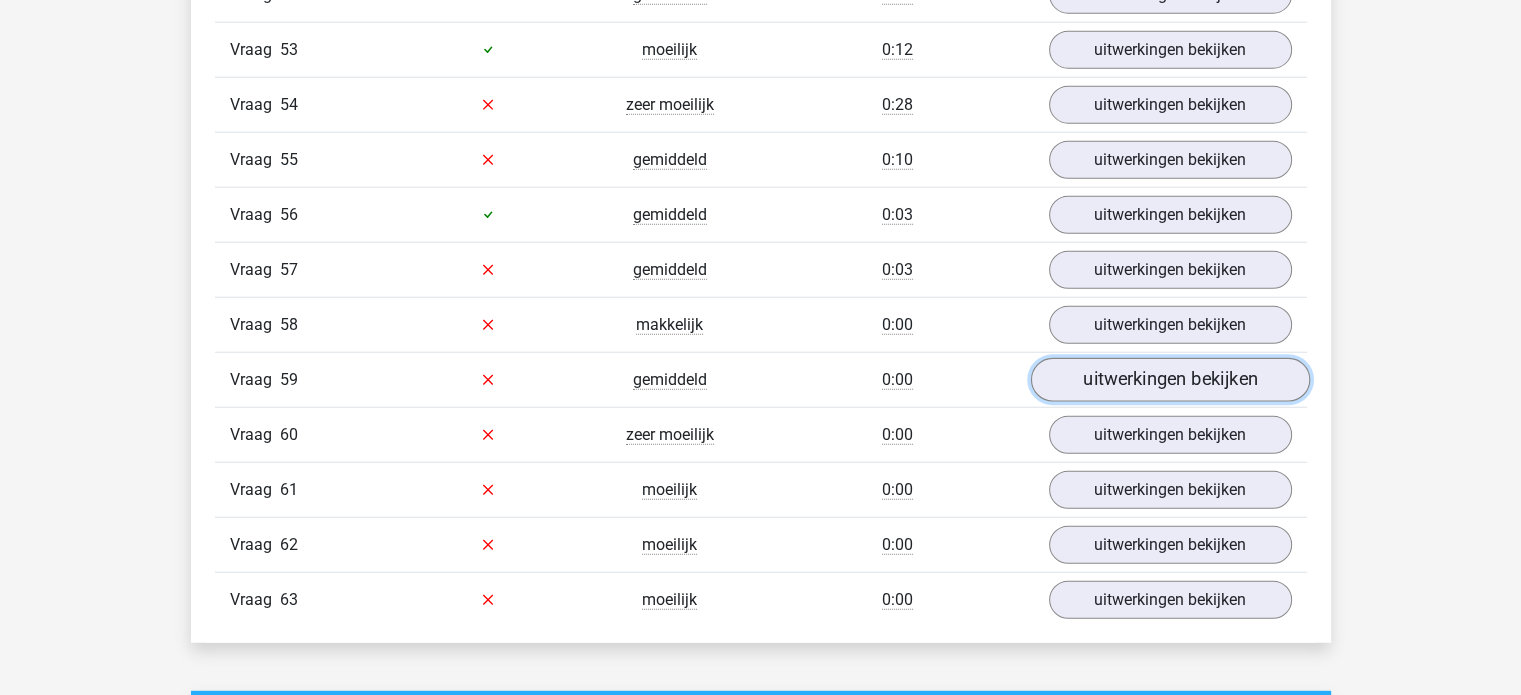 click on "uitwerkingen bekijken" at bounding box center [1169, 380] 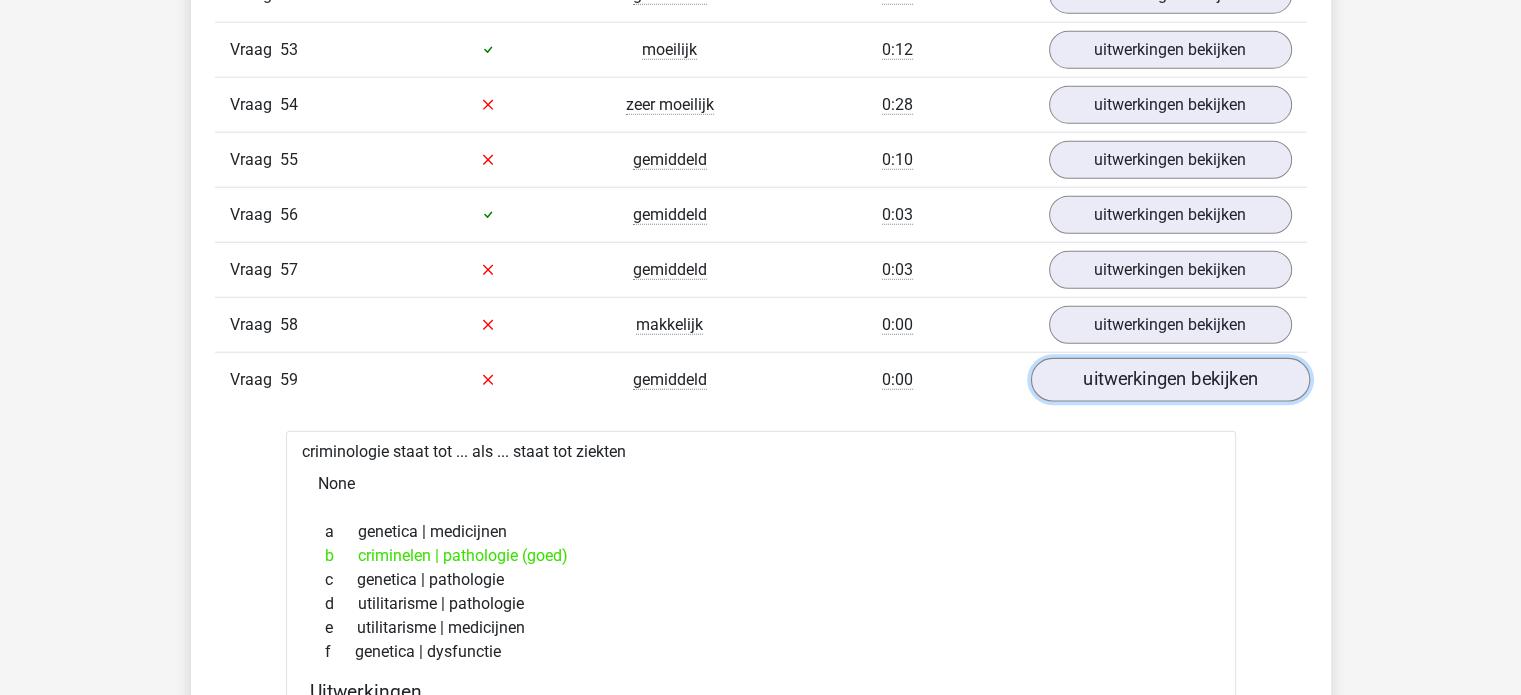 click on "uitwerkingen bekijken" at bounding box center (1169, 380) 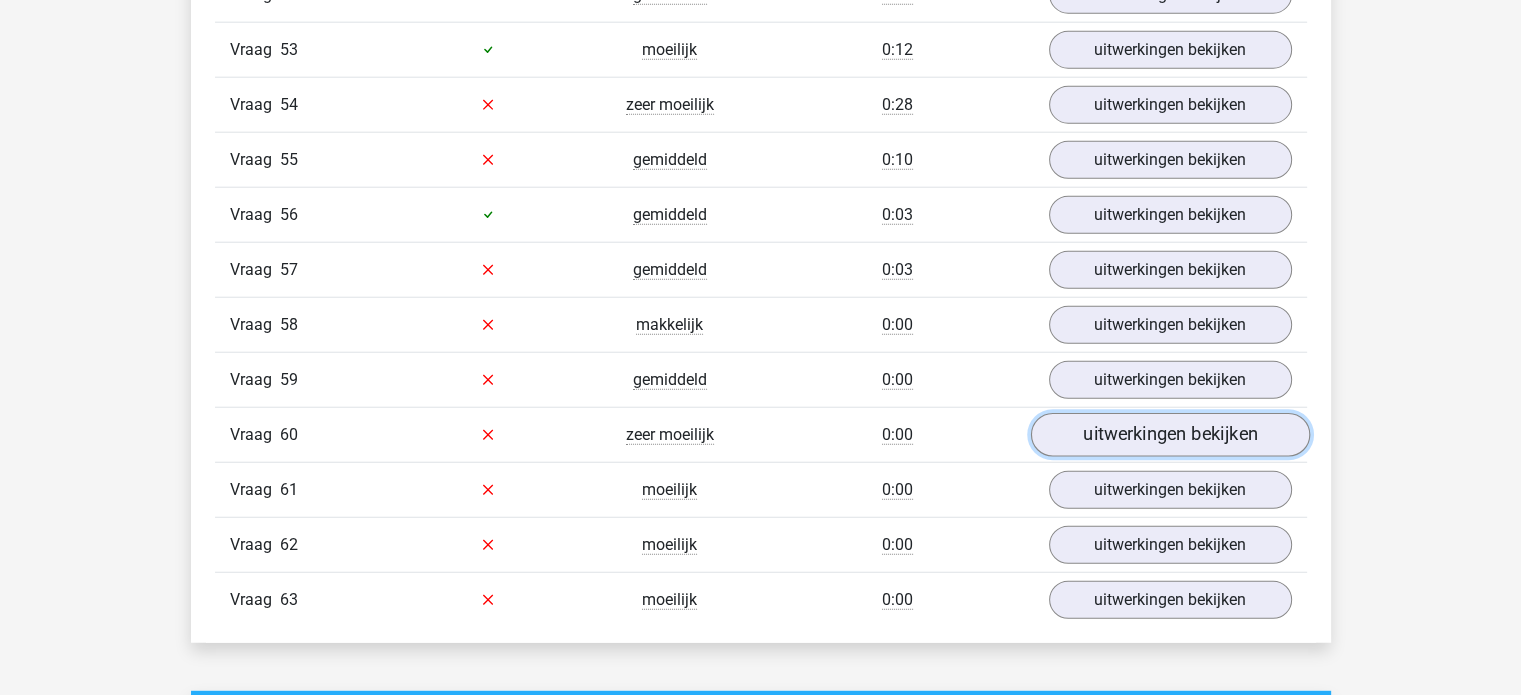 click on "uitwerkingen bekijken" at bounding box center [1169, 435] 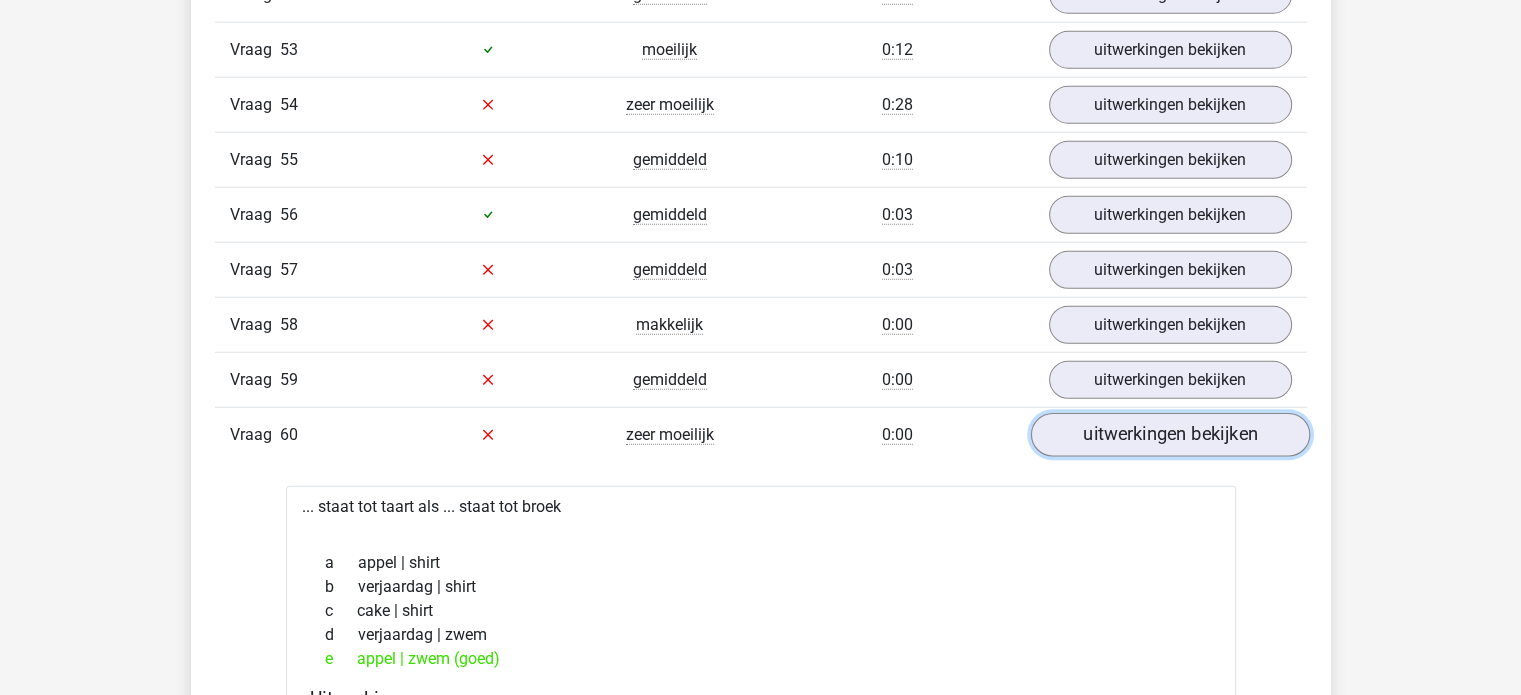 click on "uitwerkingen bekijken" at bounding box center [1169, 435] 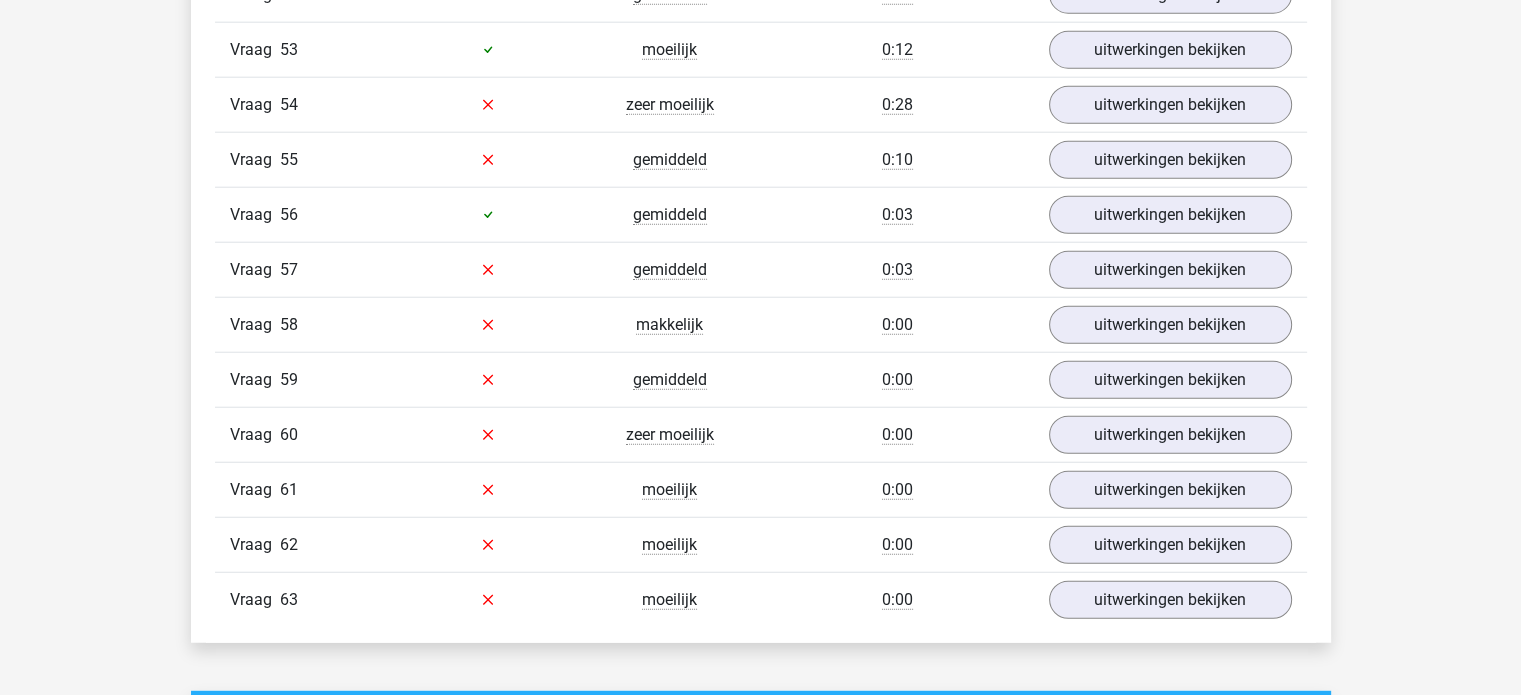 click on "Vraag
61
moeilijk
0:00
uitwerkingen bekijken" at bounding box center (761, 489) 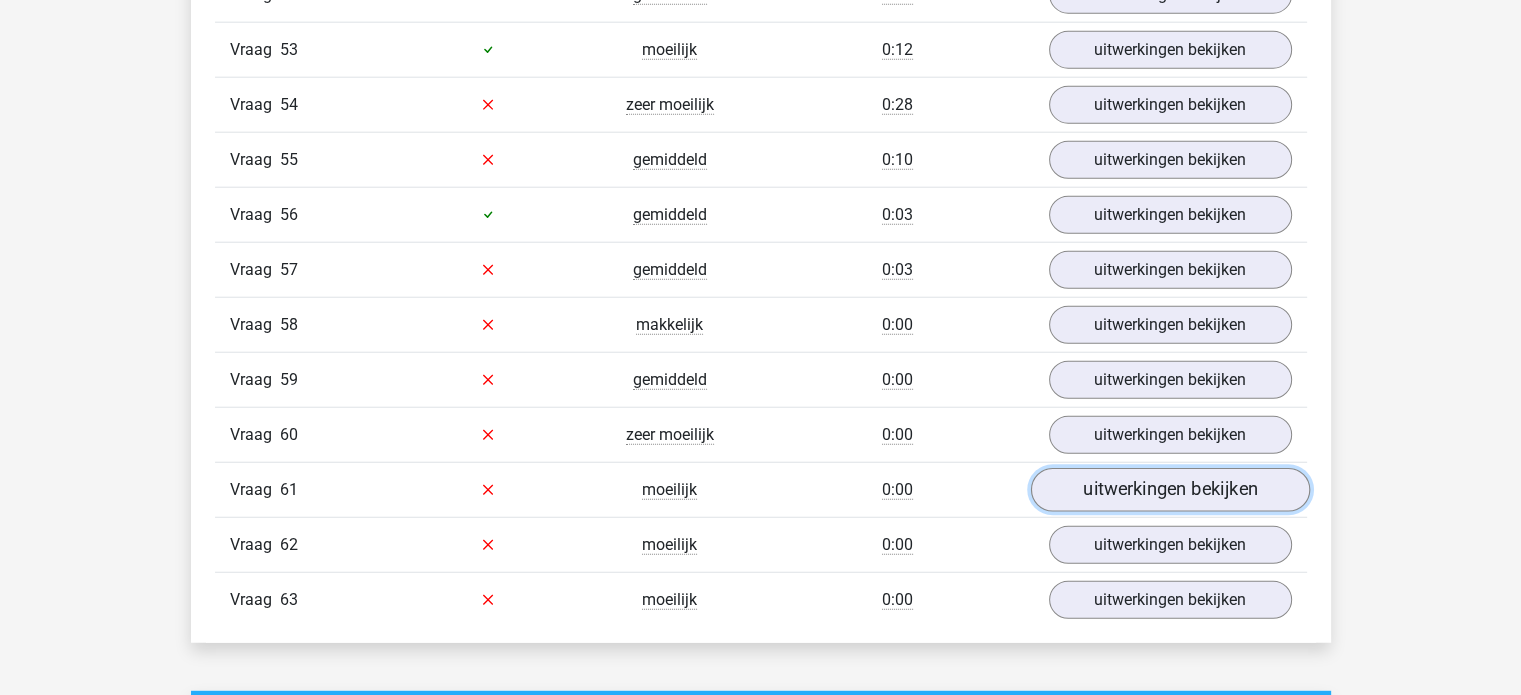 click on "uitwerkingen bekijken" at bounding box center [1169, 490] 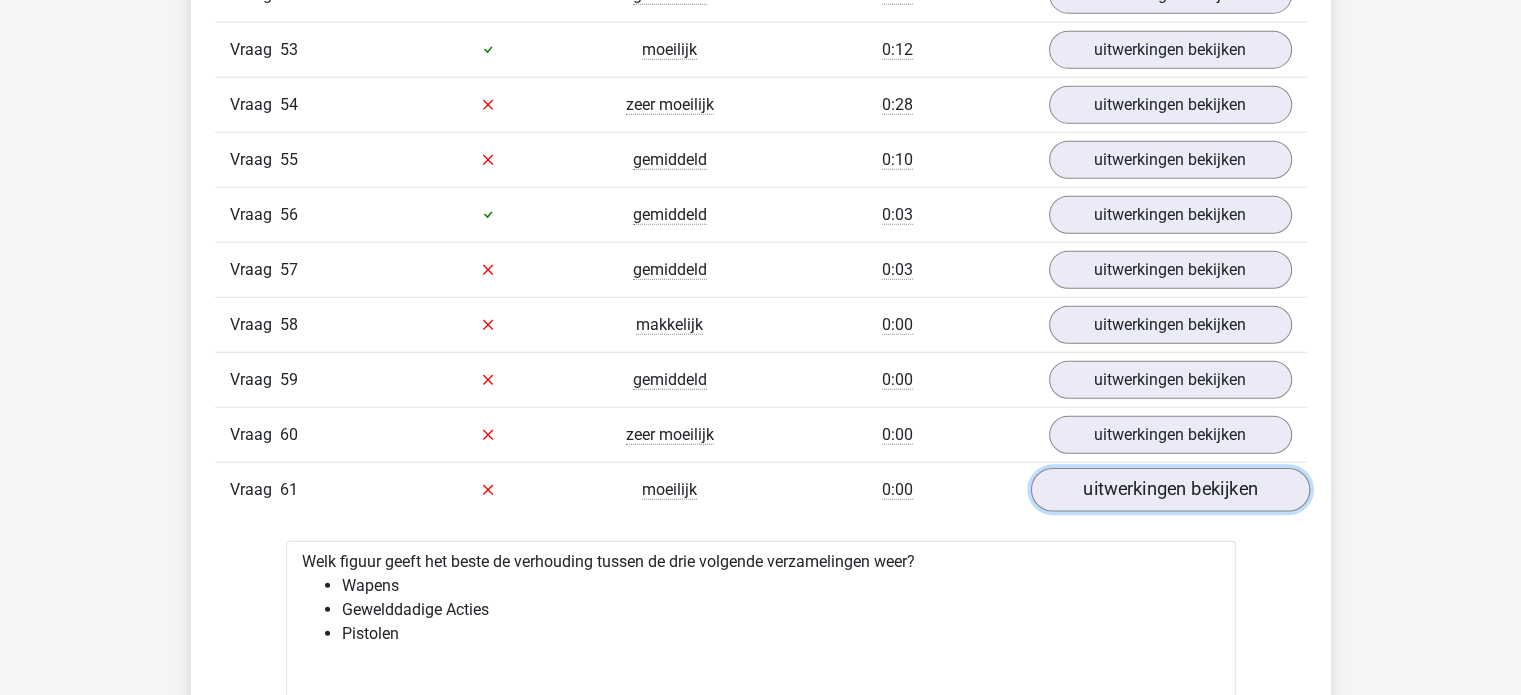 click on "uitwerkingen bekijken" at bounding box center [1169, 490] 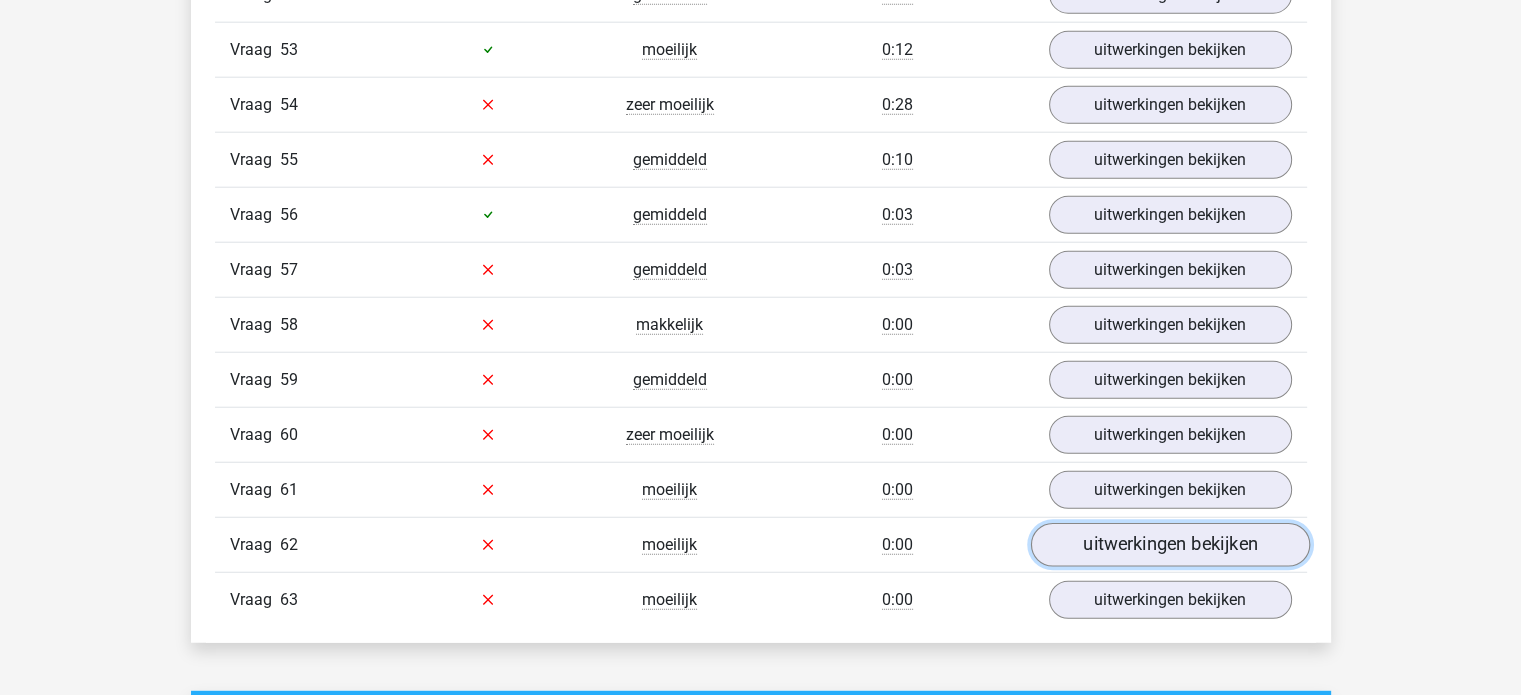 click on "uitwerkingen bekijken" at bounding box center (1169, 545) 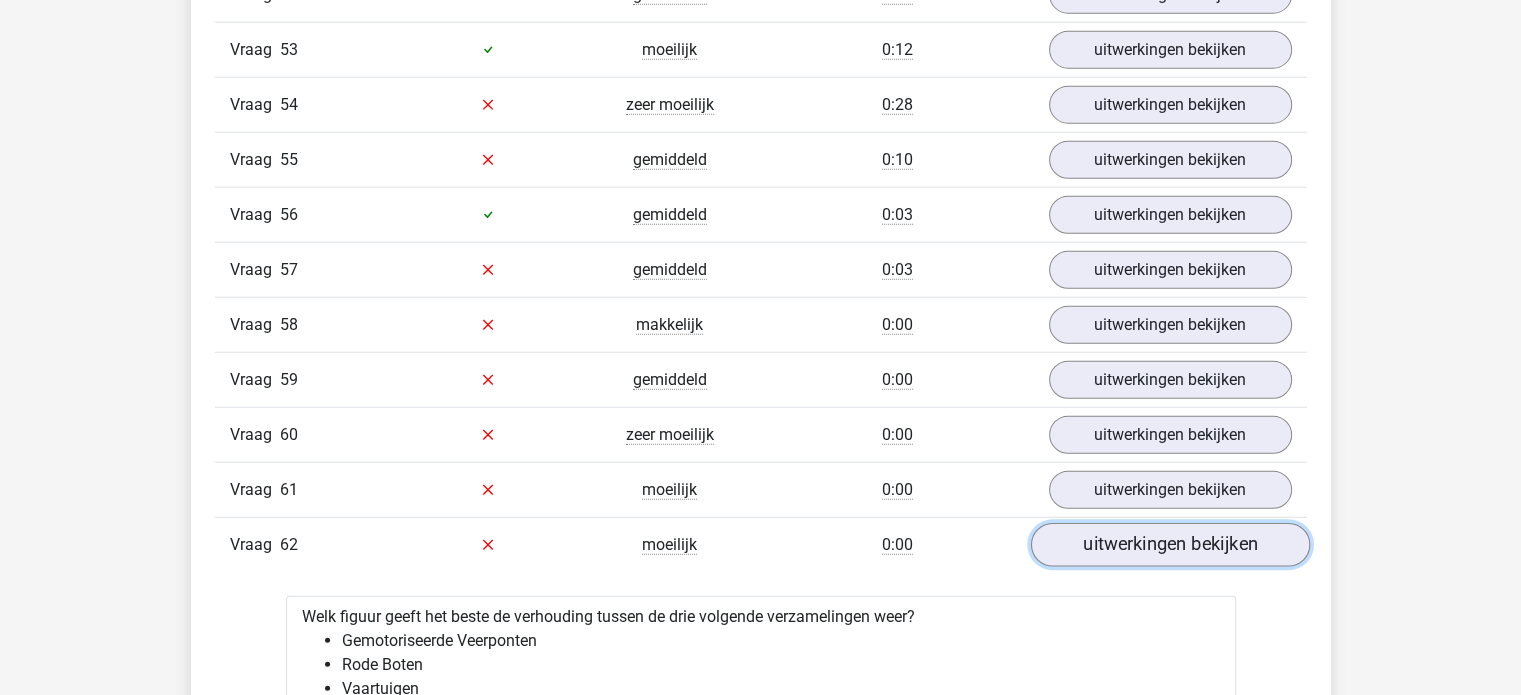 click on "uitwerkingen bekijken" at bounding box center (1169, 545) 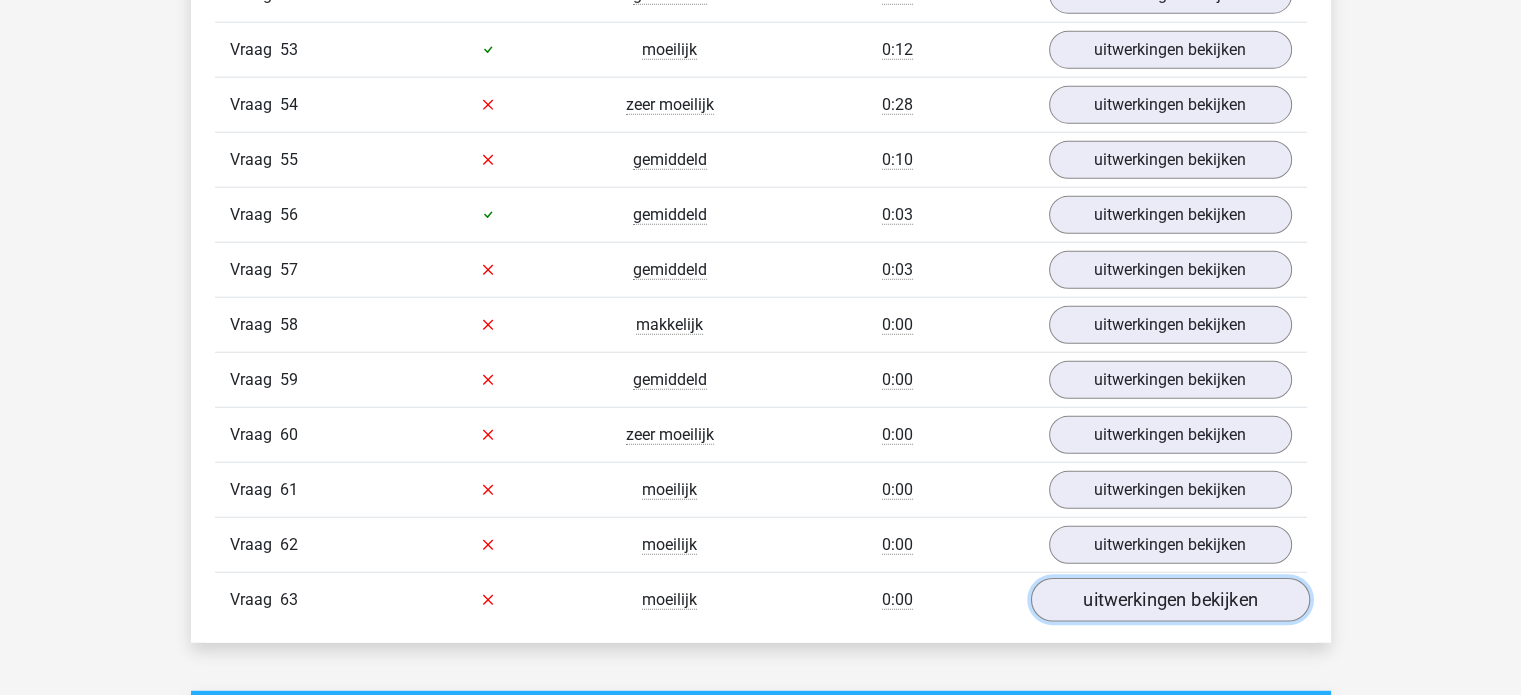 click on "uitwerkingen bekijken" at bounding box center (1169, 600) 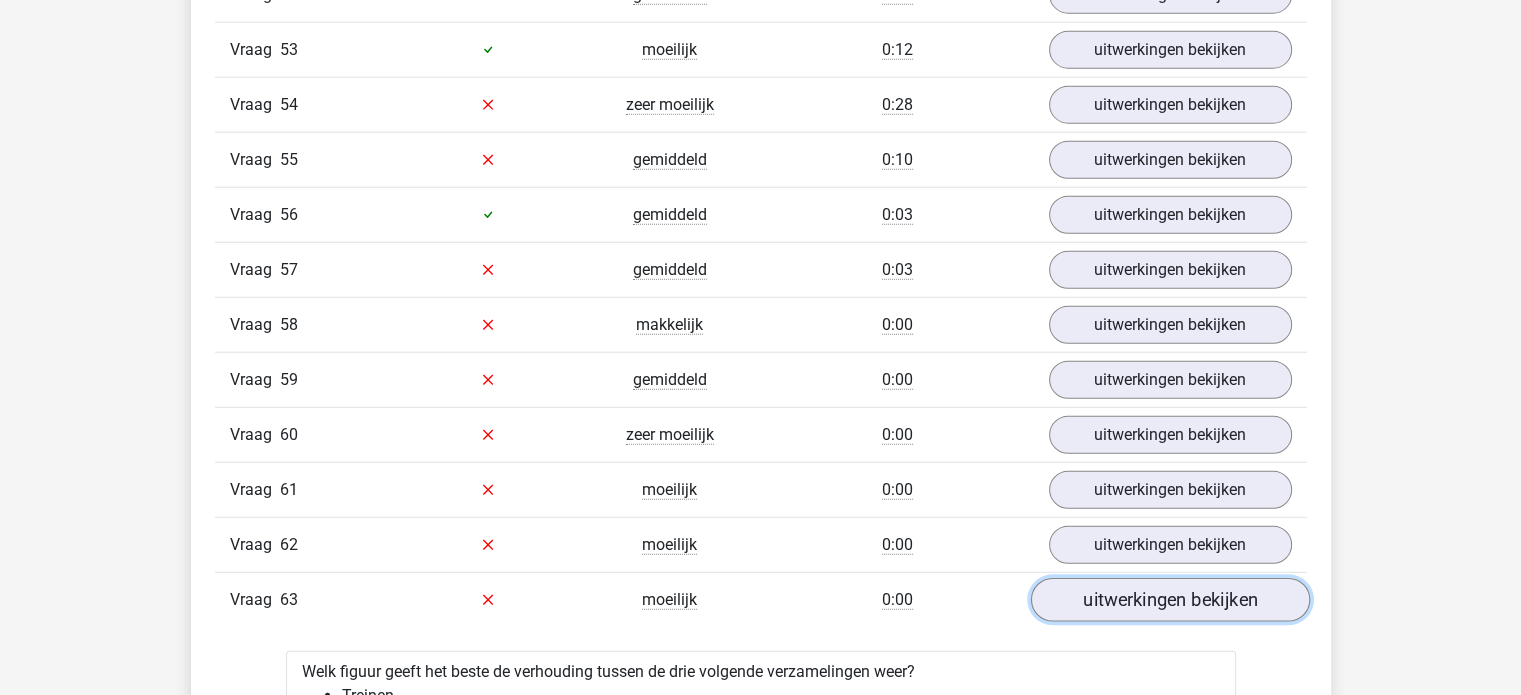 click on "uitwerkingen bekijken" at bounding box center [1169, 600] 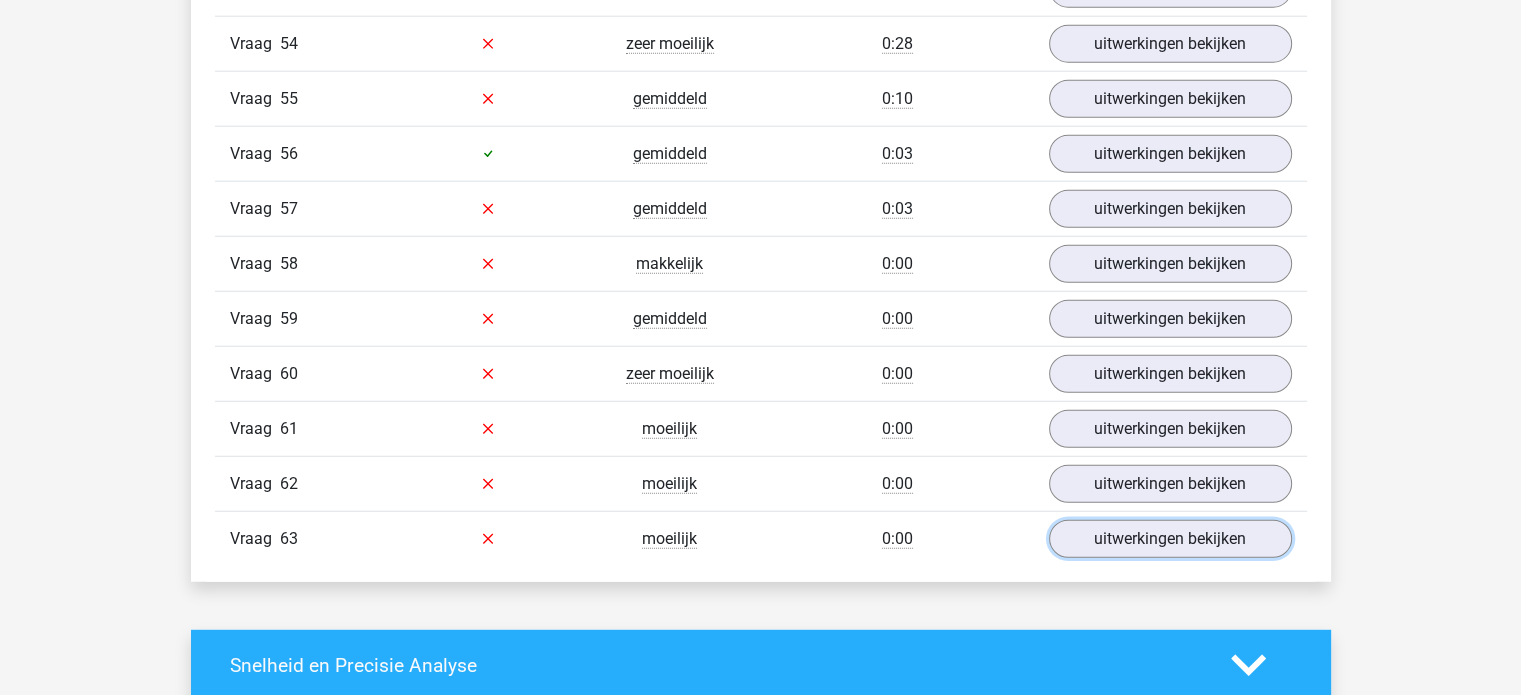 scroll, scrollTop: 5099, scrollLeft: 0, axis: vertical 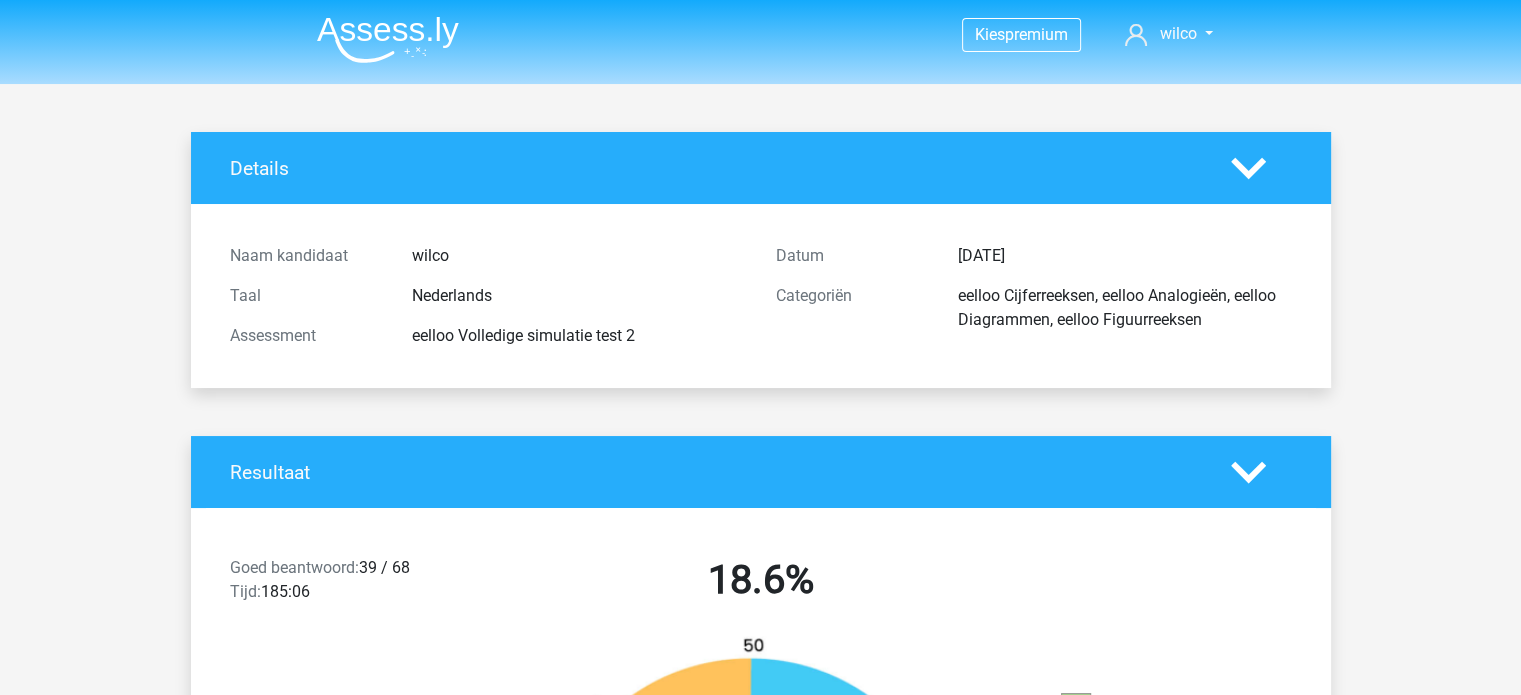 click at bounding box center (388, 39) 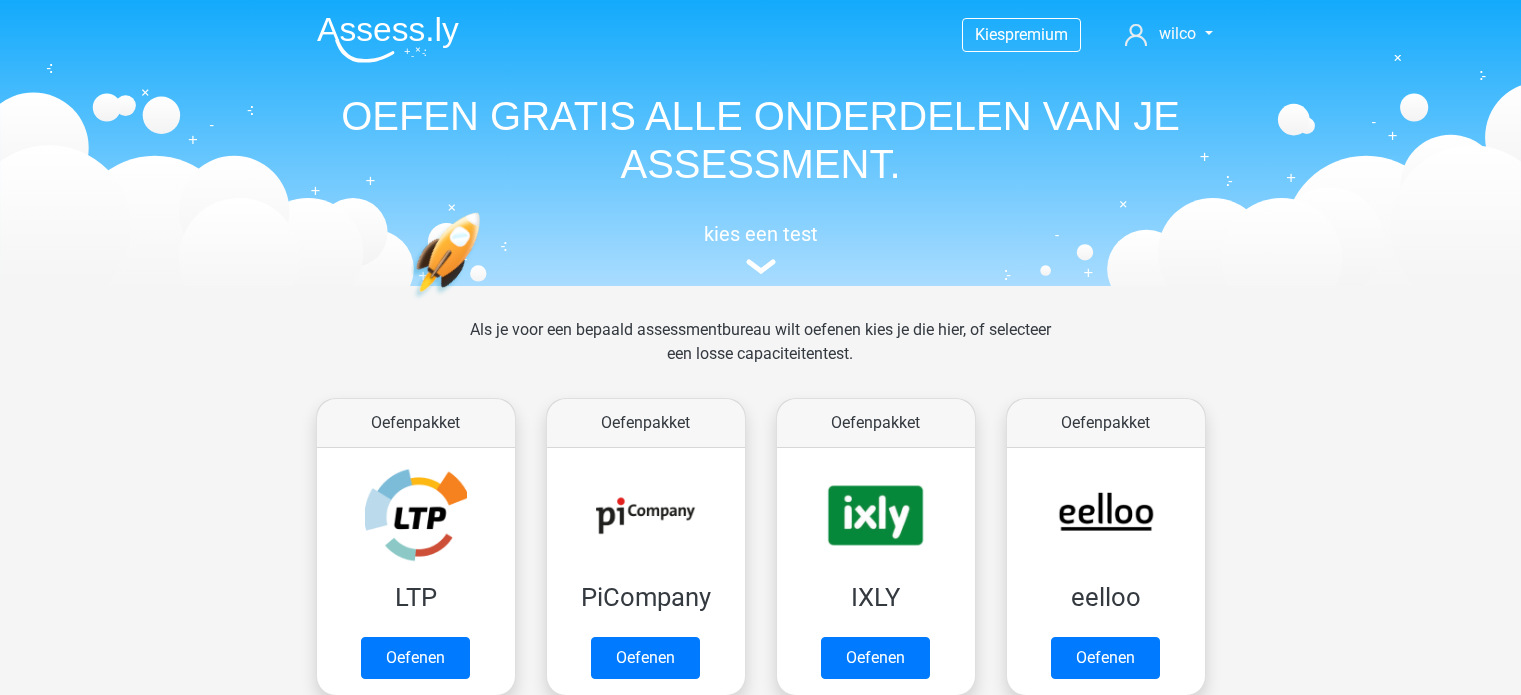 scroll, scrollTop: 0, scrollLeft: 0, axis: both 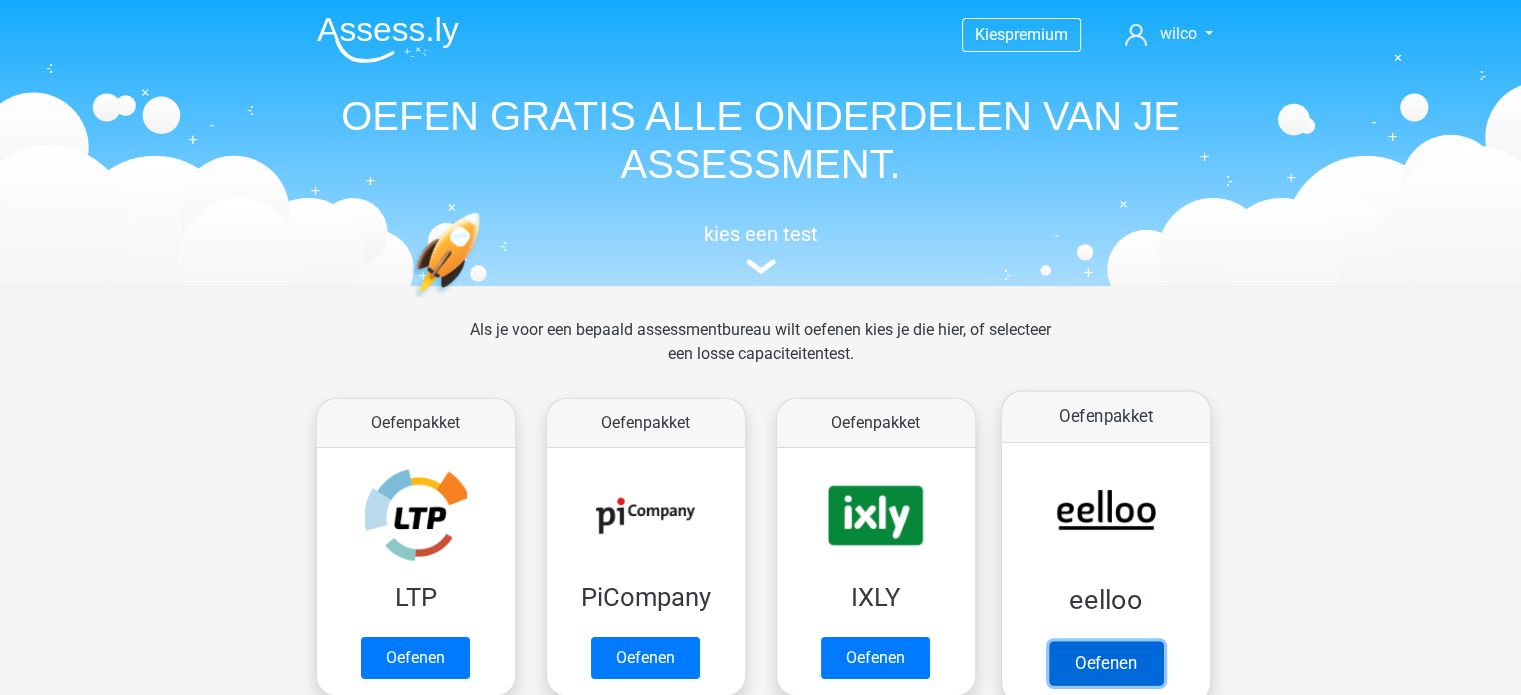 click on "Oefenen" at bounding box center (1105, 663) 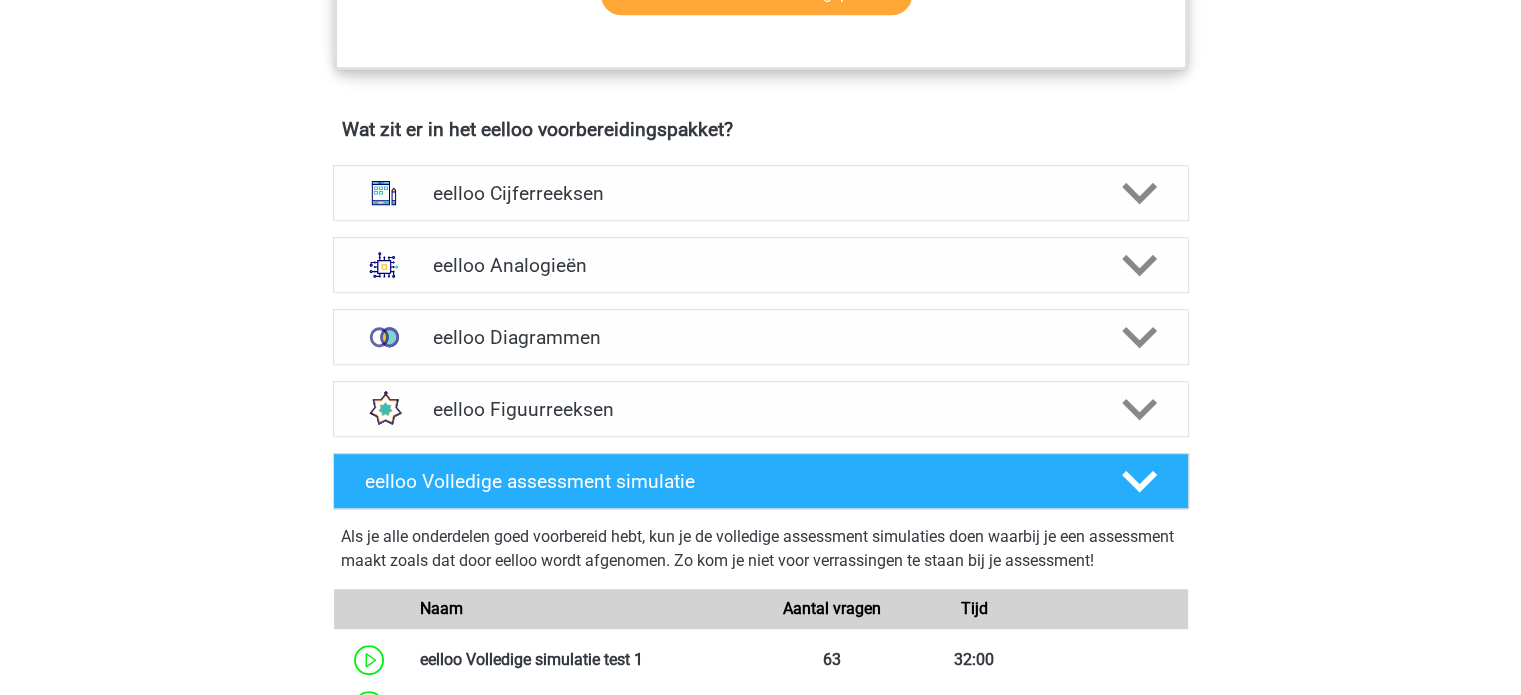 scroll, scrollTop: 1164, scrollLeft: 0, axis: vertical 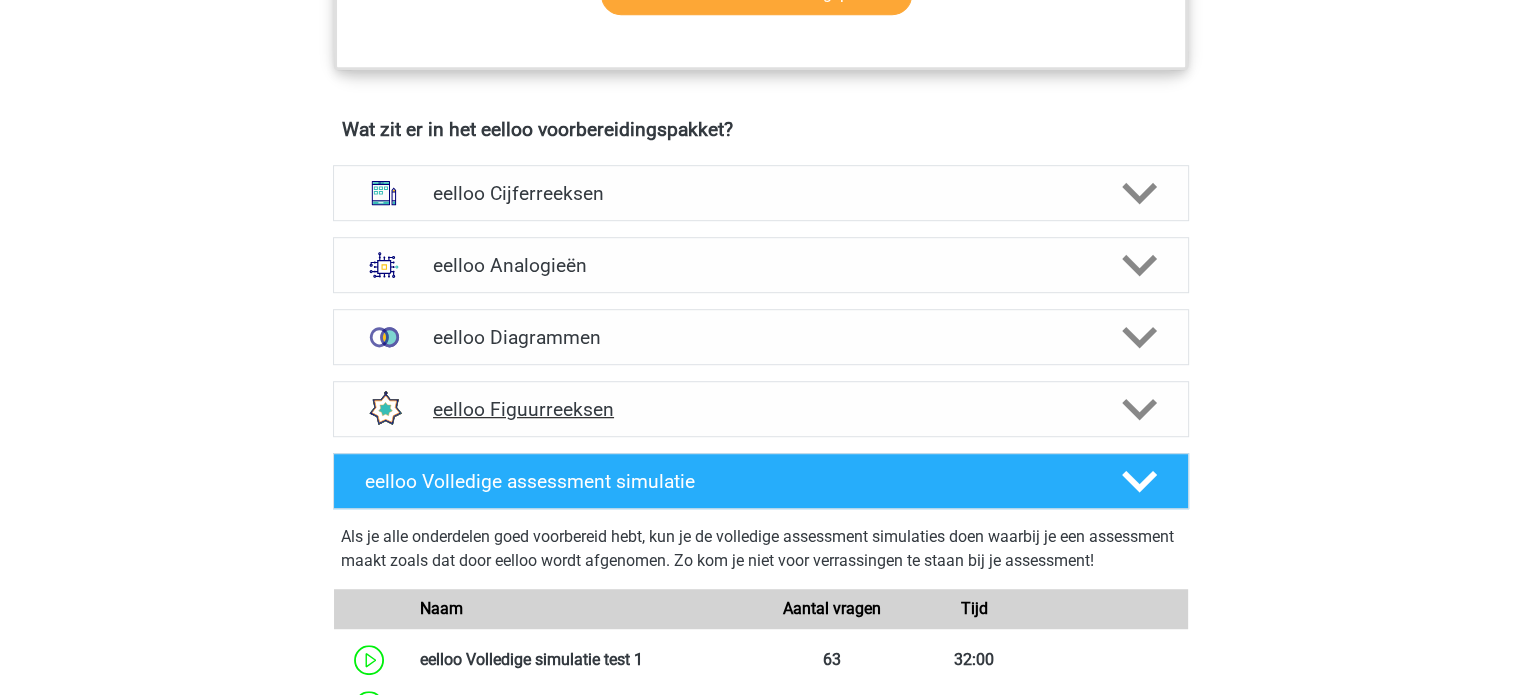 click on "eelloo Figuurreeksen" at bounding box center [760, 409] 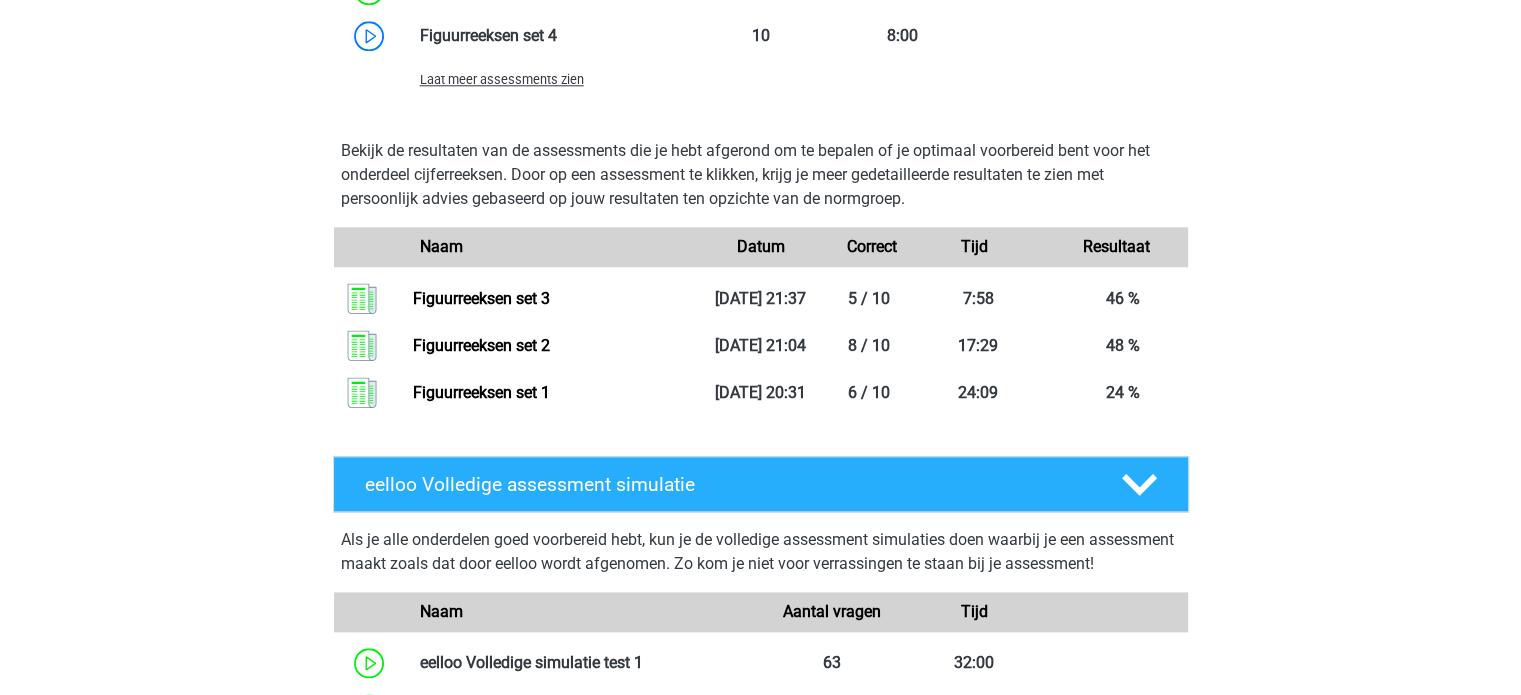 scroll, scrollTop: 2199, scrollLeft: 0, axis: vertical 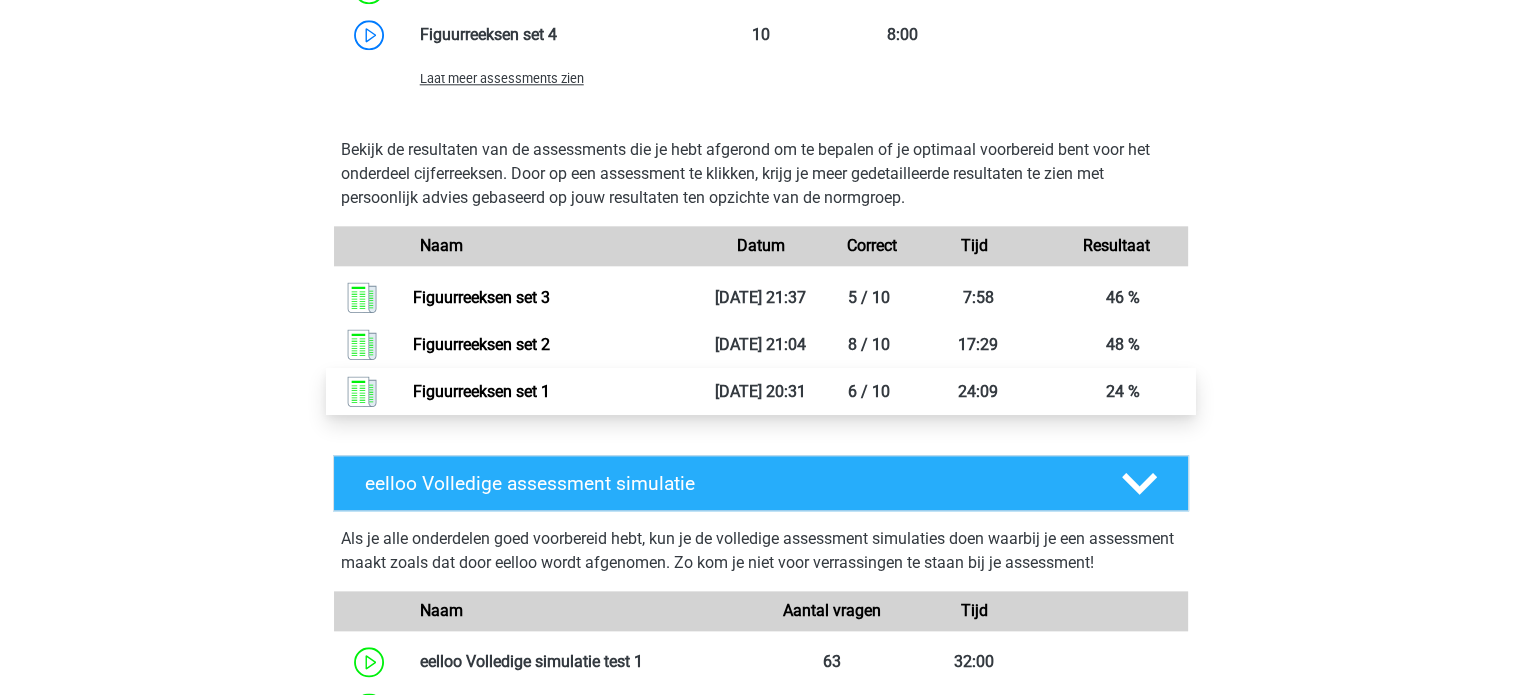 click on "Figuurreeksen set 1" at bounding box center [481, 391] 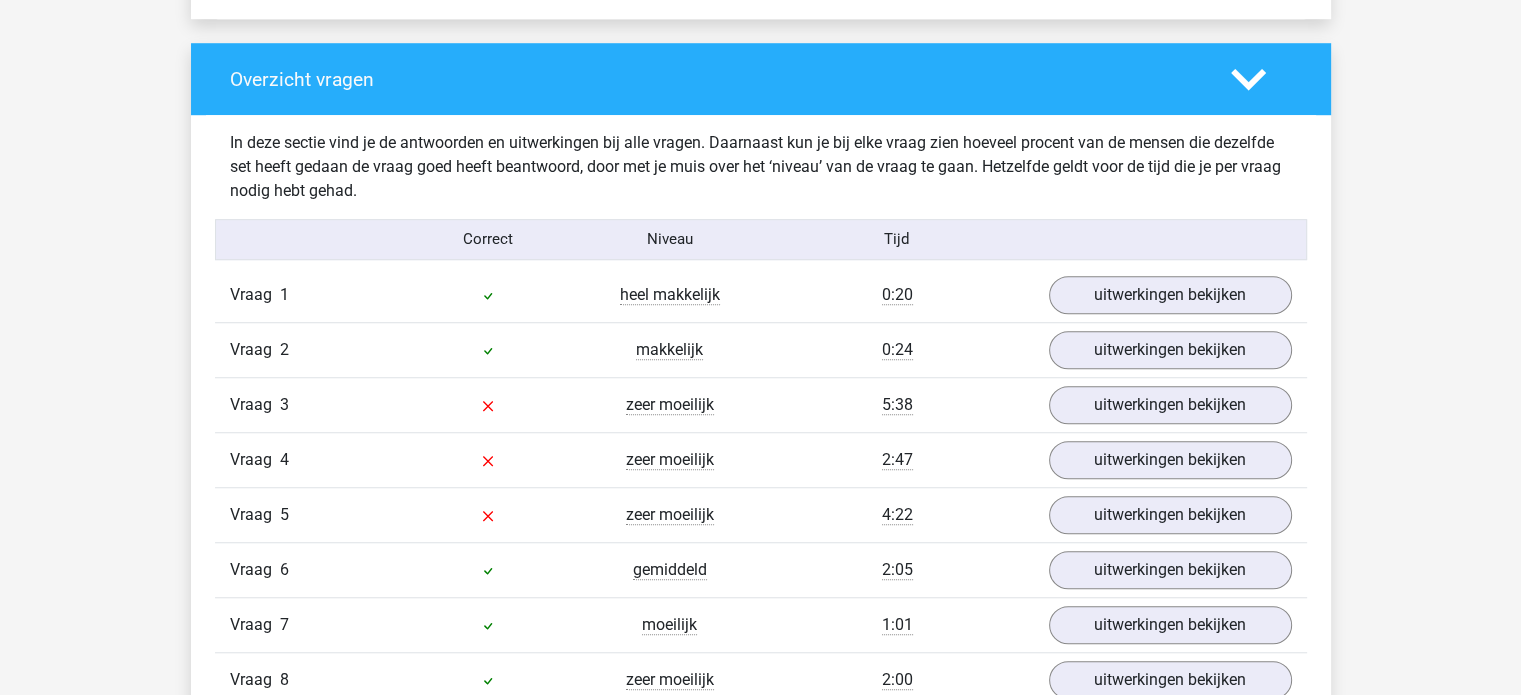 scroll, scrollTop: 1470, scrollLeft: 0, axis: vertical 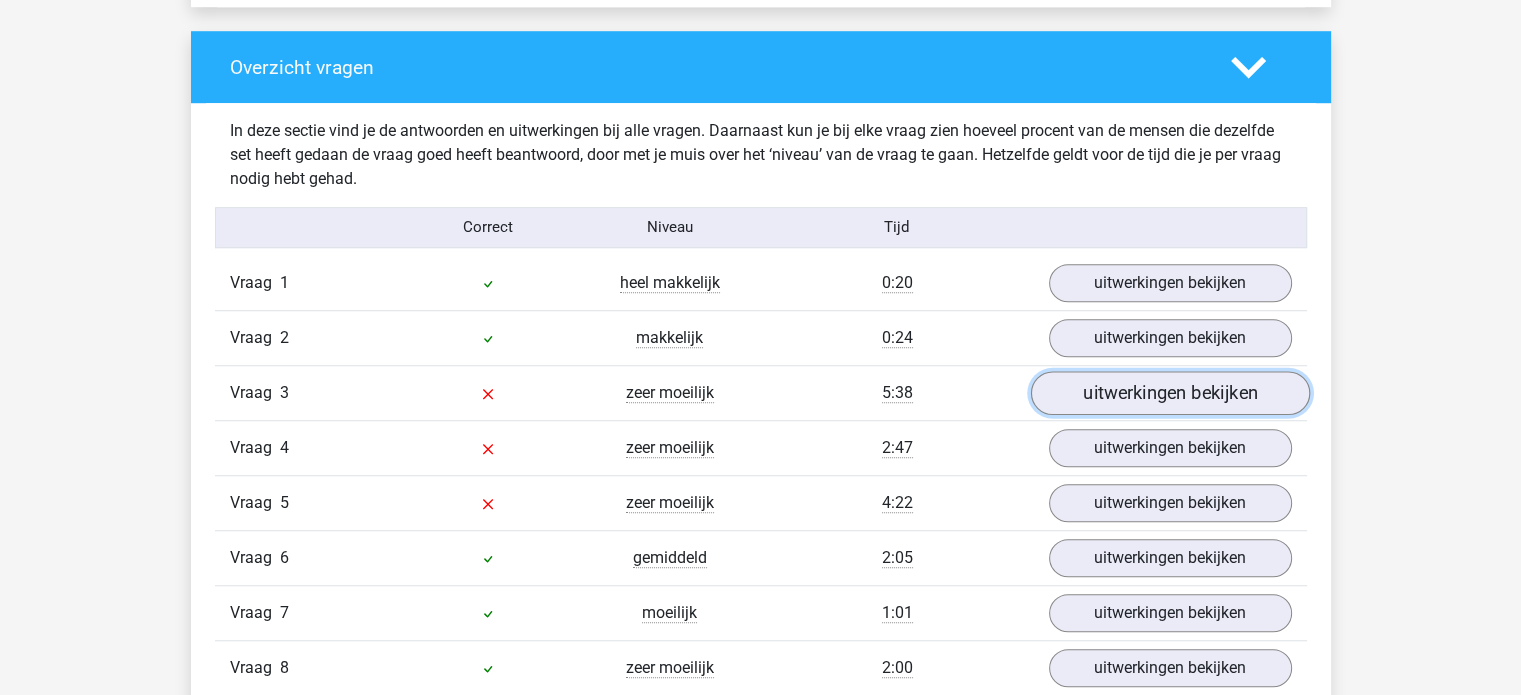 click on "uitwerkingen bekijken" at bounding box center [1169, 393] 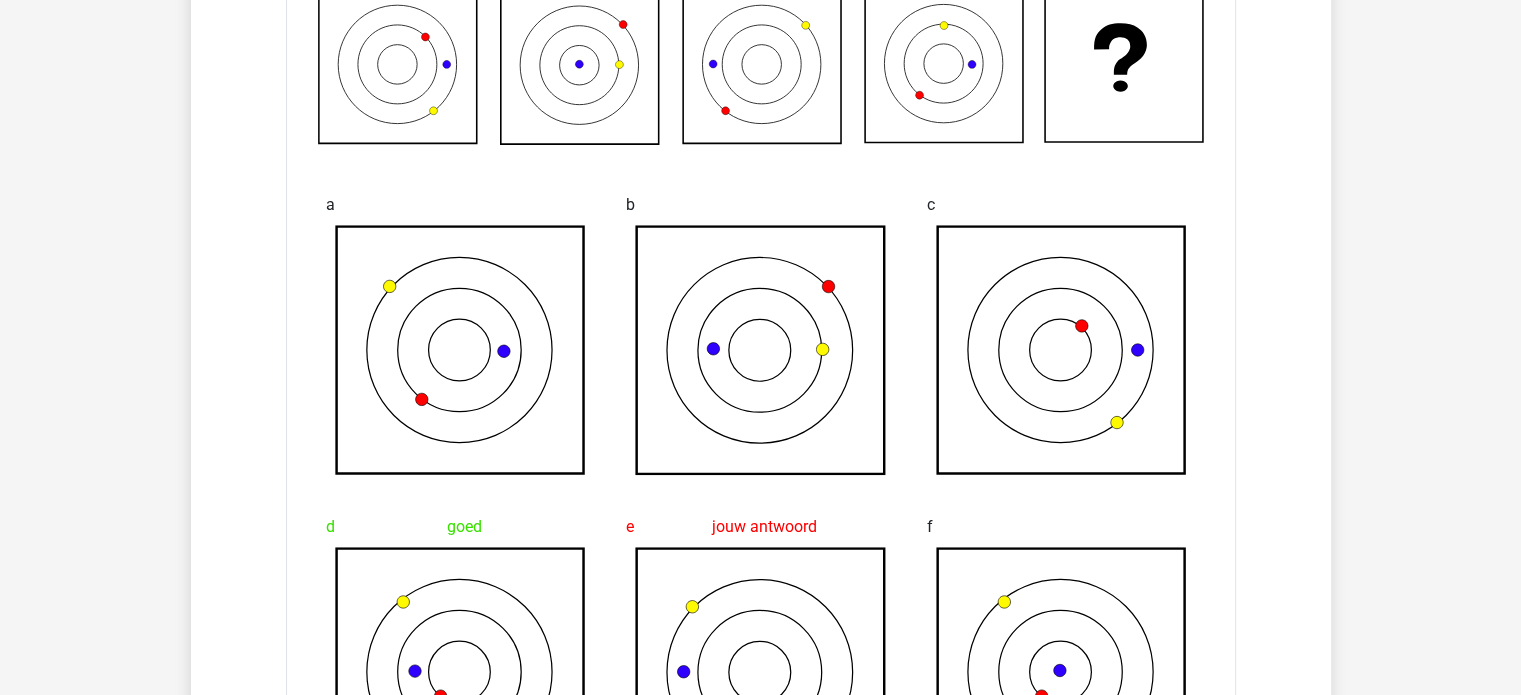 scroll, scrollTop: 1803, scrollLeft: 0, axis: vertical 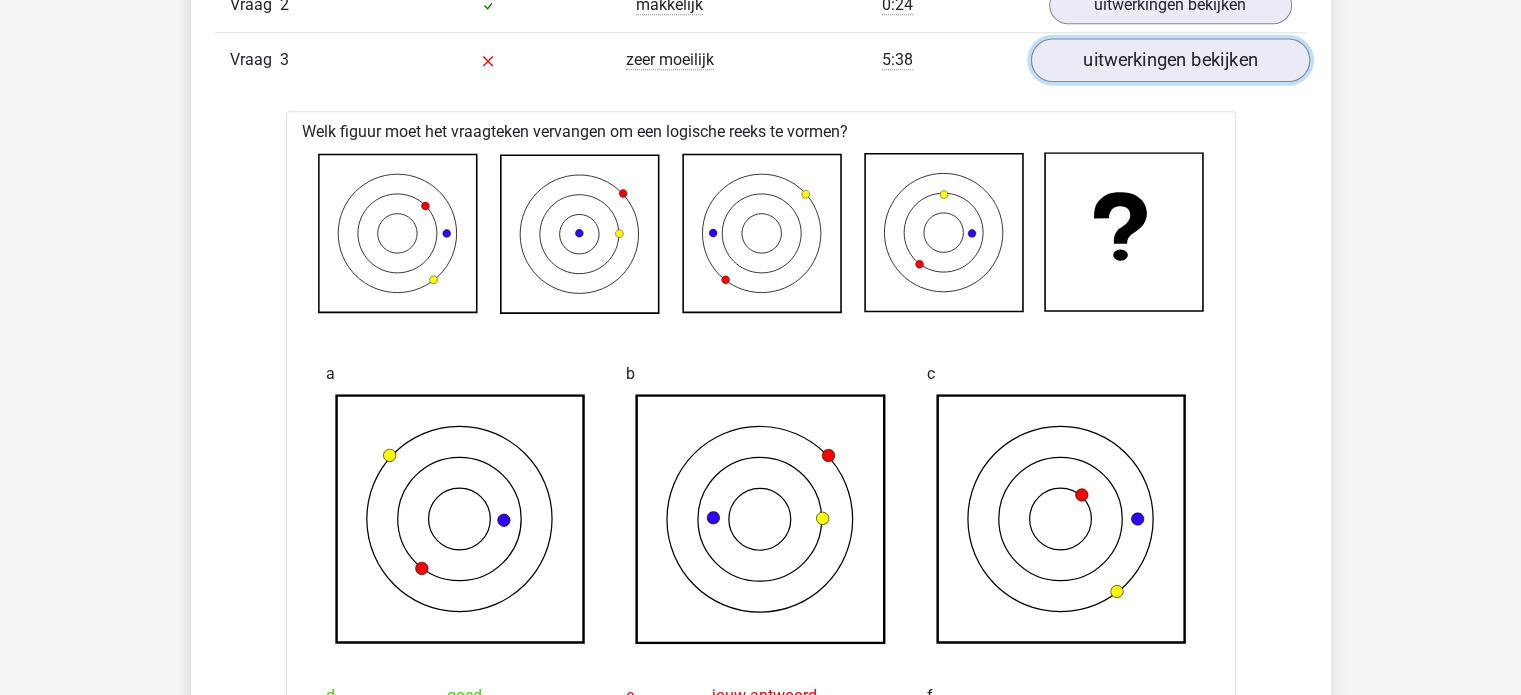 click on "uitwerkingen bekijken" at bounding box center [1169, 60] 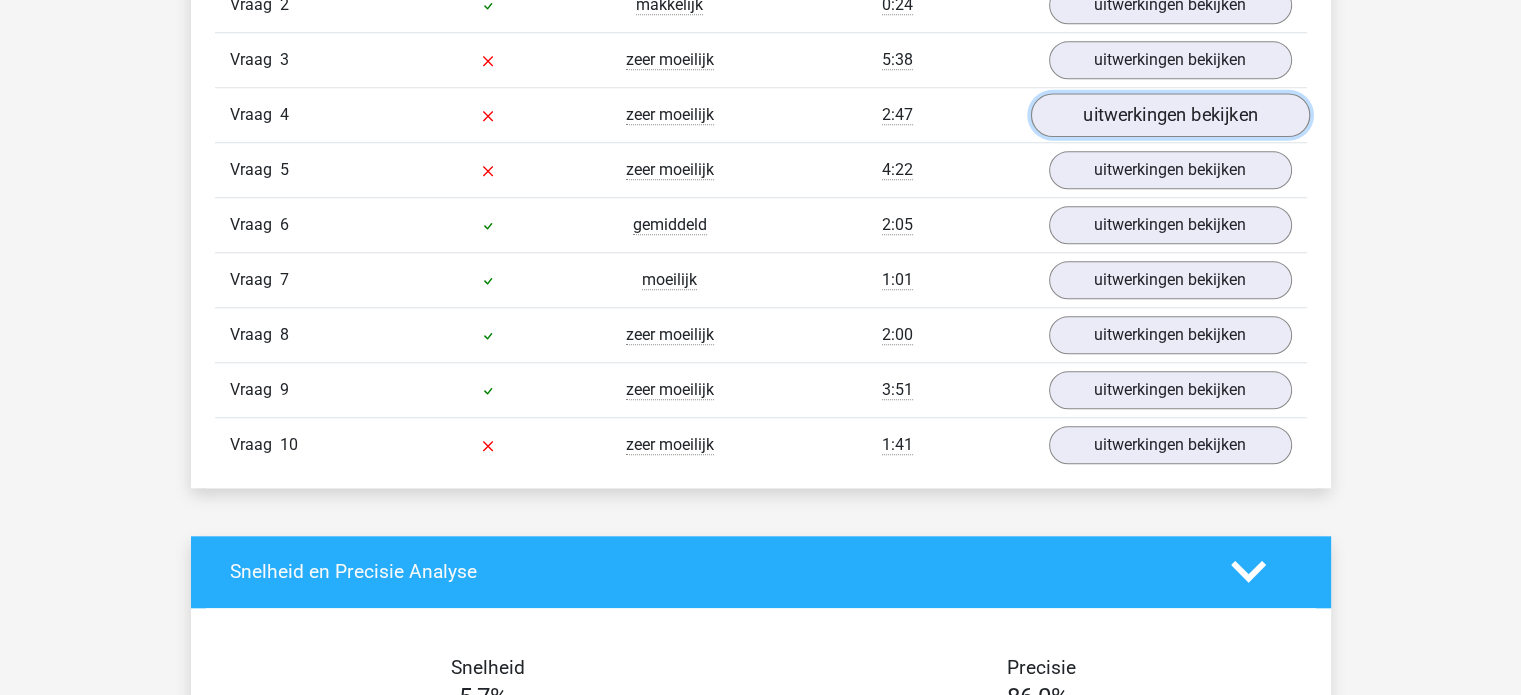 click on "uitwerkingen bekijken" at bounding box center [1169, 115] 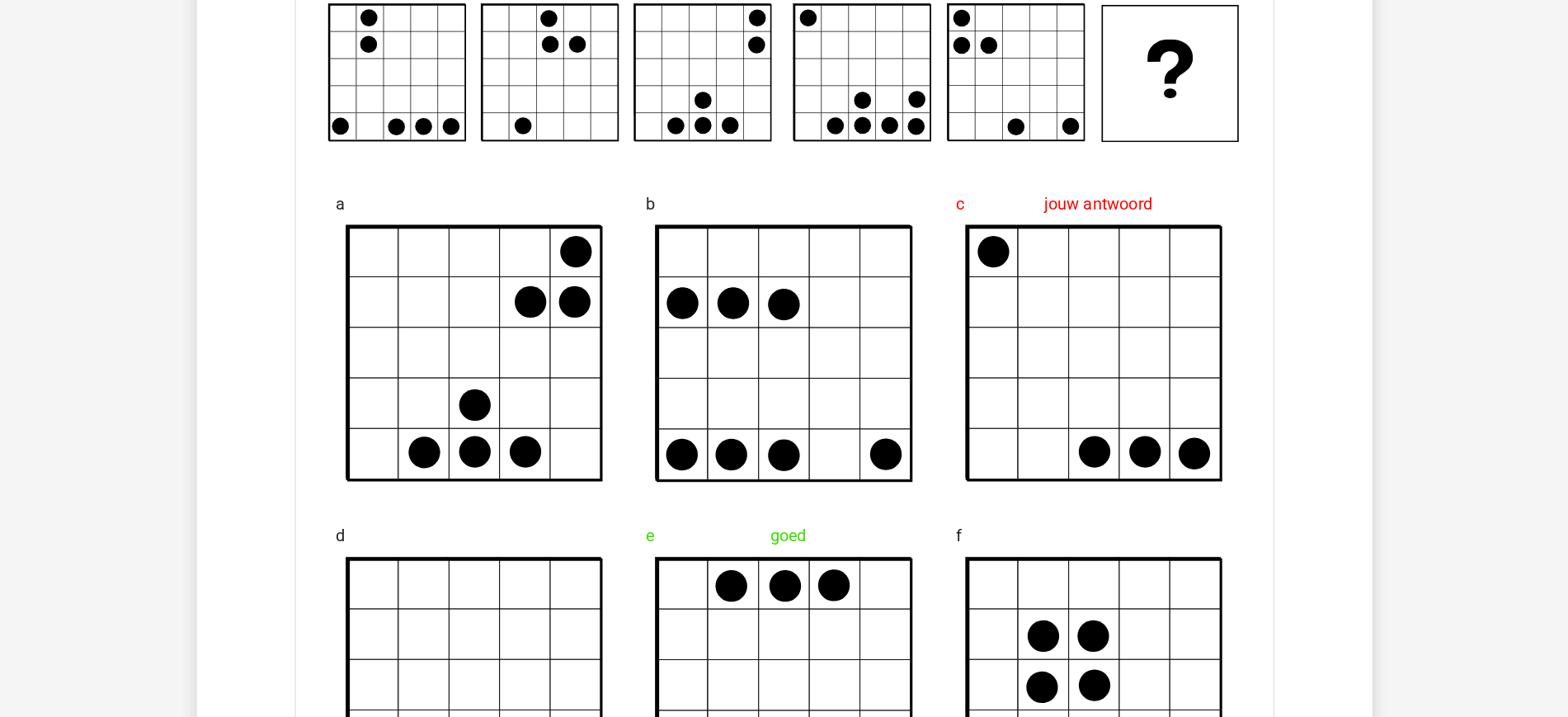 scroll, scrollTop: 1657, scrollLeft: 0, axis: vertical 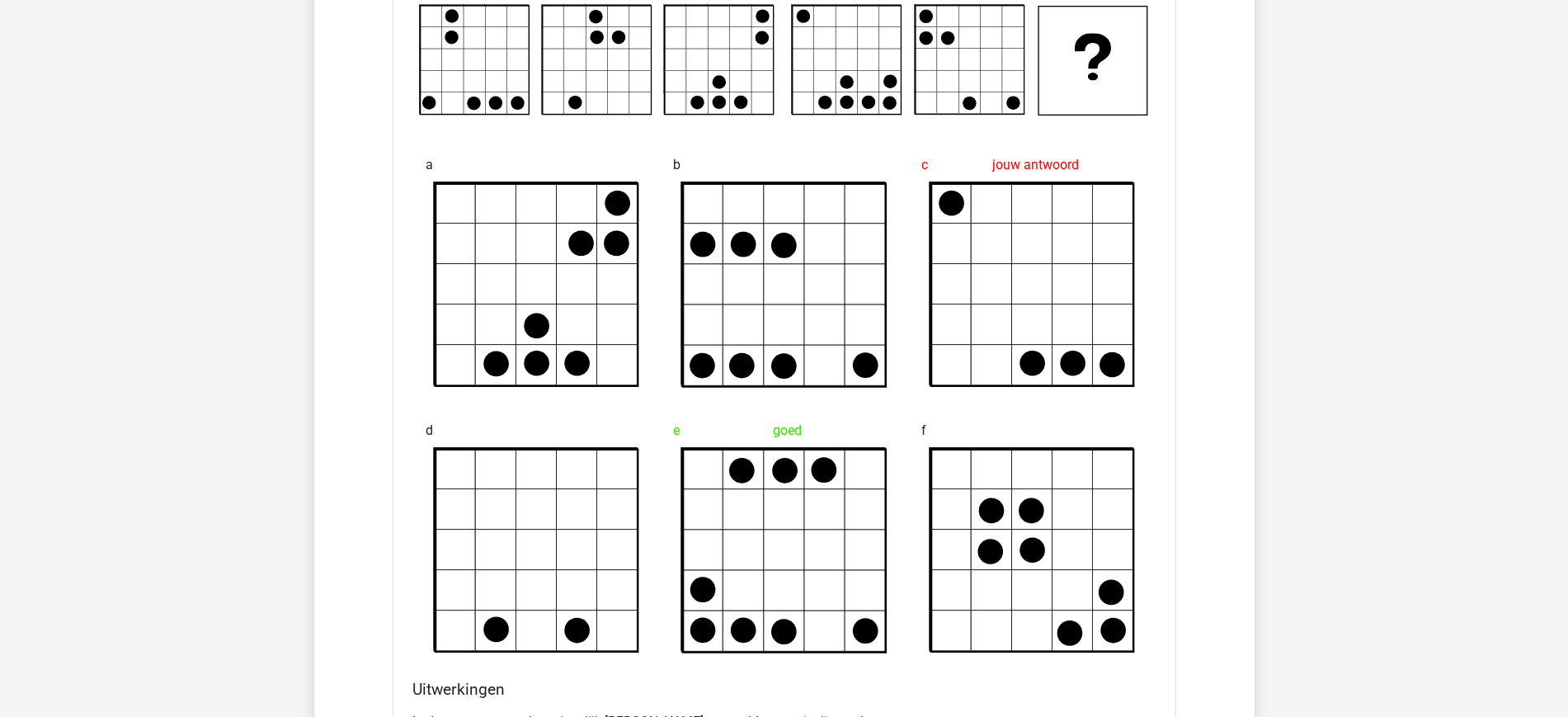 drag, startPoint x: 1010, startPoint y: 16, endPoint x: 1024, endPoint y: 346, distance: 330.2968 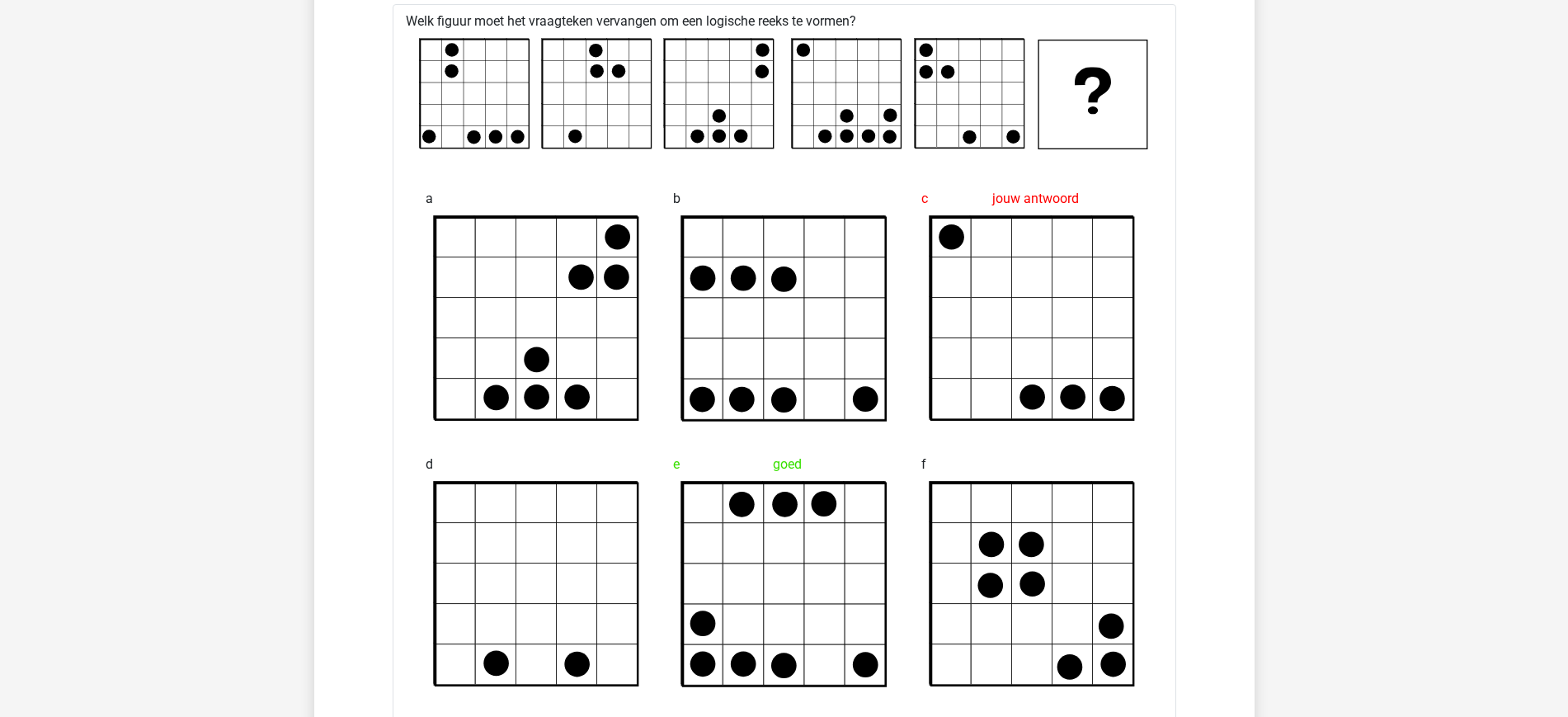 scroll, scrollTop: 1322, scrollLeft: 0, axis: vertical 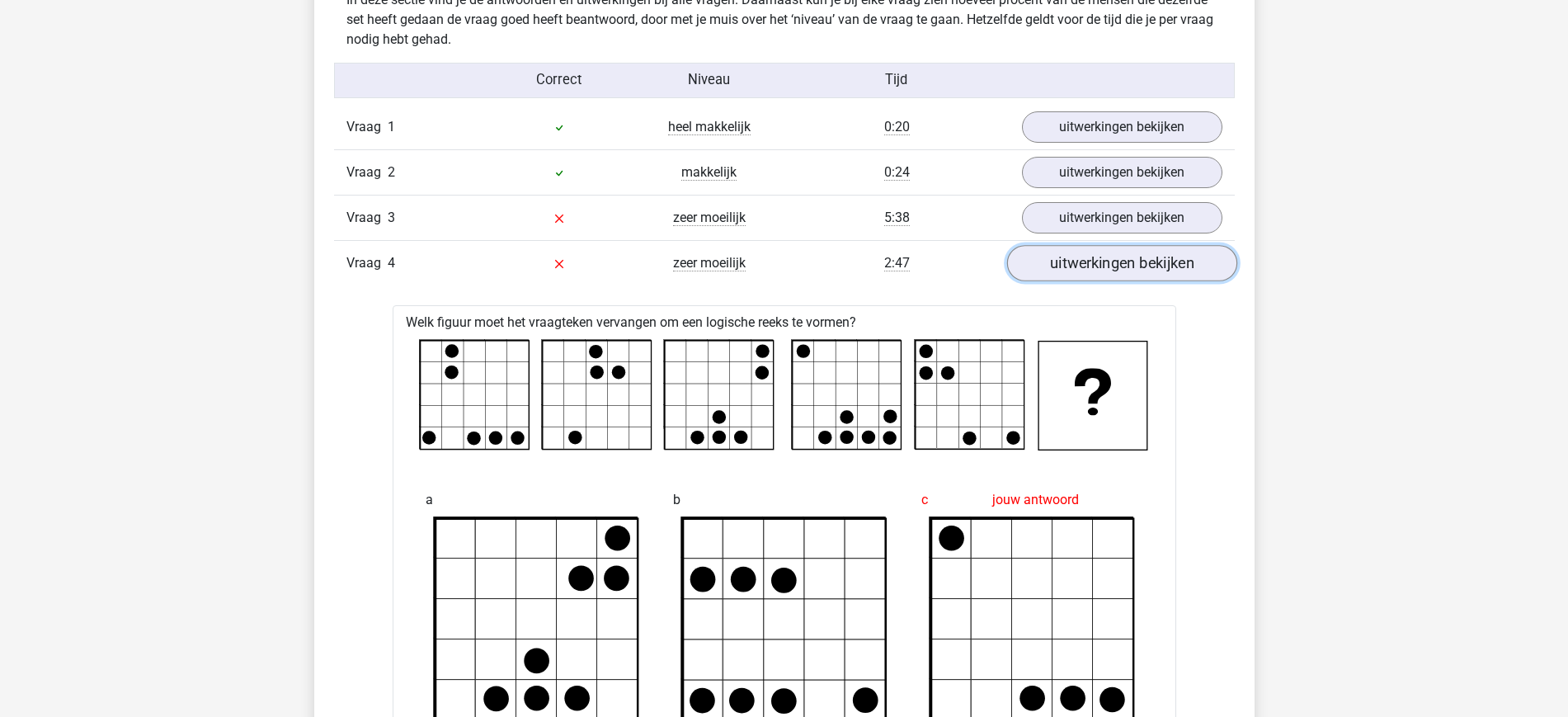 click on "uitwerkingen bekijken" at bounding box center (1121, 263) 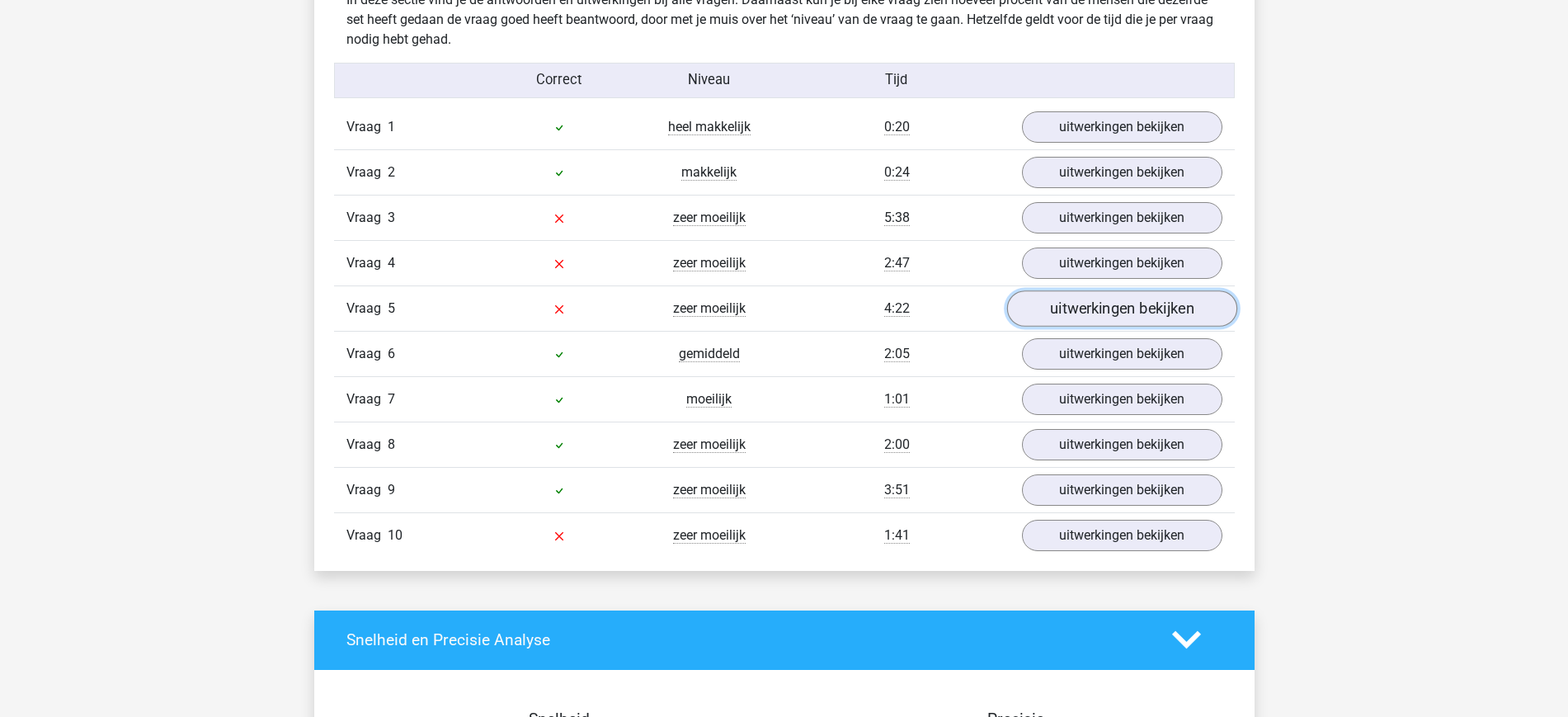 click on "uitwerkingen bekijken" at bounding box center [1121, 309] 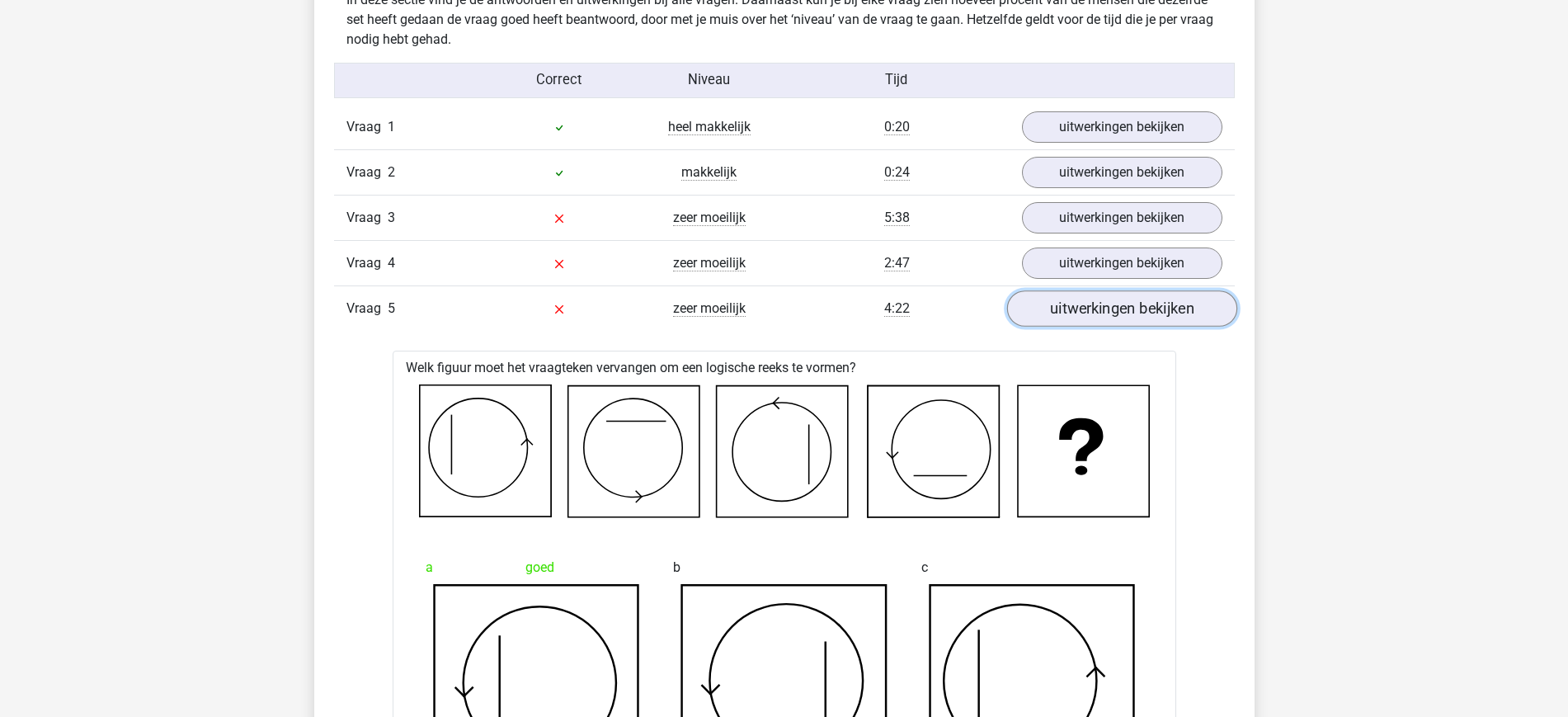 click on "uitwerkingen bekijken" at bounding box center [1121, 309] 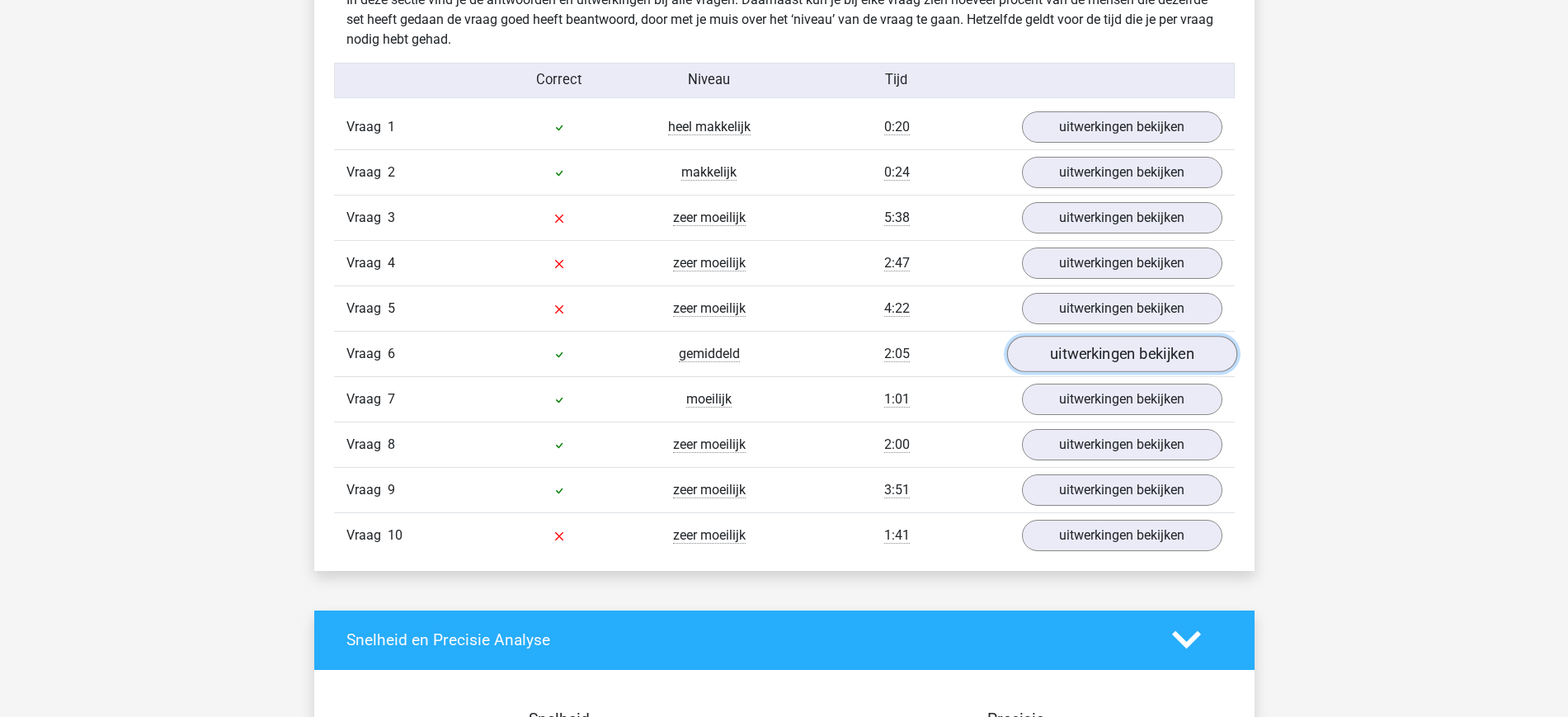 click on "uitwerkingen bekijken" at bounding box center (1121, 354) 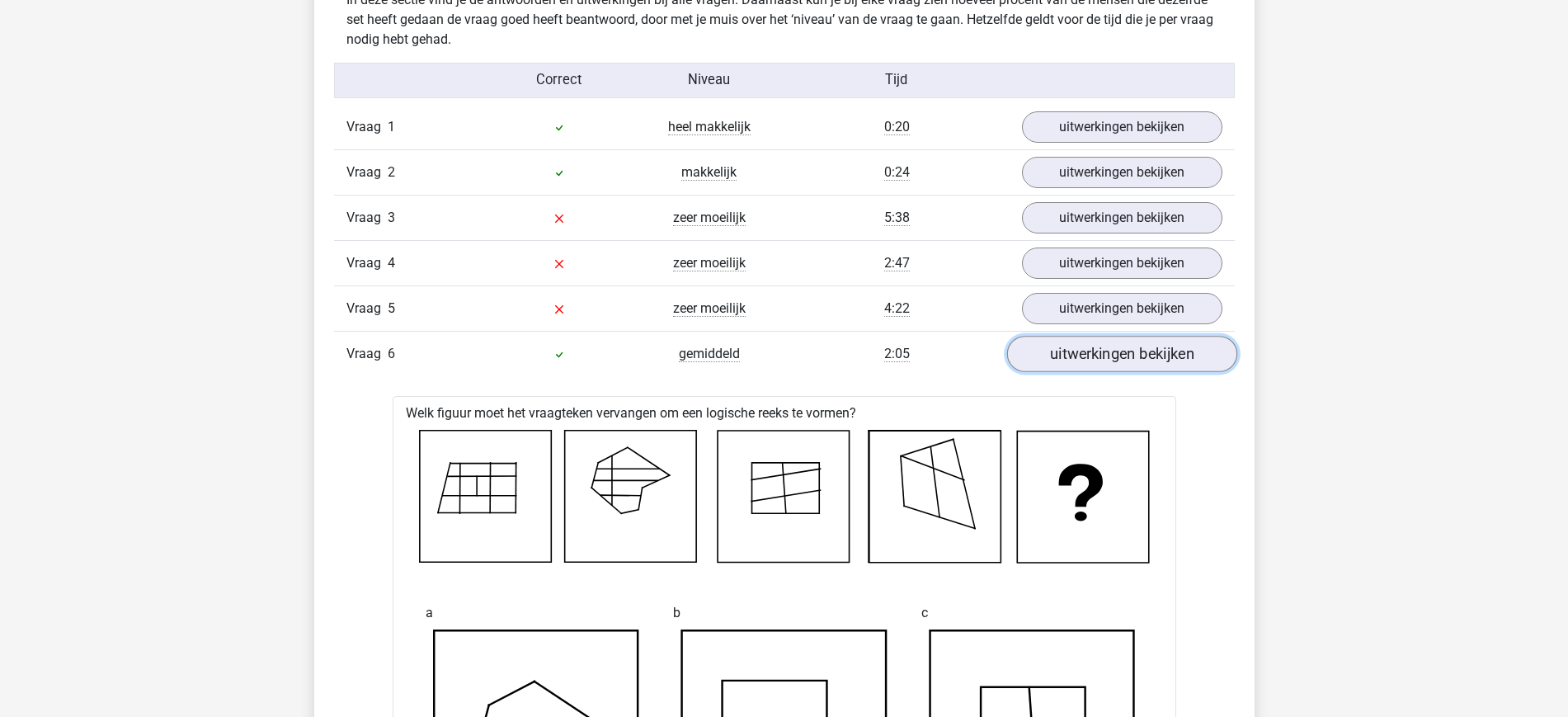 click on "uitwerkingen bekijken" at bounding box center [1121, 354] 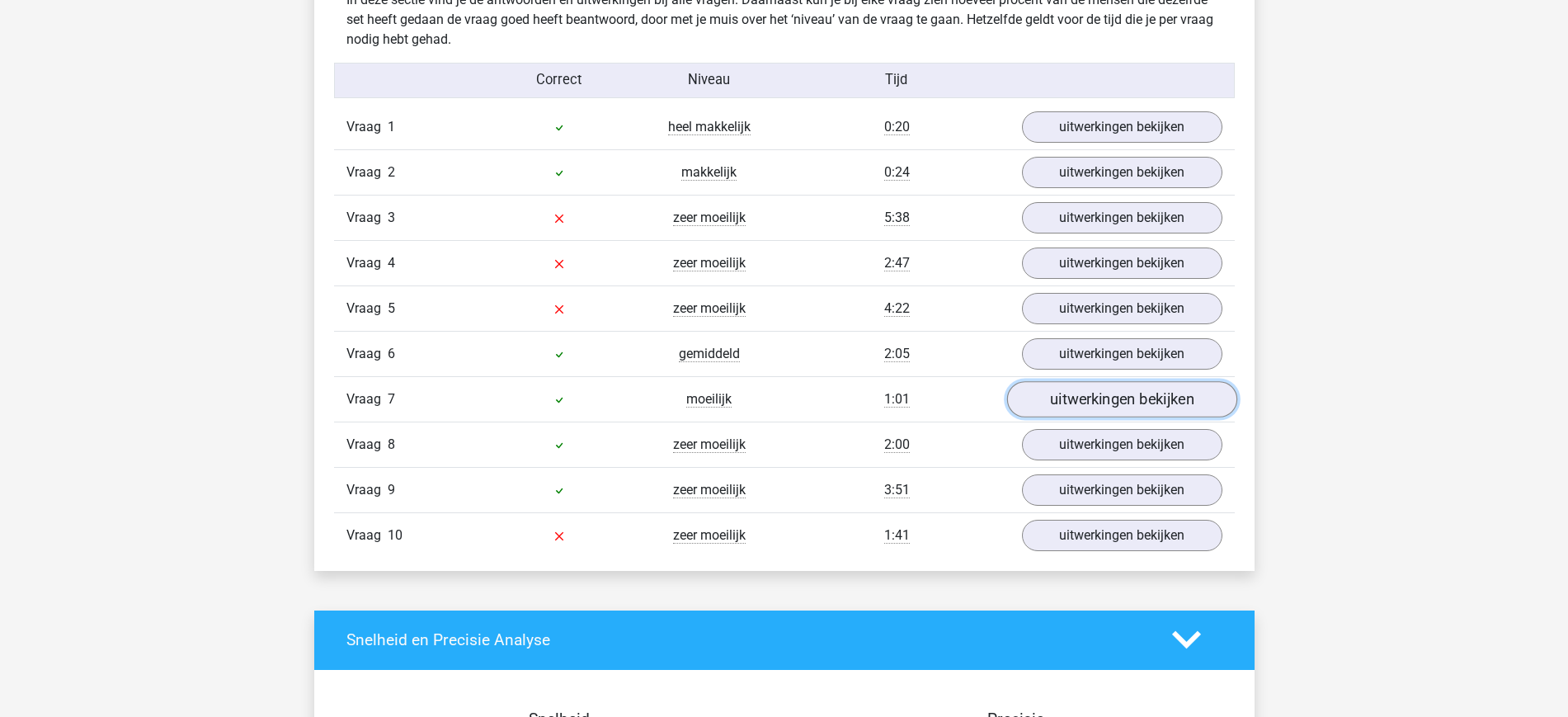 click on "uitwerkingen bekijken" at bounding box center [1121, 399] 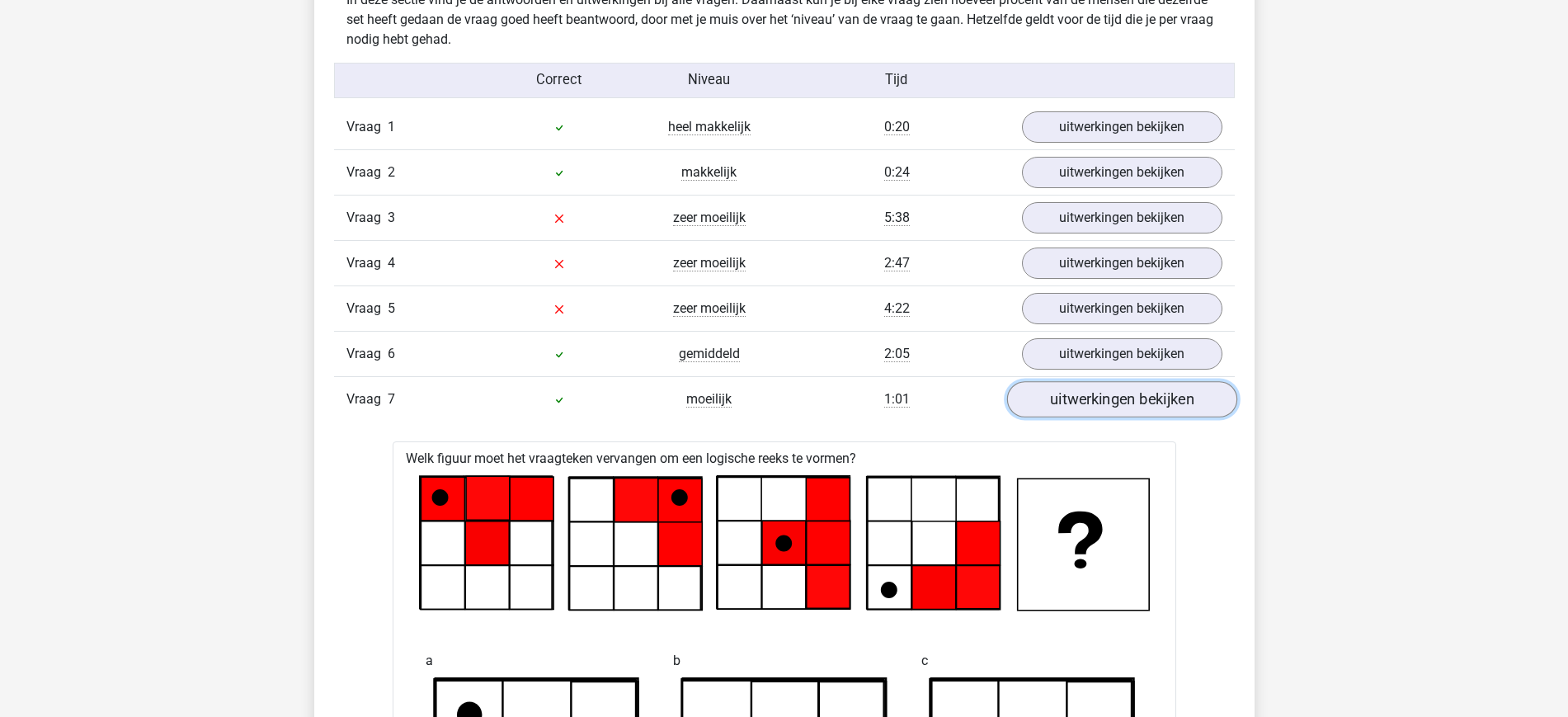 click on "uitwerkingen bekijken" at bounding box center (1121, 399) 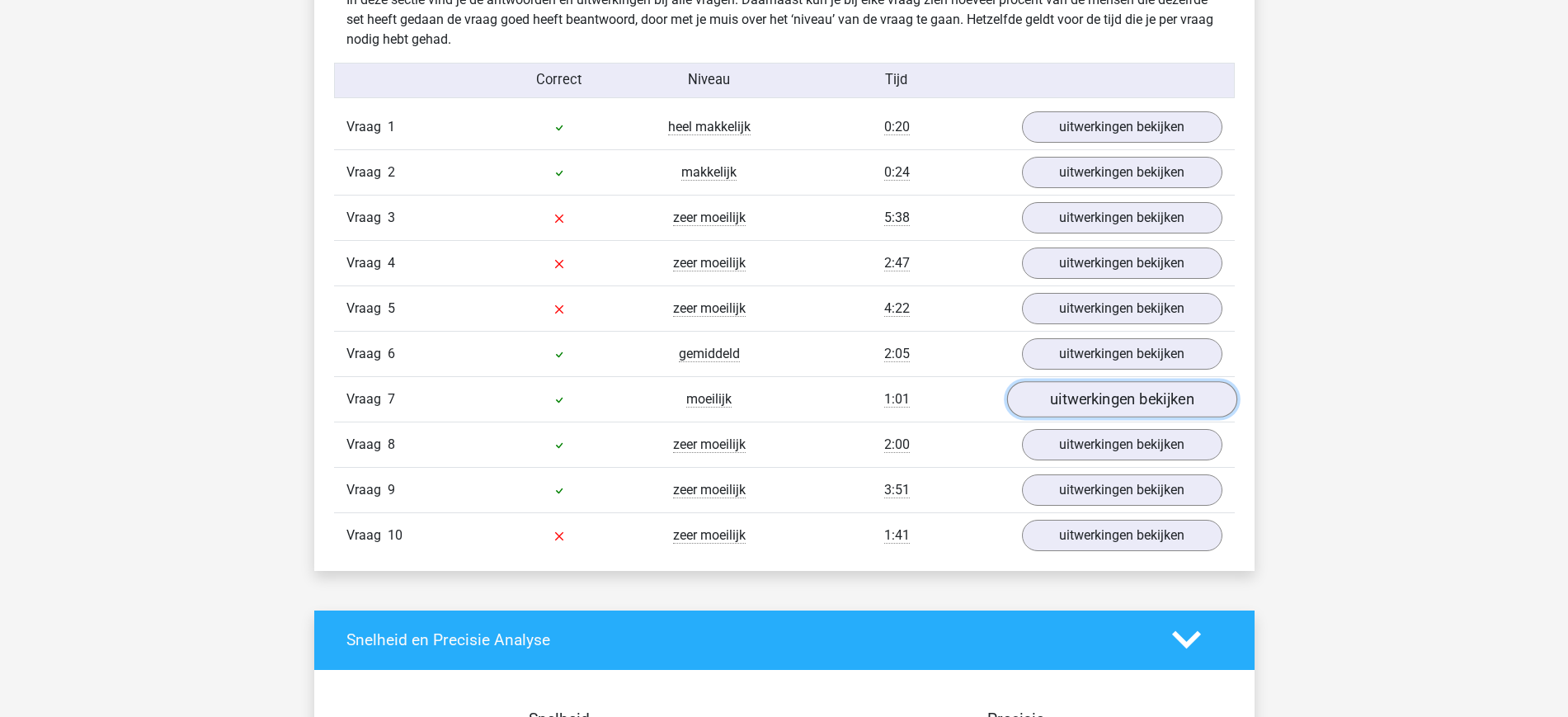 click on "uitwerkingen bekijken" at bounding box center [1121, 399] 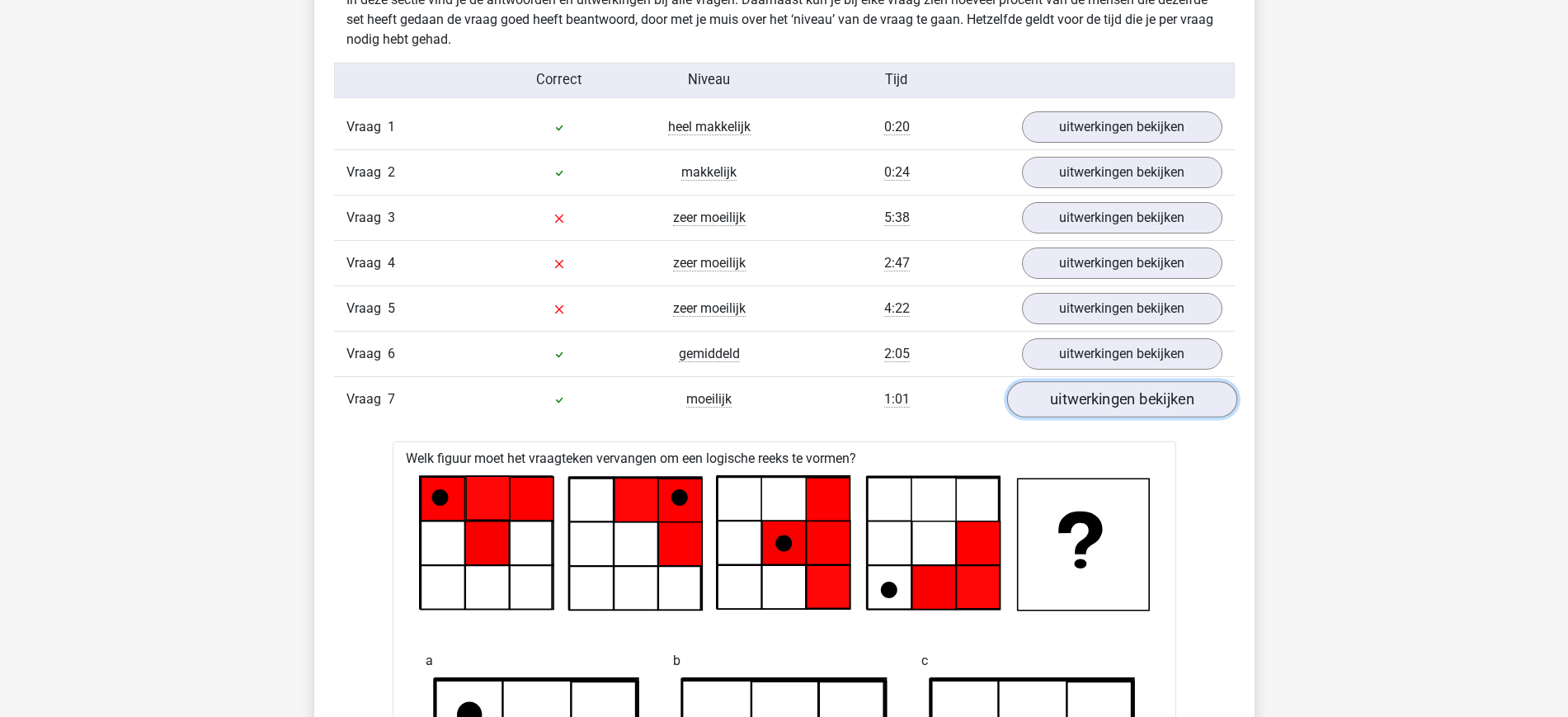 click on "uitwerkingen bekijken" at bounding box center [1121, 399] 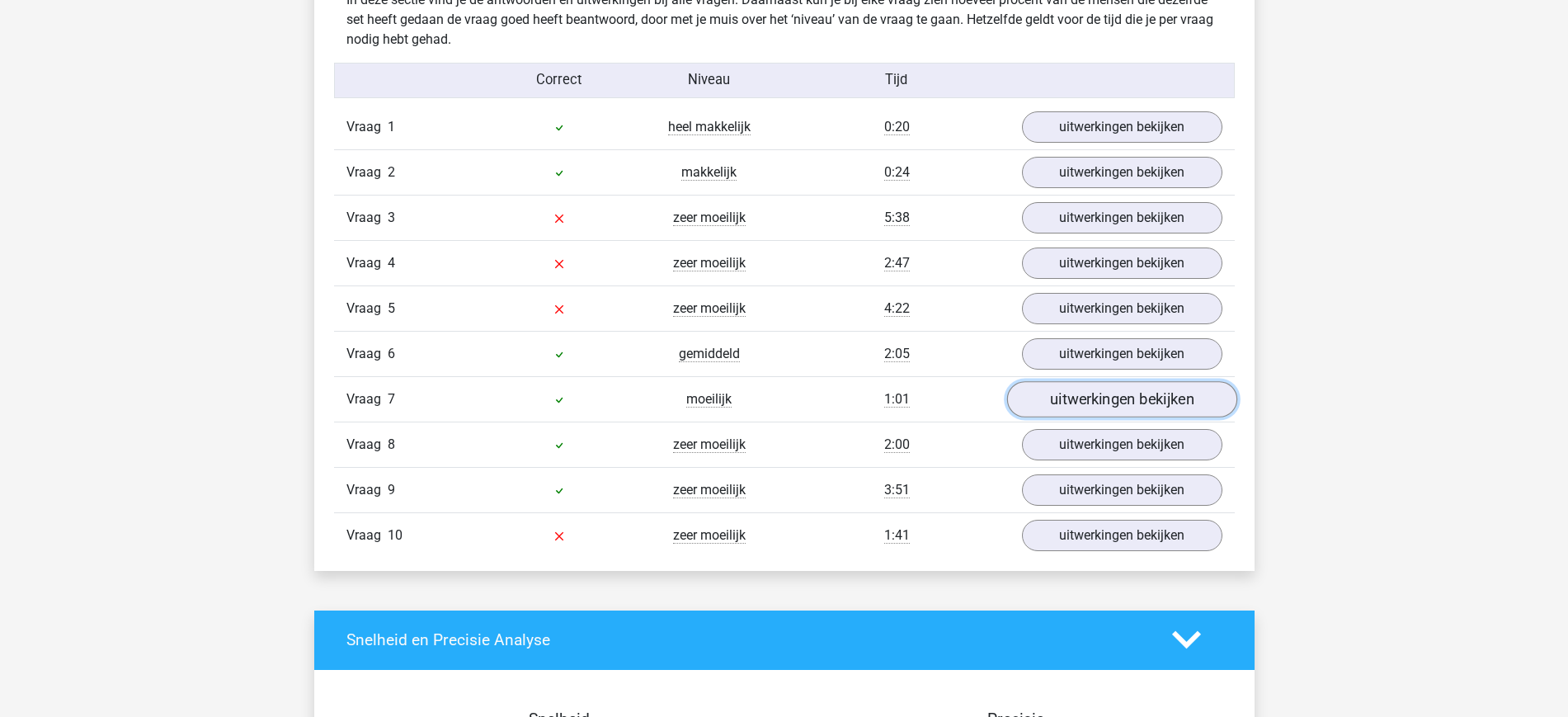 click on "uitwerkingen bekijken" at bounding box center [1121, 399] 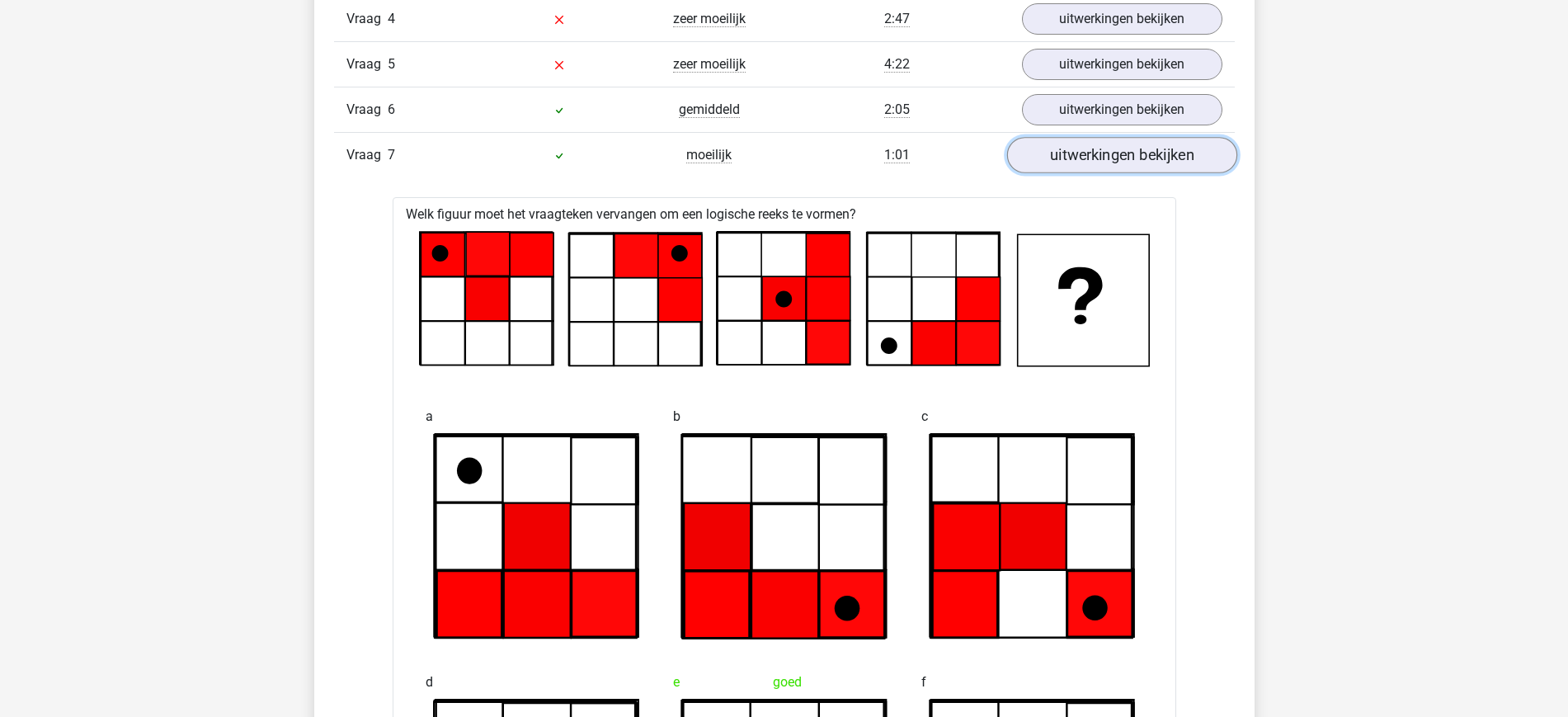 scroll, scrollTop: 1535, scrollLeft: 0, axis: vertical 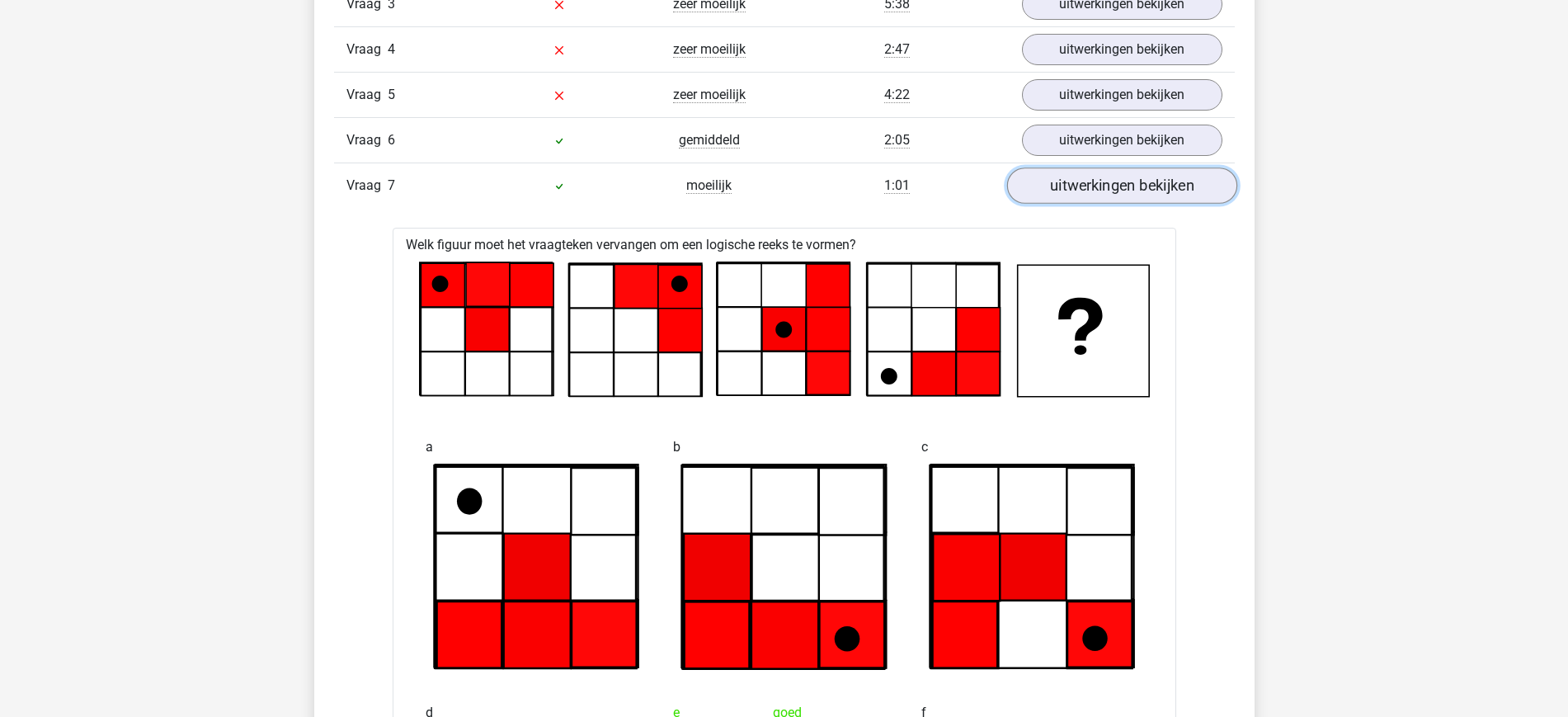 click on "uitwerkingen bekijken" at bounding box center (1121, 186) 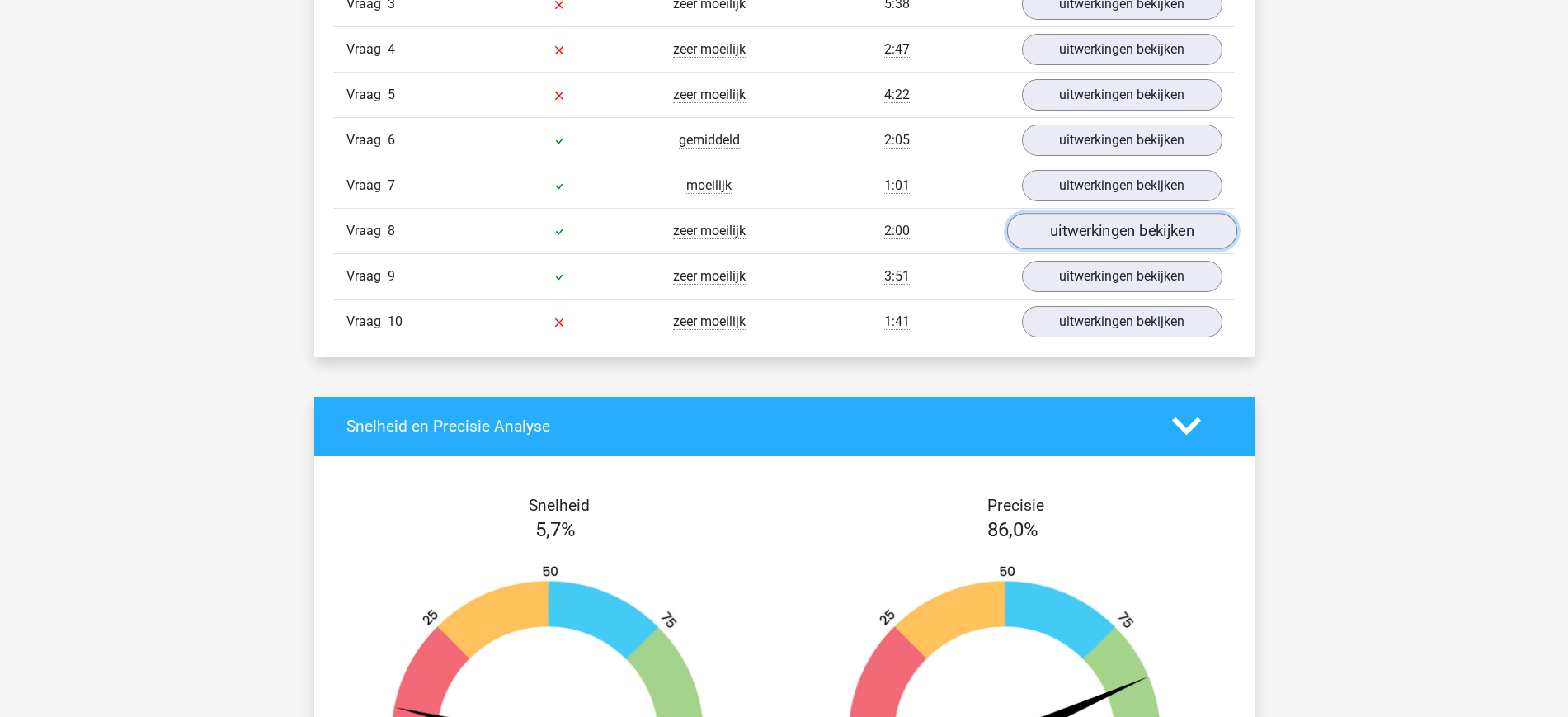 click on "uitwerkingen bekijken" at bounding box center (1121, 231) 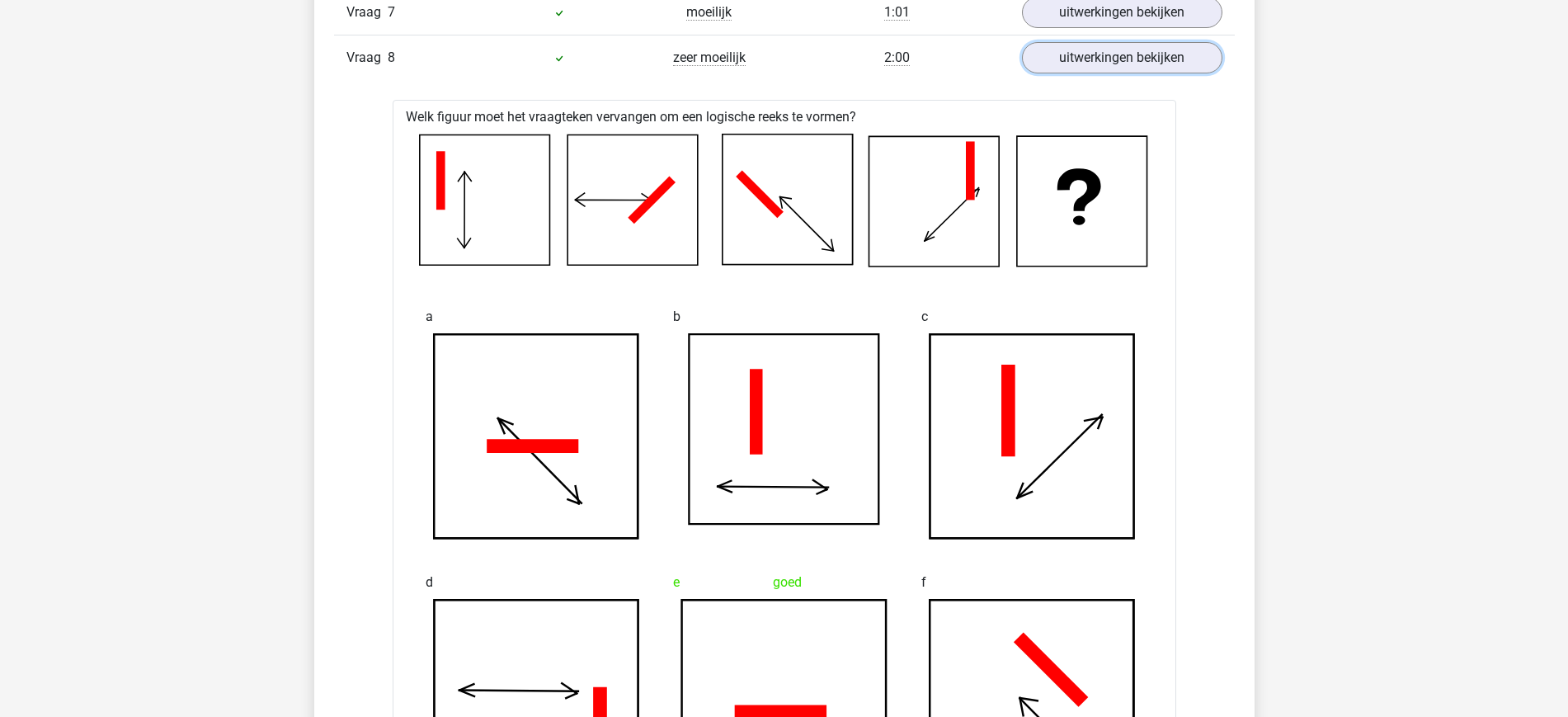 scroll, scrollTop: 1615, scrollLeft: 0, axis: vertical 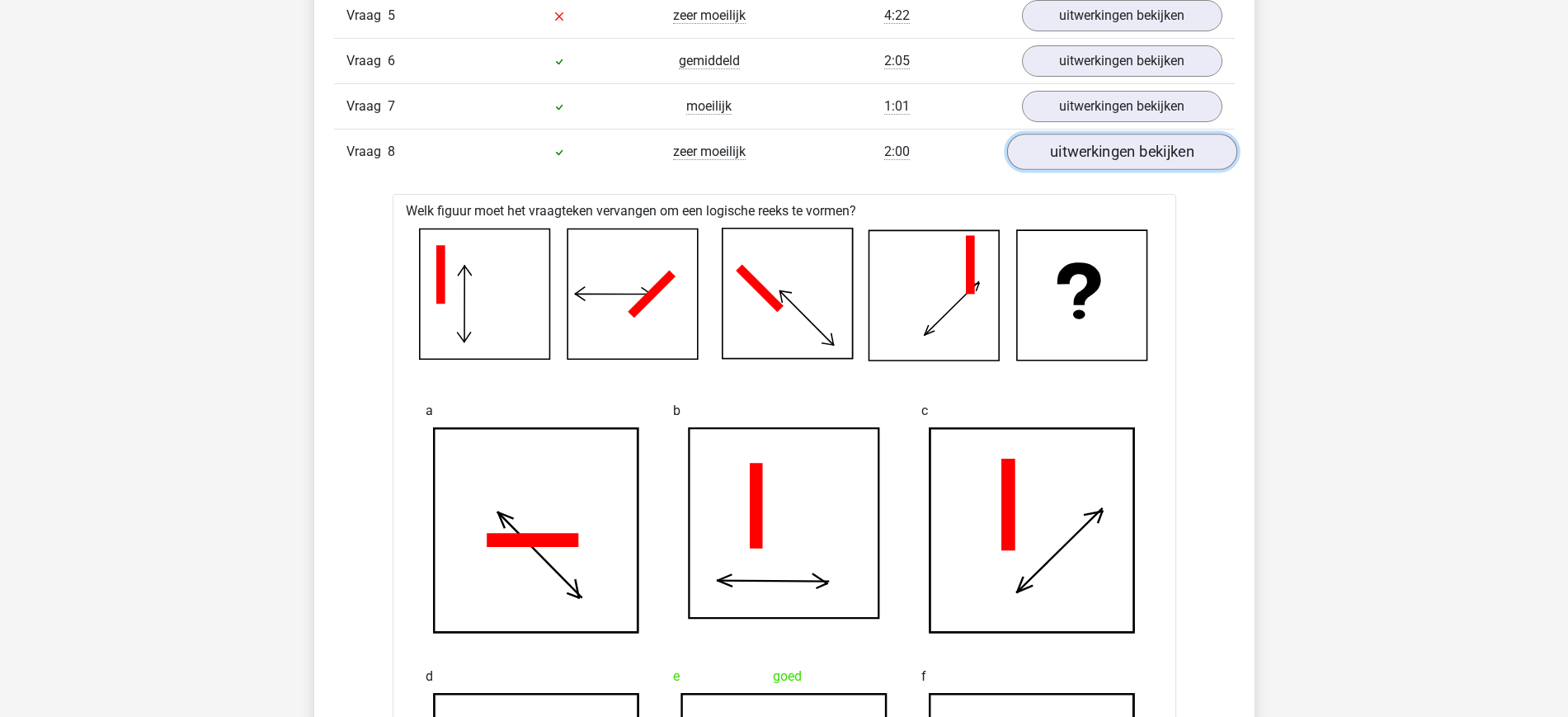 click on "uitwerkingen bekijken" at bounding box center [1121, 152] 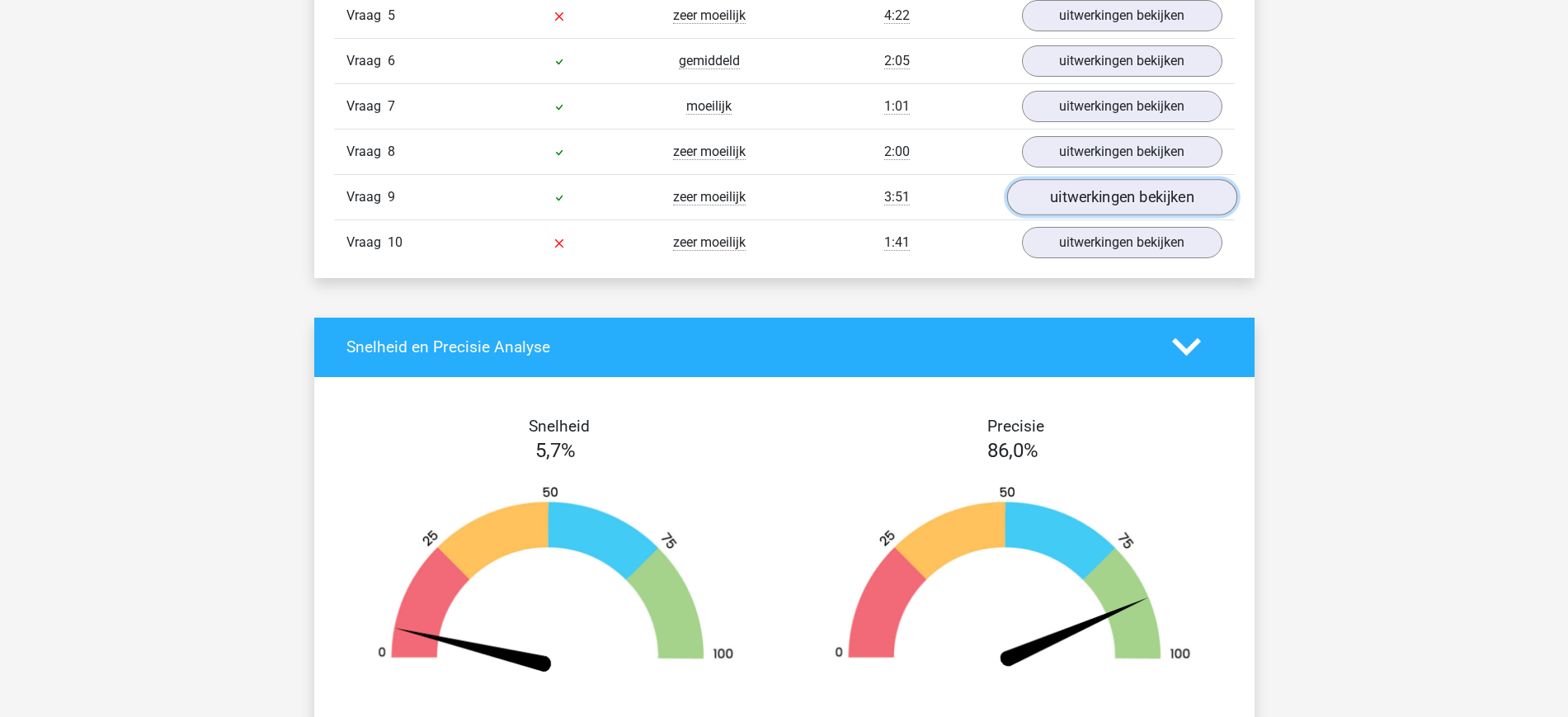 click on "uitwerkingen bekijken" at bounding box center [1121, 197] 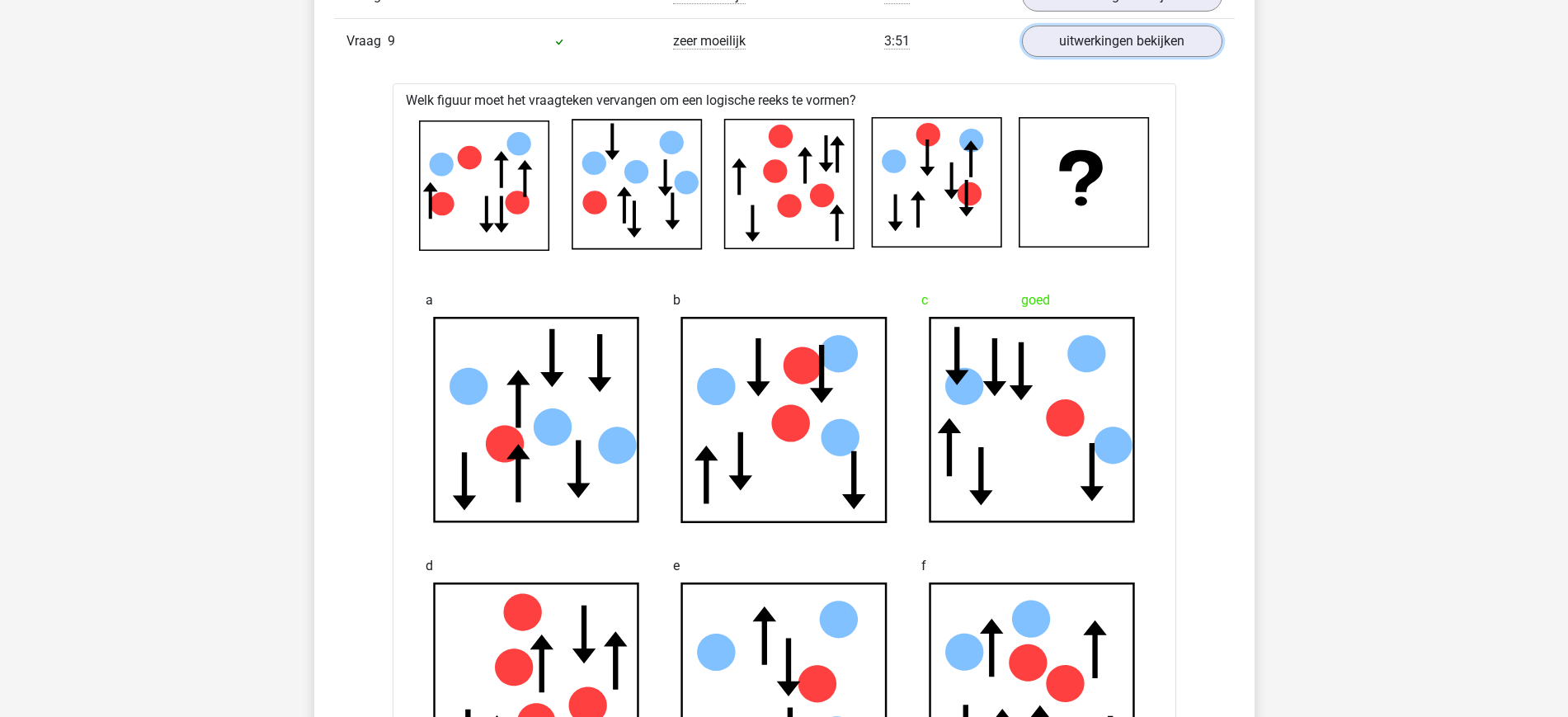 scroll, scrollTop: 1771, scrollLeft: 0, axis: vertical 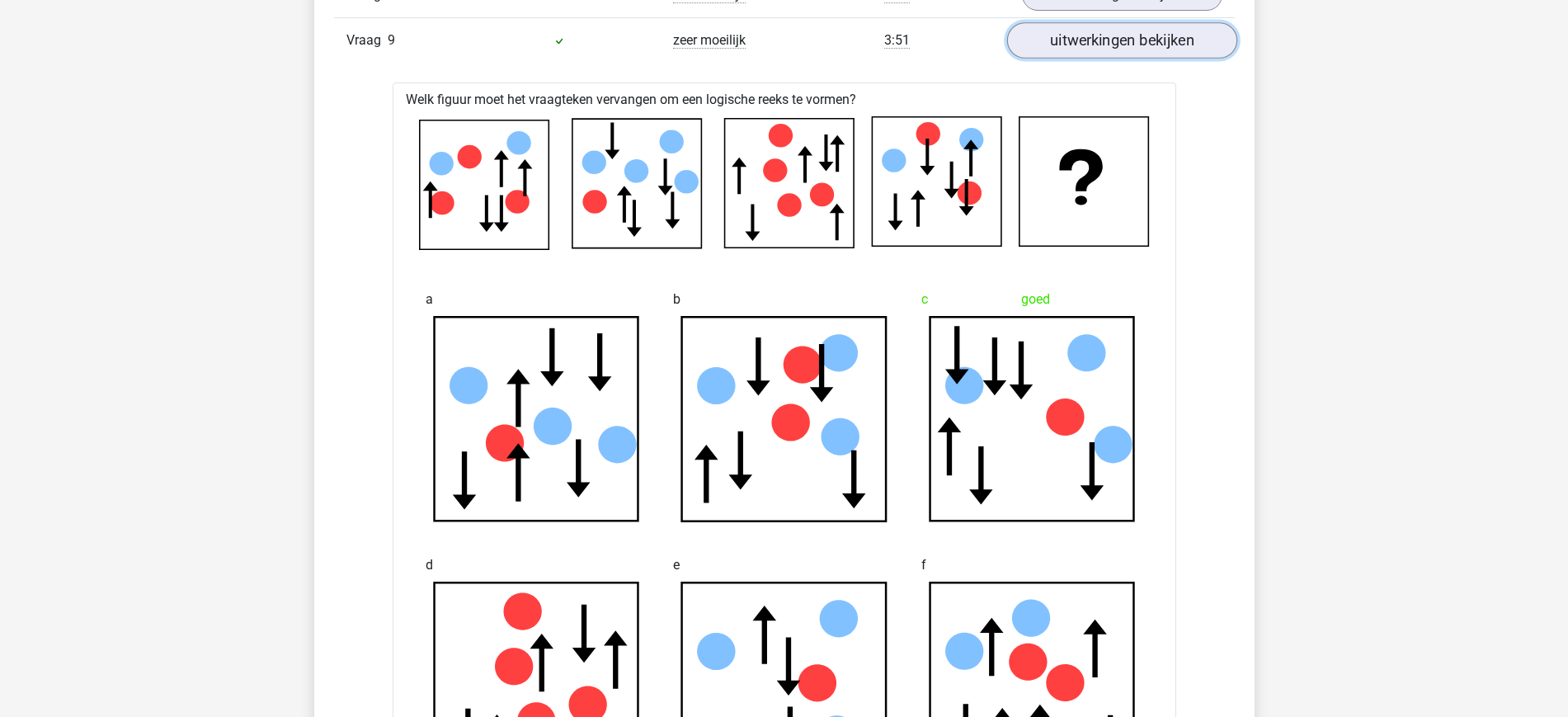 click on "uitwerkingen bekijken" at bounding box center [1121, 40] 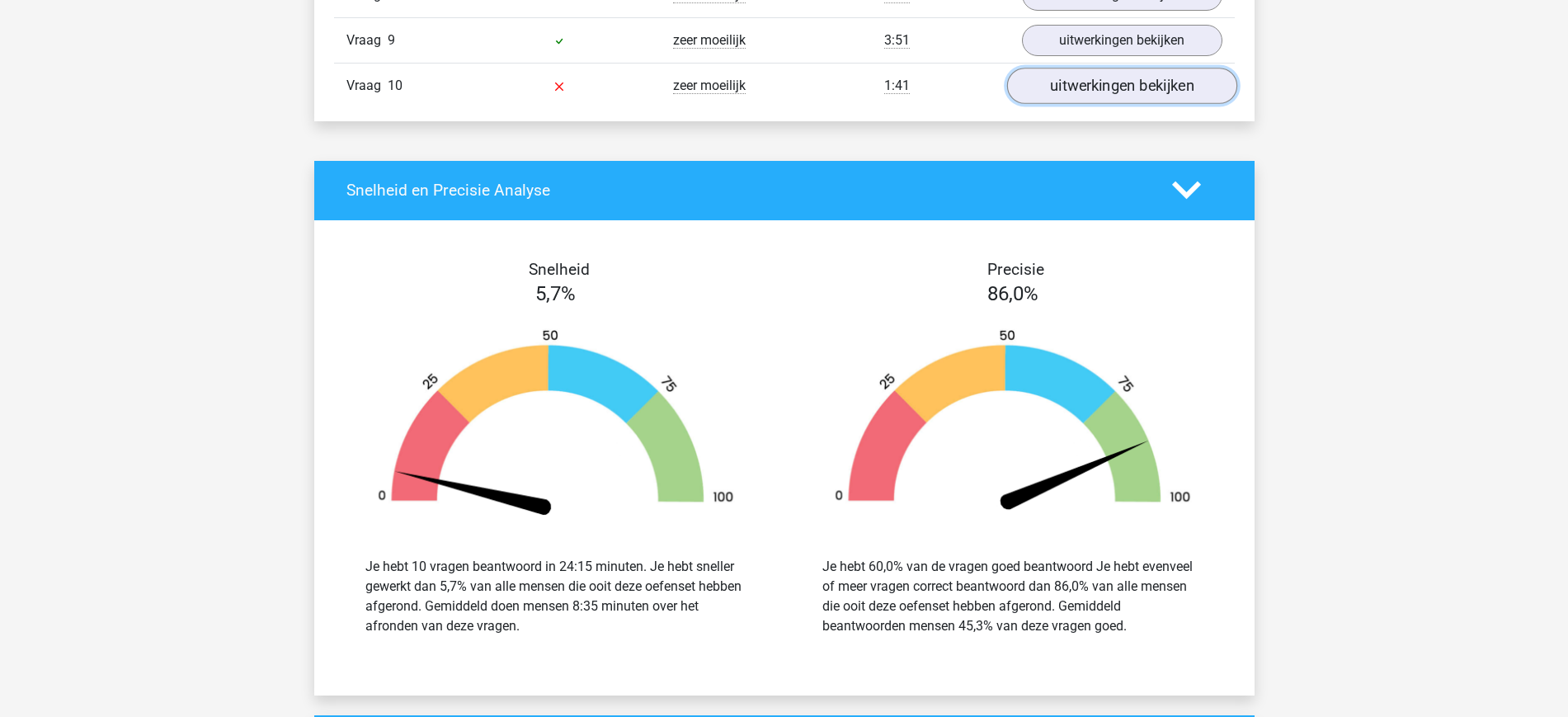 click on "uitwerkingen bekijken" at bounding box center [1121, 86] 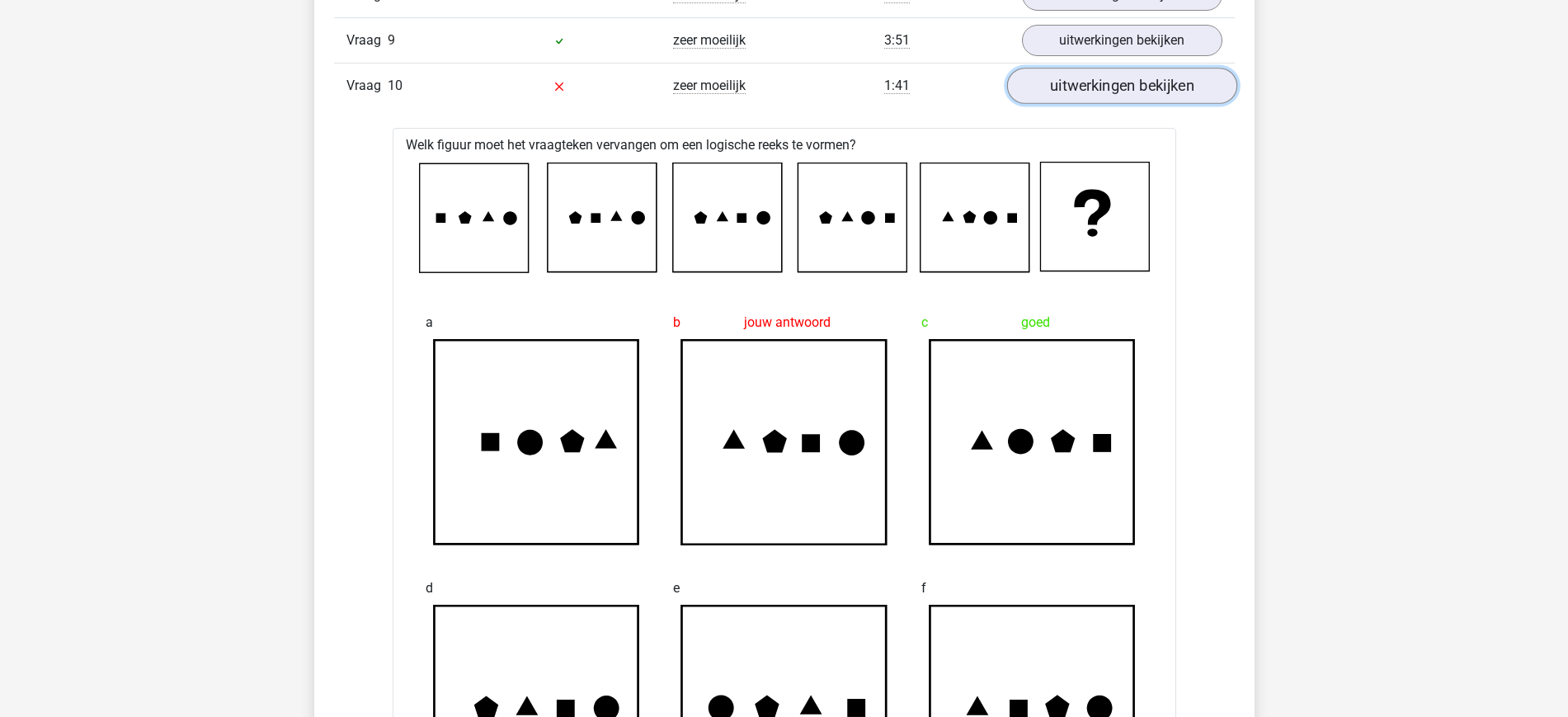 click on "uitwerkingen bekijken" at bounding box center (1121, 86) 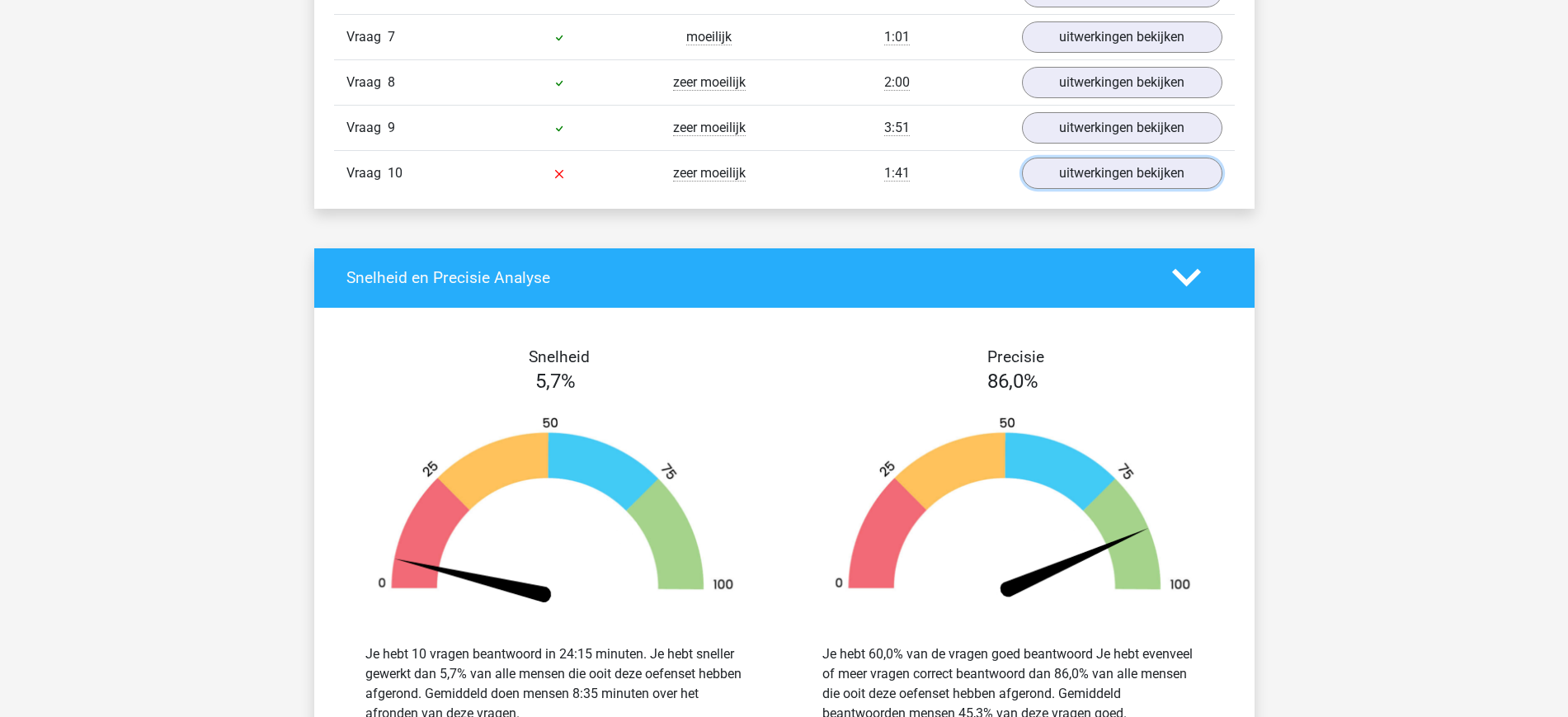 scroll, scrollTop: 1682, scrollLeft: 0, axis: vertical 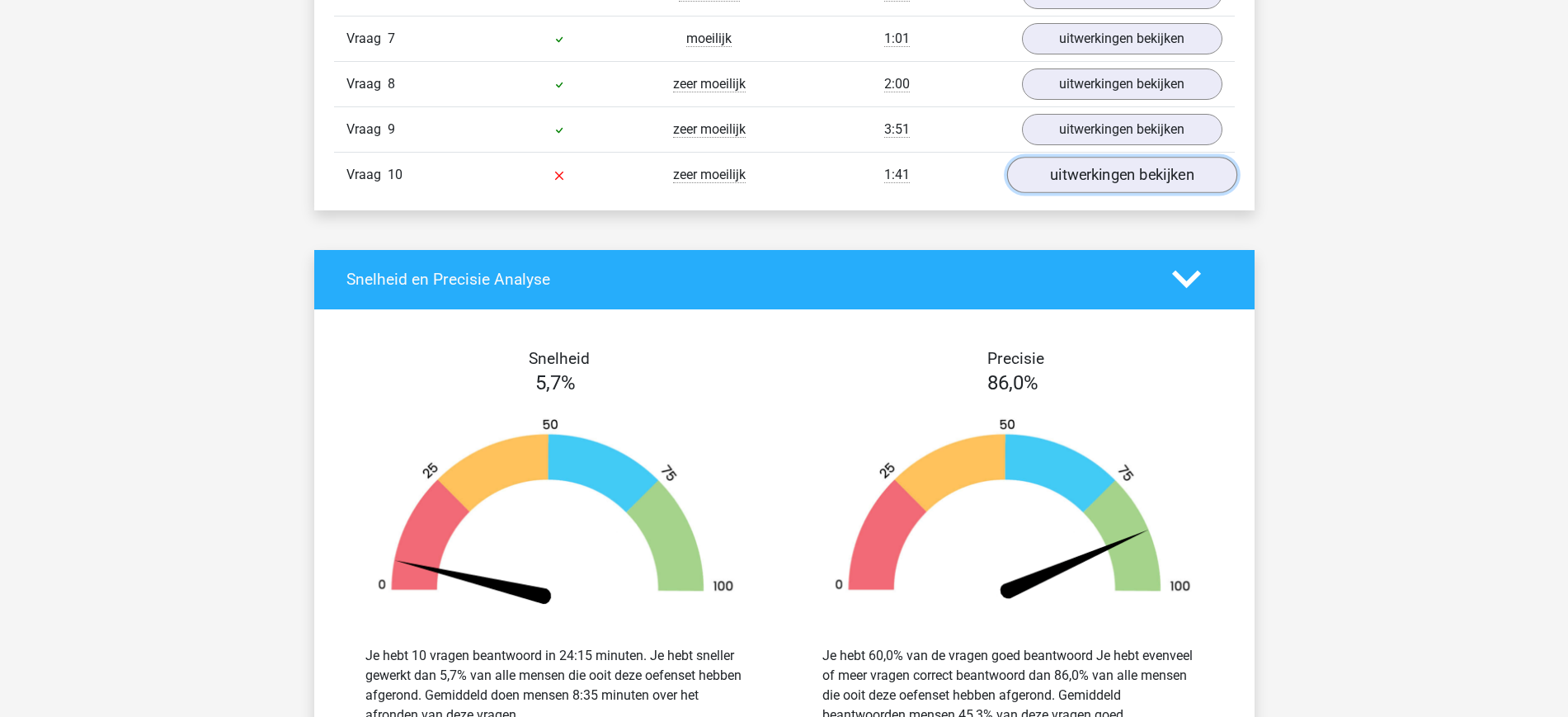 click on "uitwerkingen bekijken" at bounding box center [1121, 175] 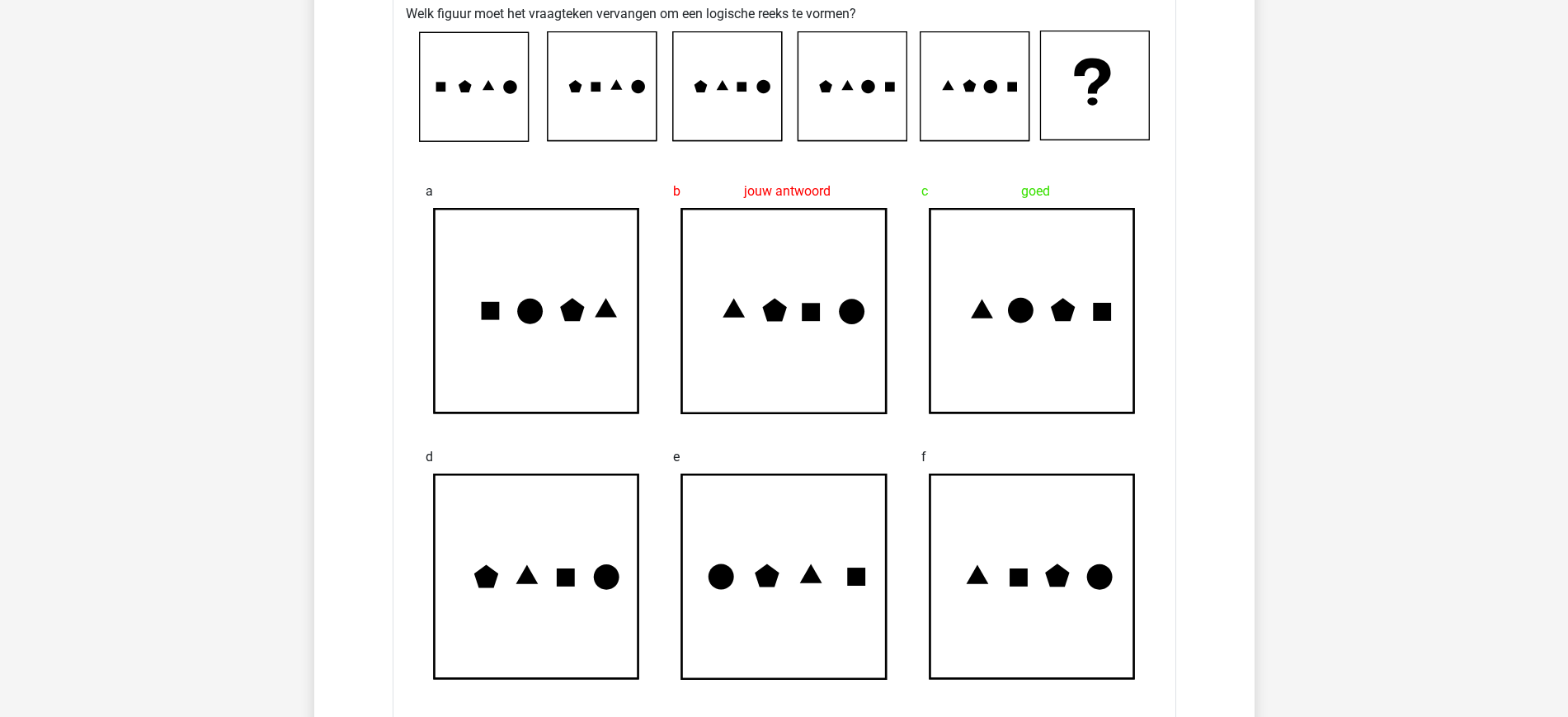 scroll, scrollTop: 1901, scrollLeft: 0, axis: vertical 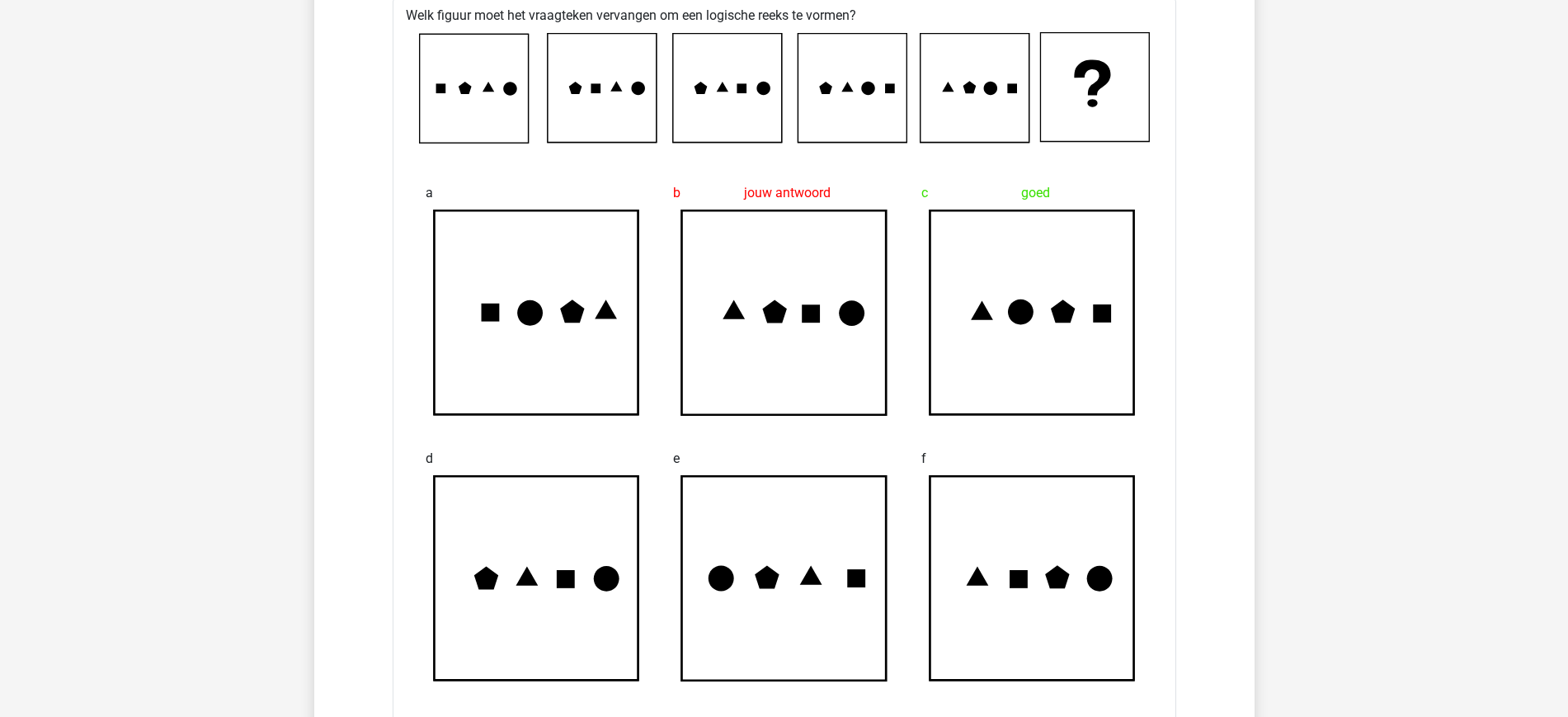 click 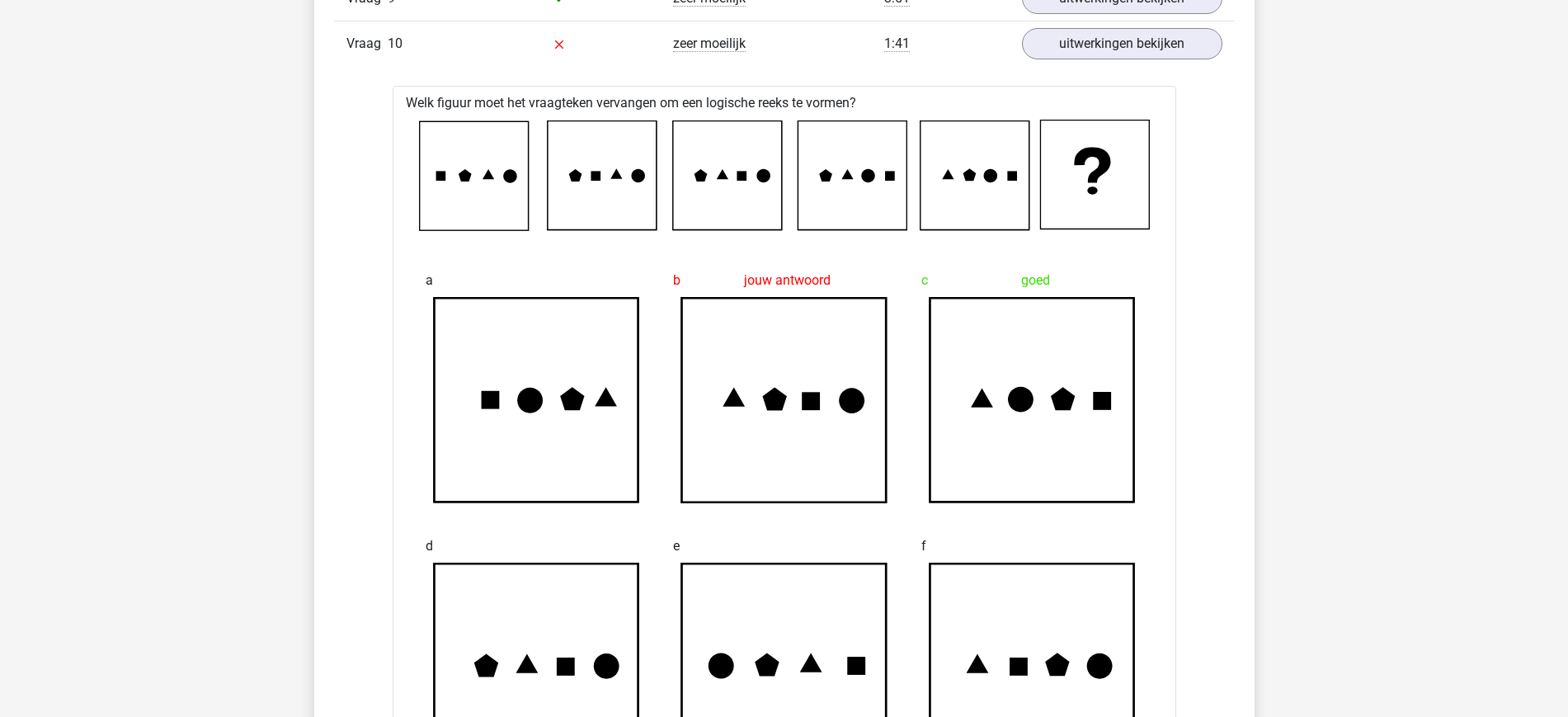 scroll, scrollTop: 1810, scrollLeft: 0, axis: vertical 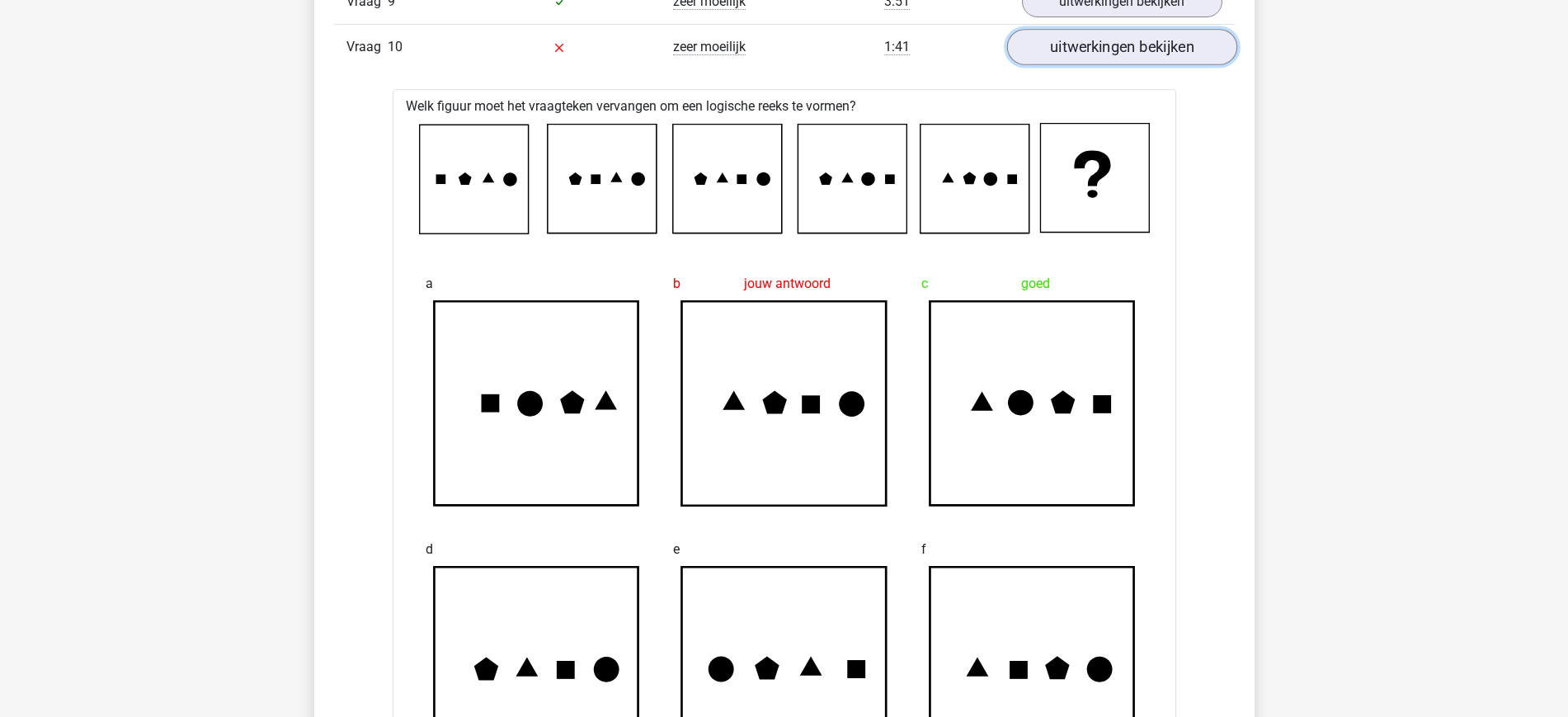 click on "uitwerkingen bekijken" at bounding box center (1121, 47) 